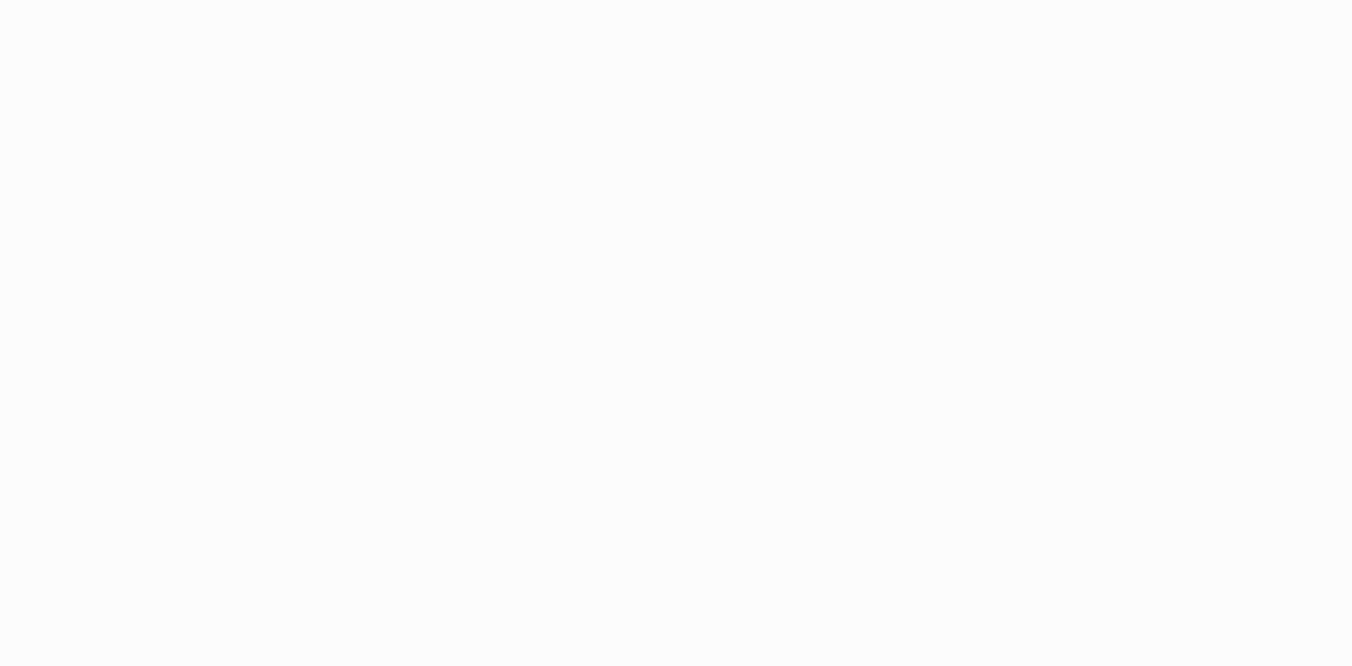 scroll, scrollTop: 0, scrollLeft: 0, axis: both 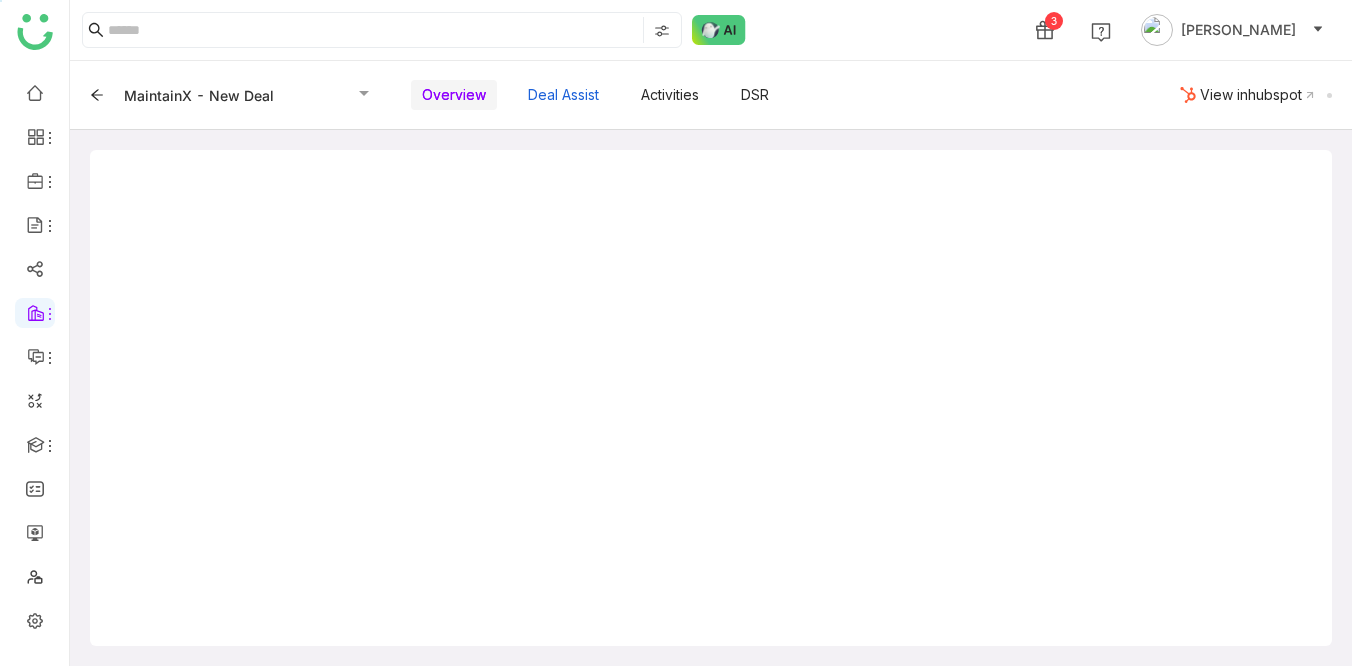 click on "Deal Assist" at bounding box center (563, 95) 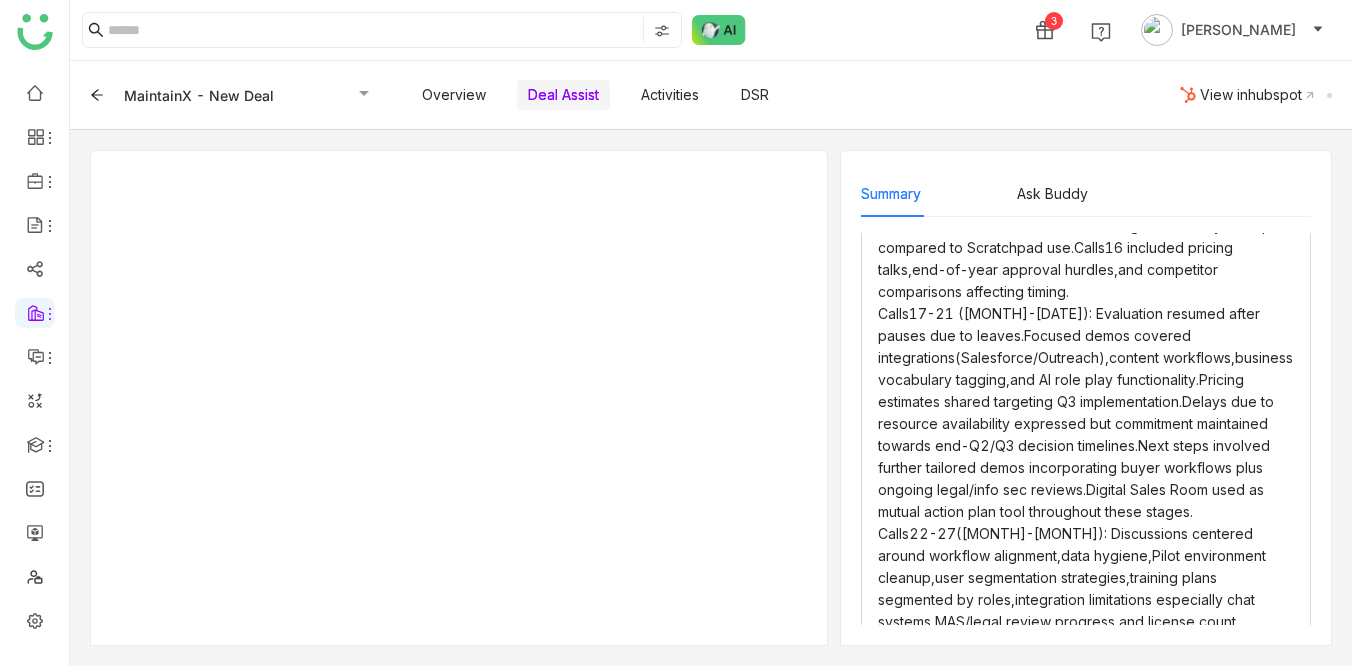 scroll, scrollTop: 1216, scrollLeft: 0, axis: vertical 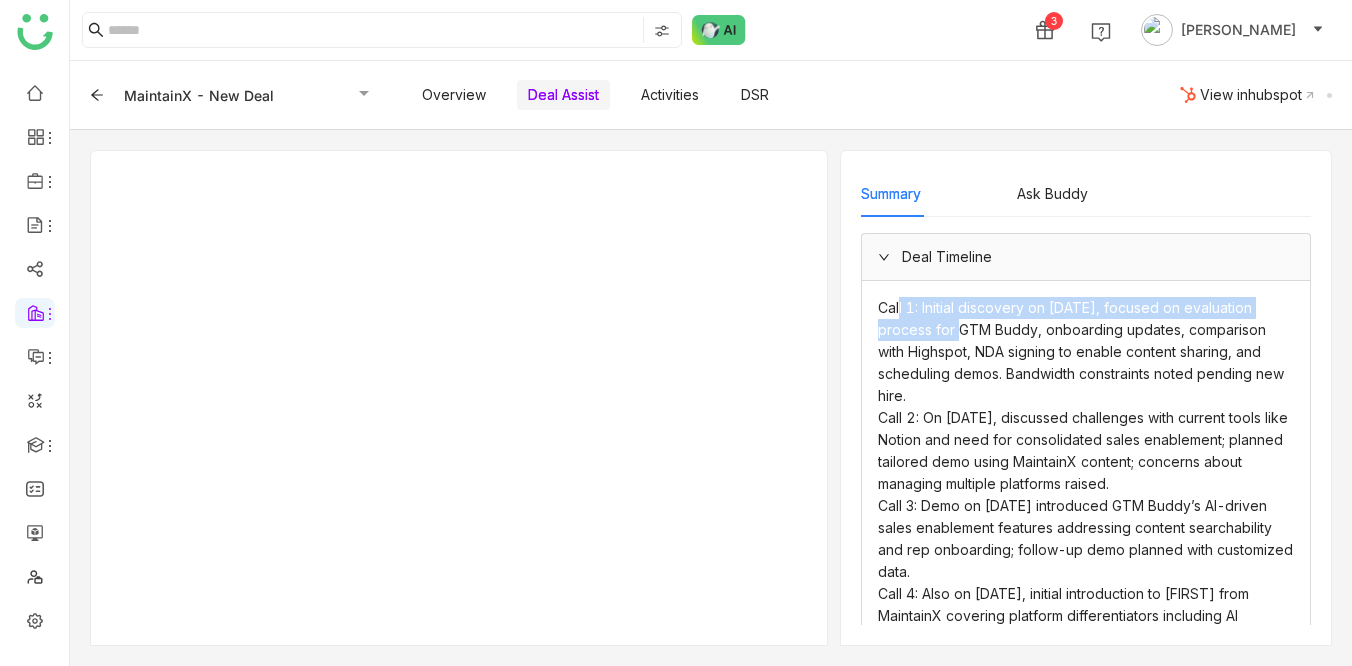 drag, startPoint x: 900, startPoint y: 318, endPoint x: 943, endPoint y: 394, distance: 87.32124 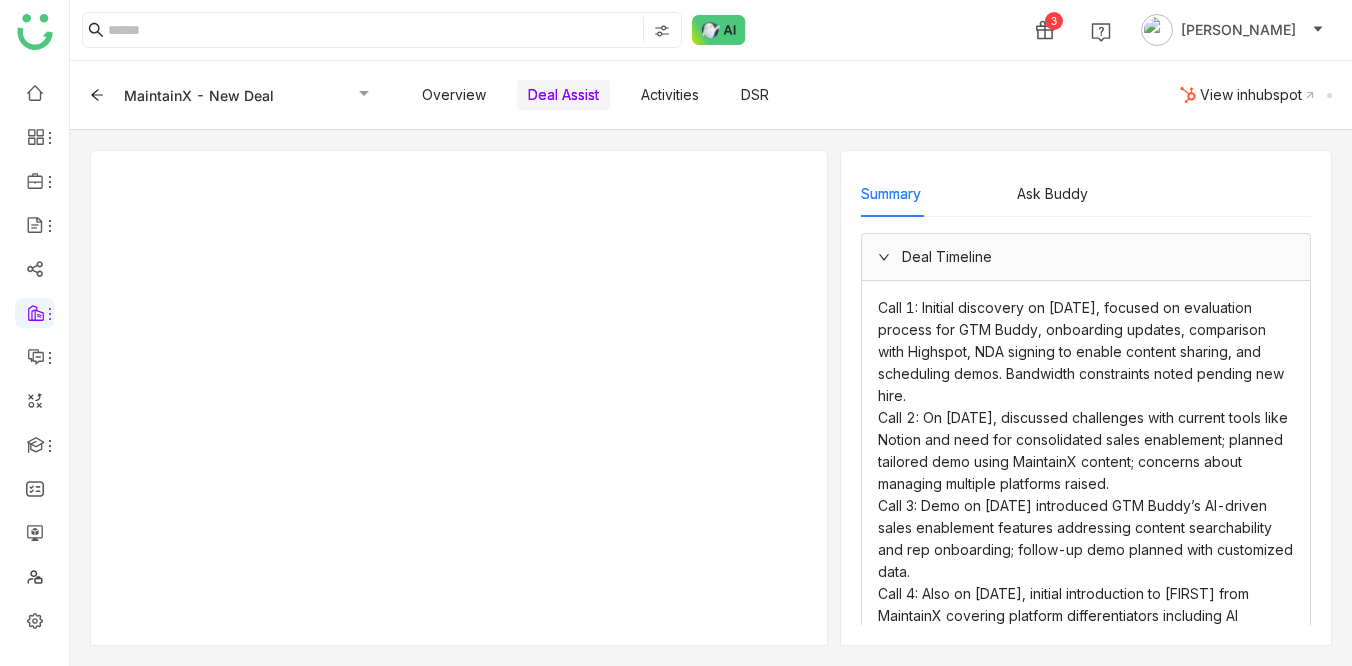 click 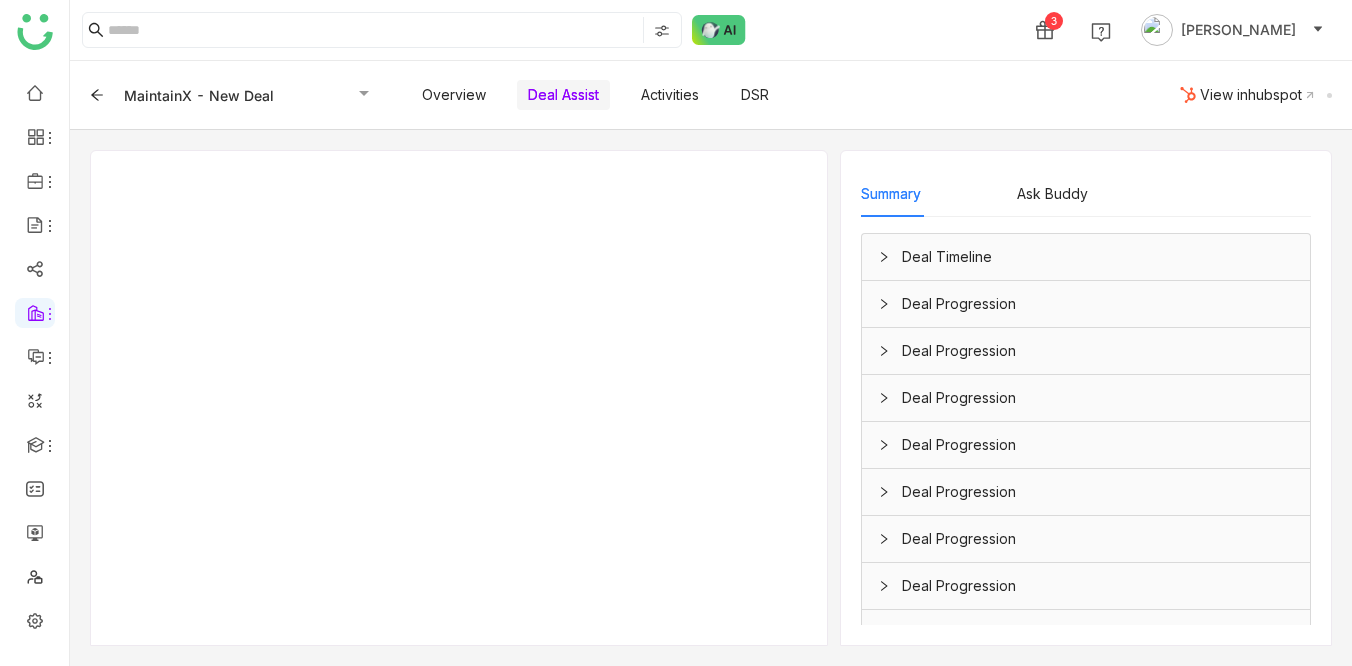 click on "Deal Timeline" at bounding box center [1098, 257] 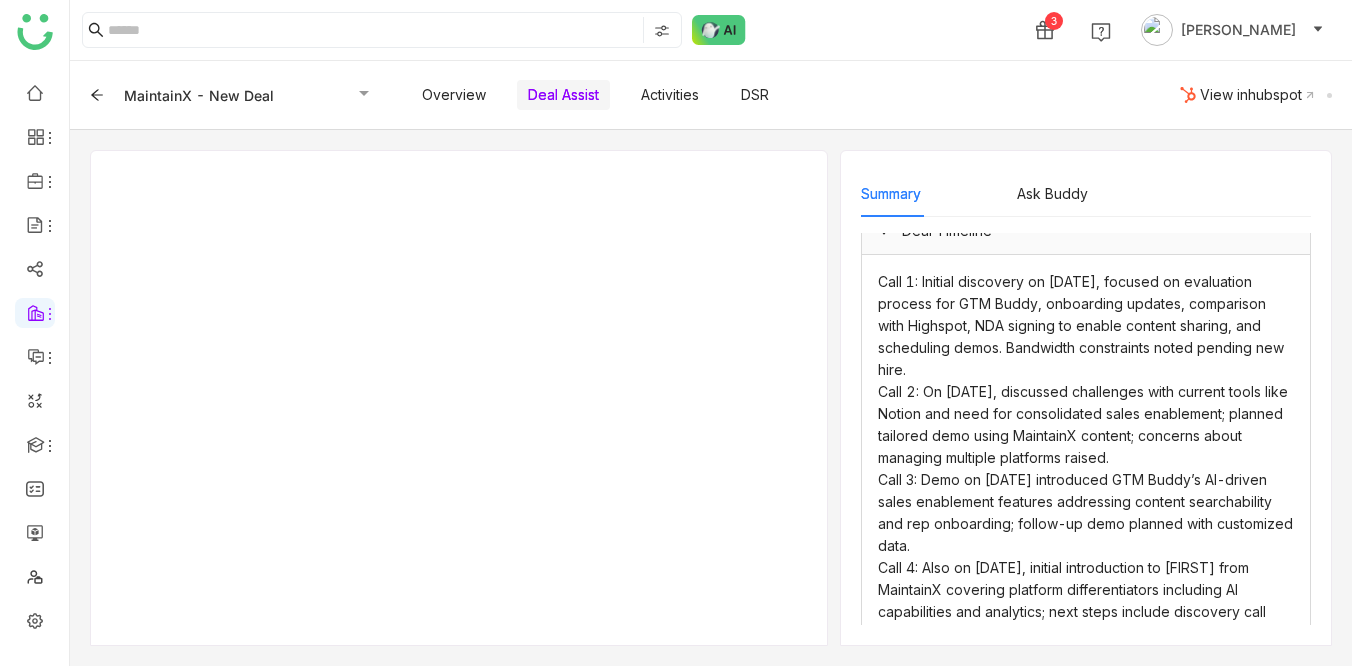 scroll, scrollTop: 0, scrollLeft: 0, axis: both 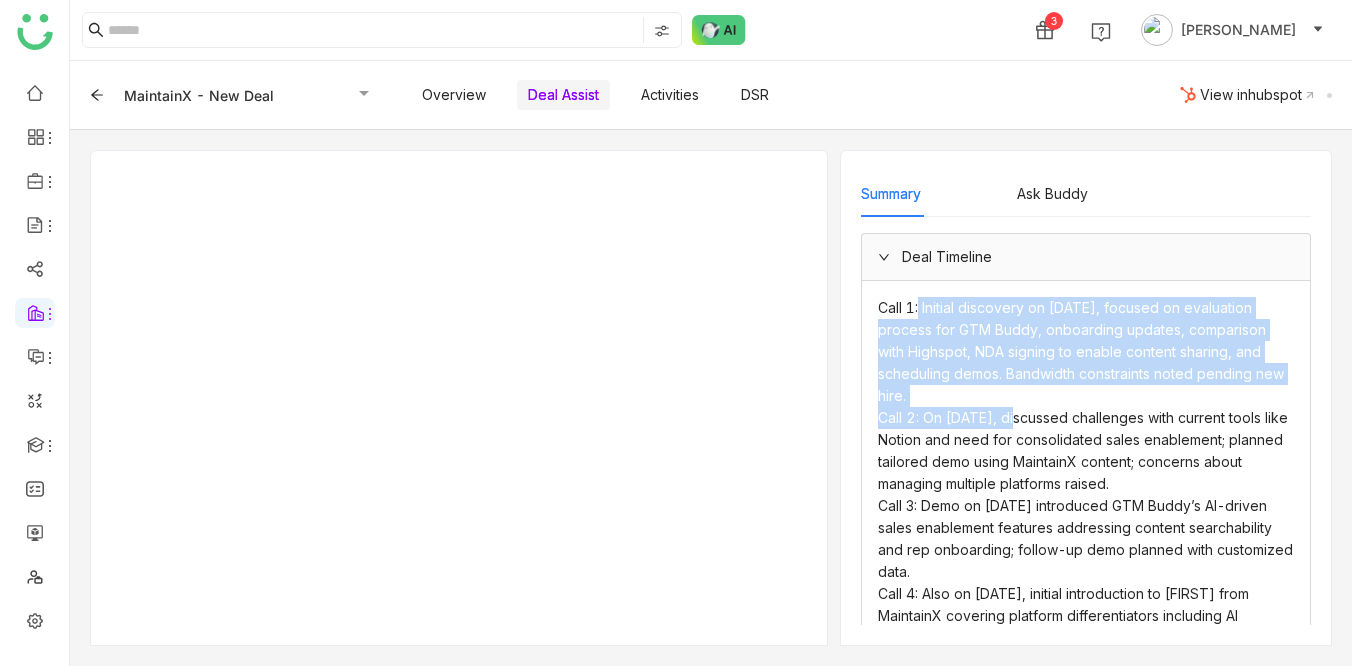 drag, startPoint x: 920, startPoint y: 308, endPoint x: 1021, endPoint y: 427, distance: 156.08331 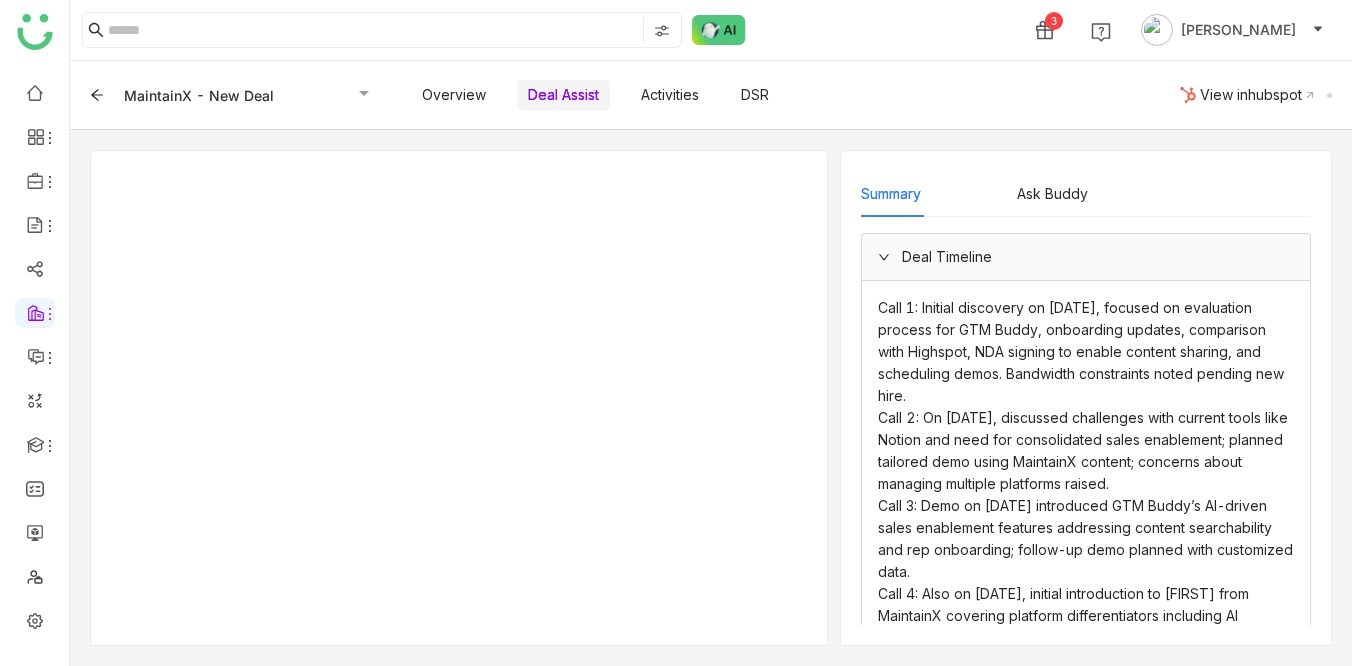 click on "Call 1: Initial discovery on [DATE], focused on evaluation process for GTM Buddy, onboarding updates, comparison with Highspot, NDA signing to enable content sharing, and scheduling demos. Bandwidth constraints noted pending new hire." at bounding box center (1086, 352) 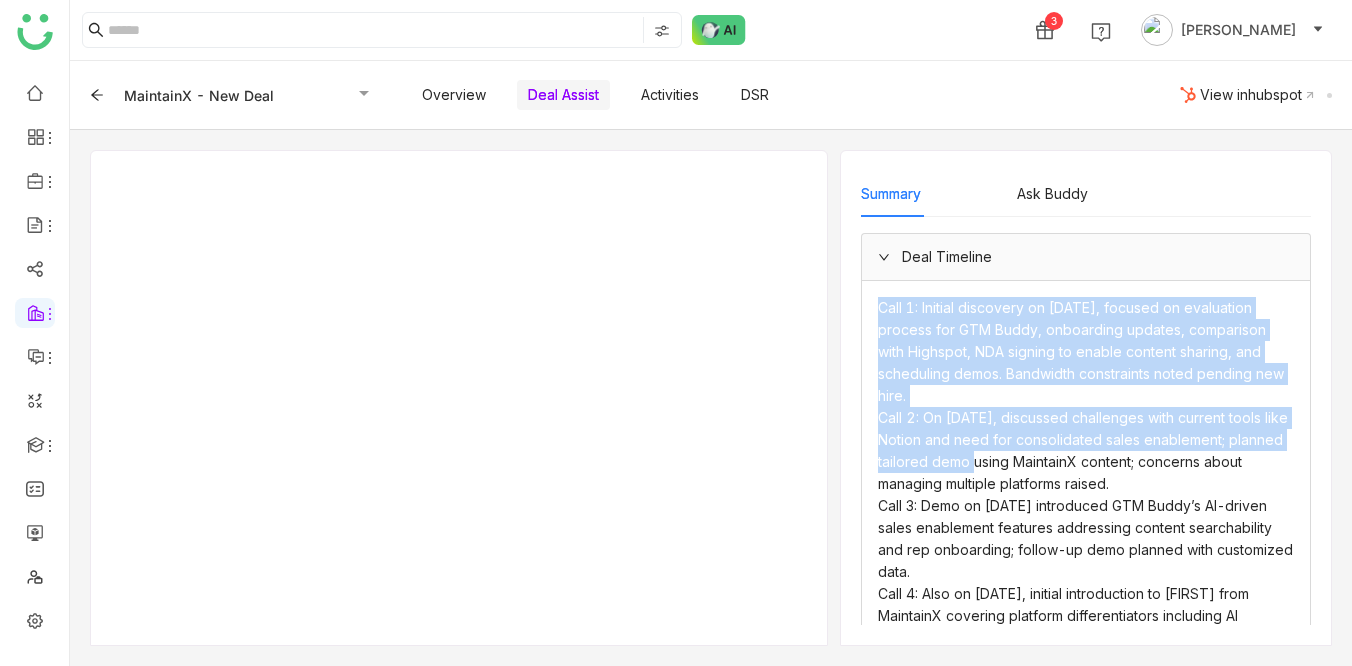 drag, startPoint x: 905, startPoint y: 289, endPoint x: 982, endPoint y: 464, distance: 191.19101 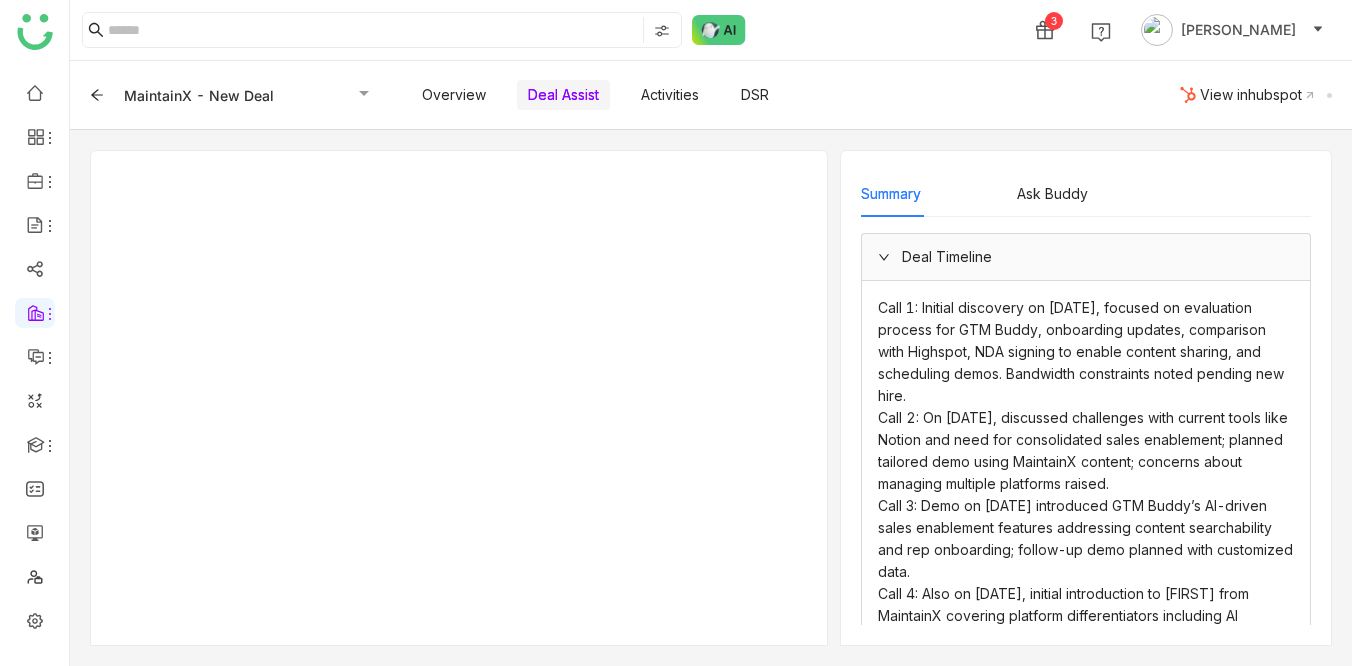 click on "Call 1: Initial discovery on [DATE], focused on evaluation process for GTM Buddy, onboarding updates, comparison with Highspot, NDA signing to enable content sharing, and scheduling demos. Bandwidth constraints noted pending new hire." at bounding box center (1086, 352) 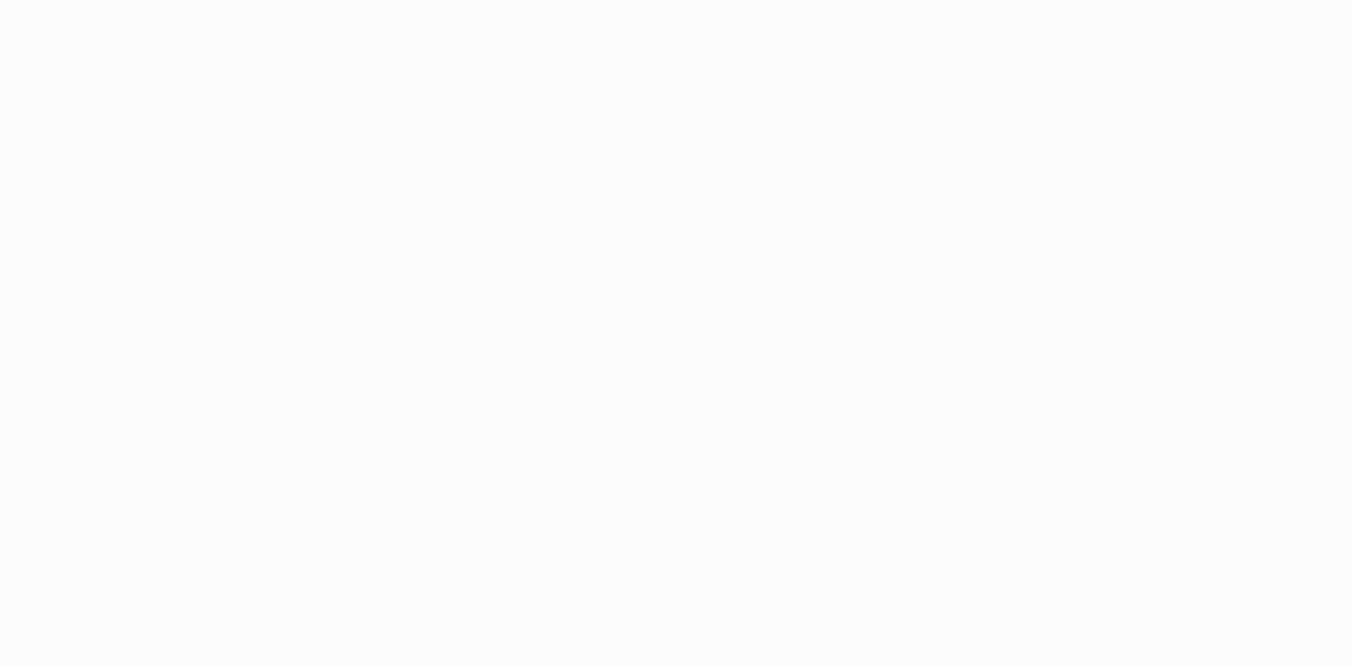 scroll, scrollTop: 0, scrollLeft: 0, axis: both 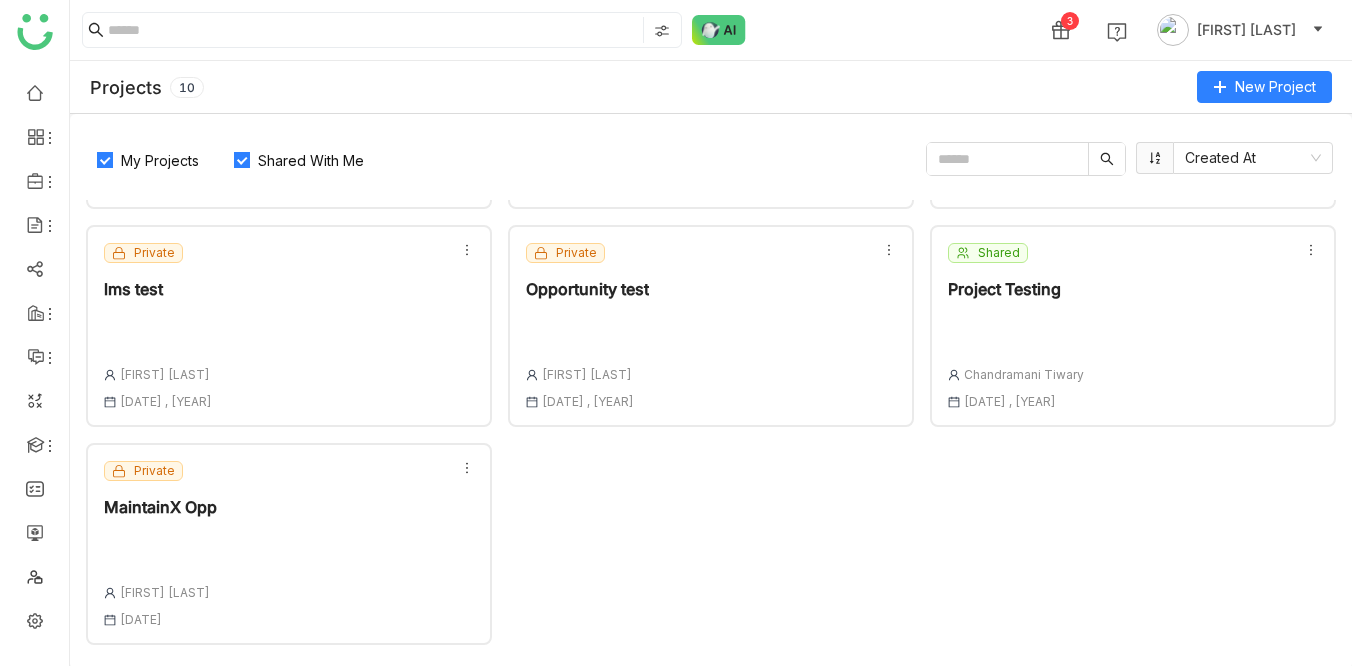 click on "Private  MaintainX Opp  [FIRST] [LAST] [DATE] , [YEAR]" 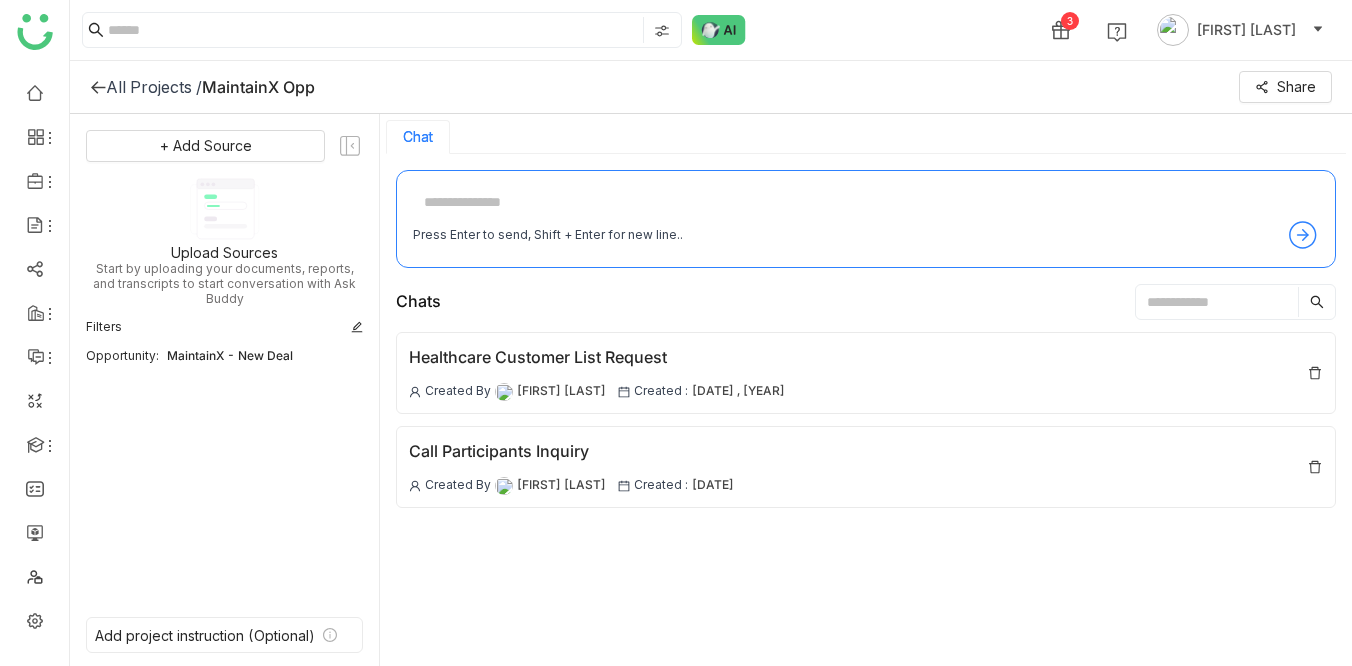 click on "Press Enter to send, Shift + Enter for new line.." at bounding box center [866, 235] 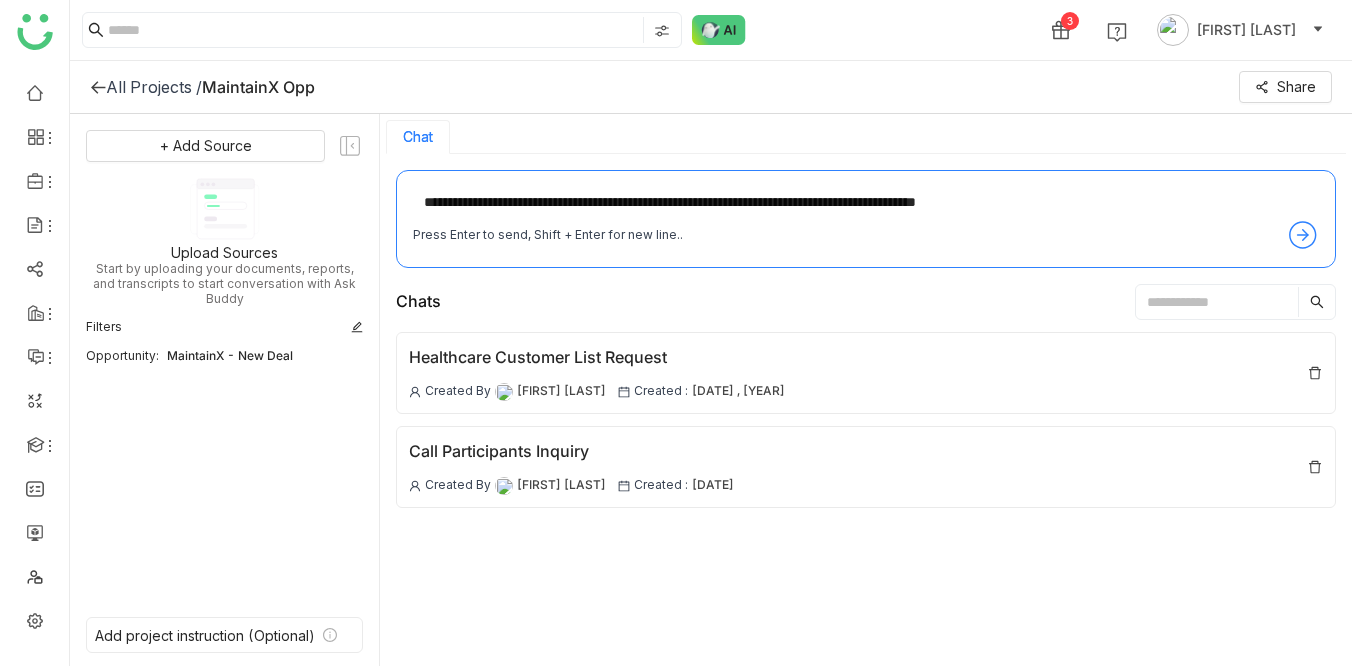 type 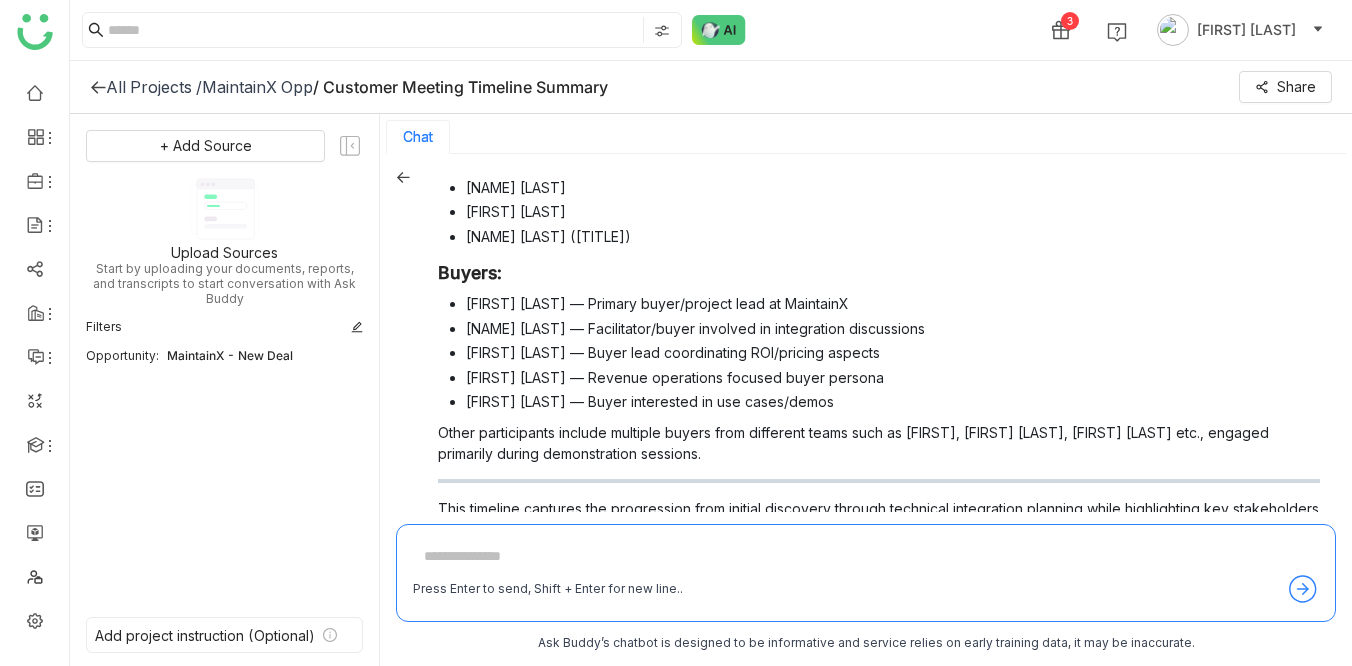 scroll, scrollTop: 1671, scrollLeft: 0, axis: vertical 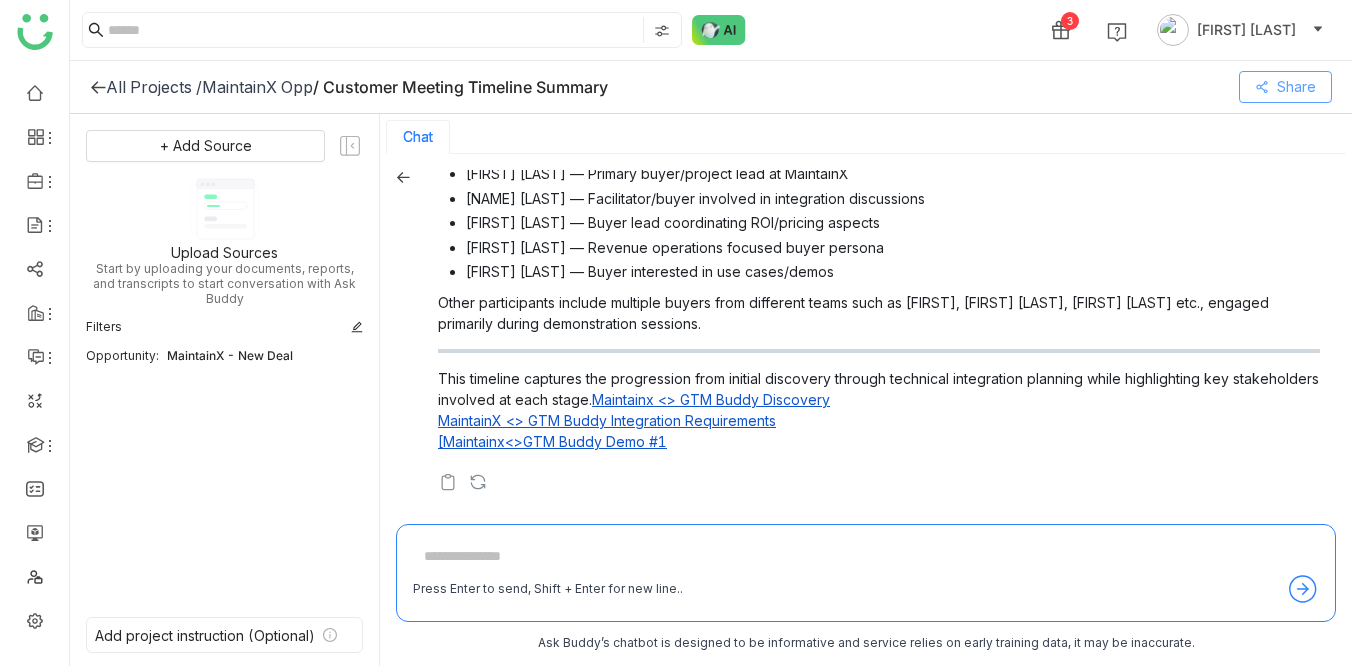 click on "Share" 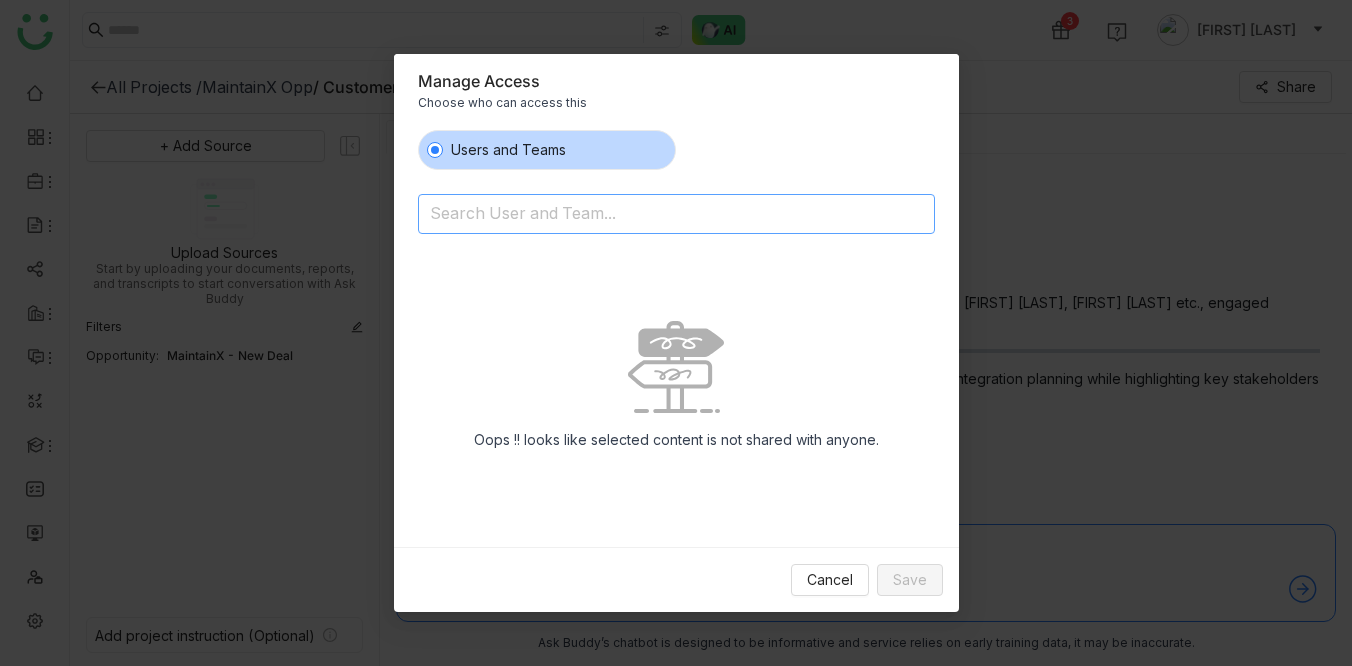 click at bounding box center [625, 216] 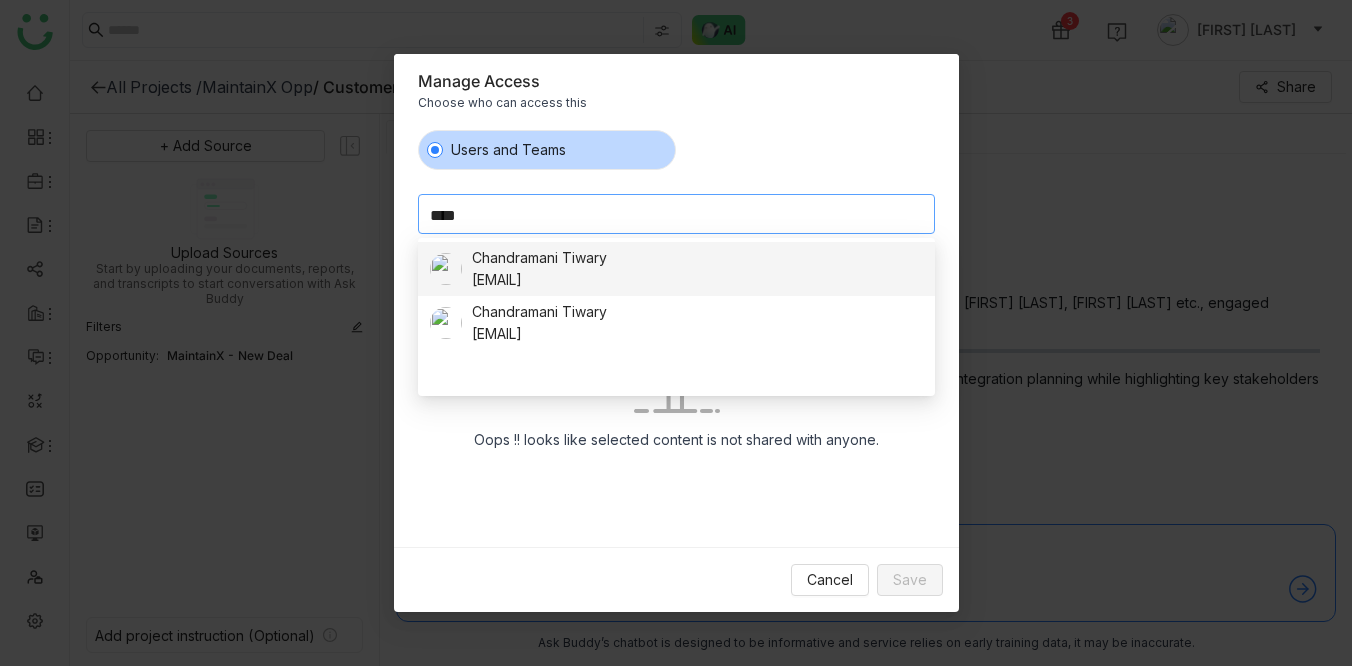 type on "****" 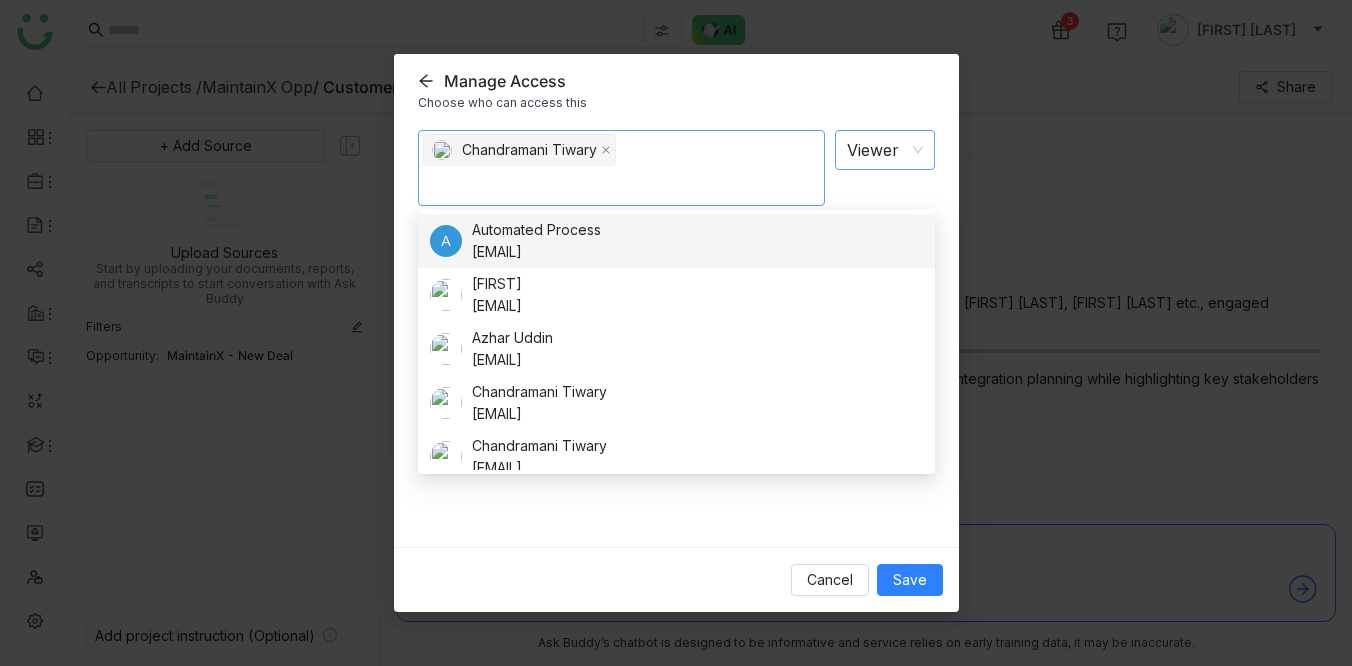 click on "Viewer" 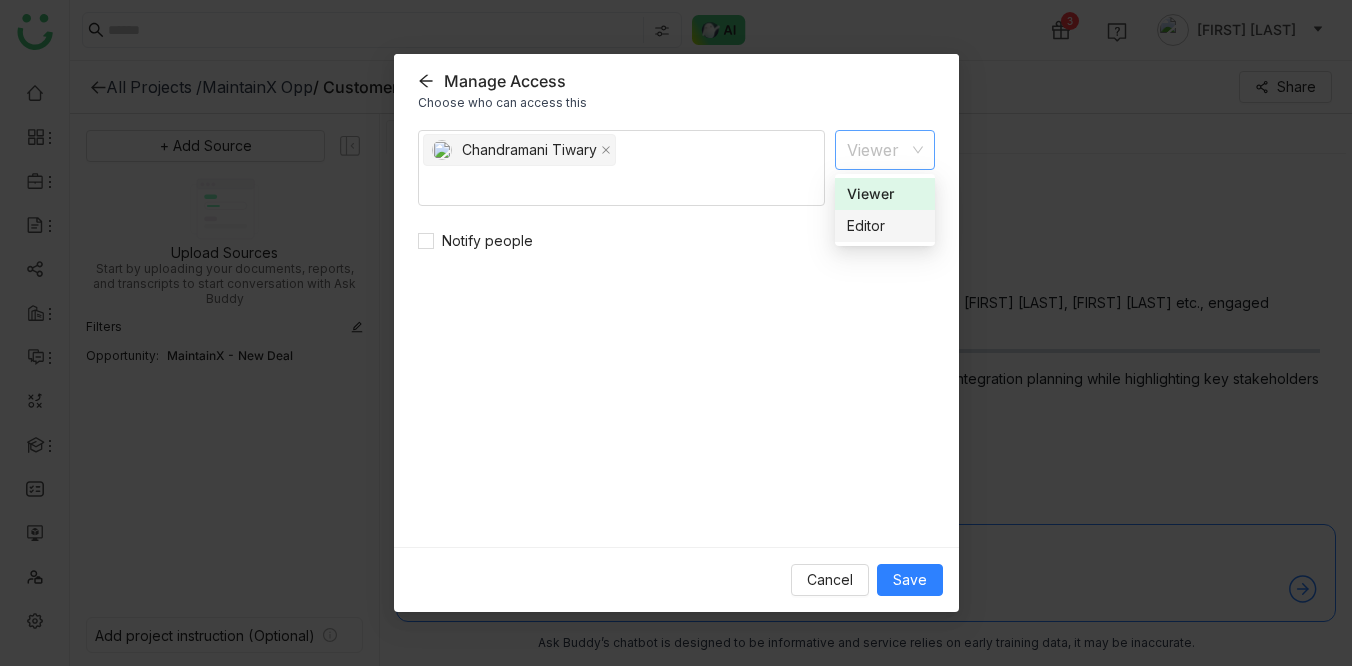 click on "Editor" at bounding box center (885, 226) 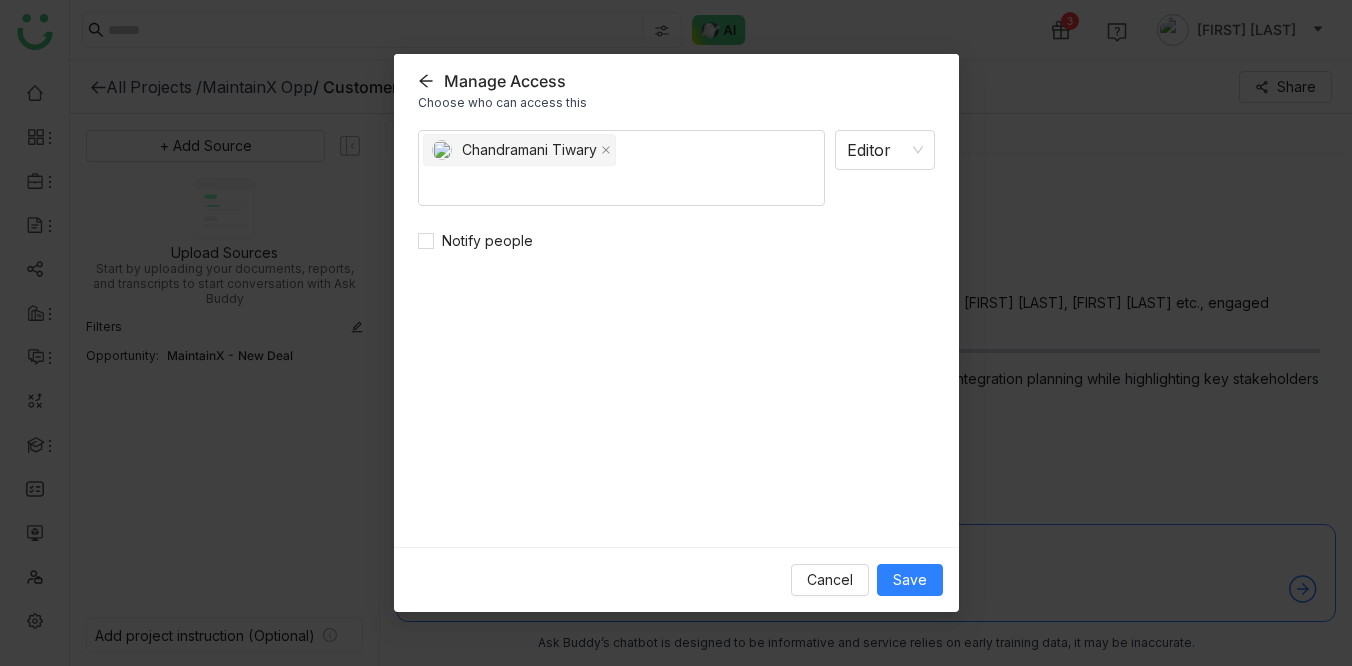 click on "Chandramani Tiwary     Editor  Notify people" at bounding box center (676, 330) 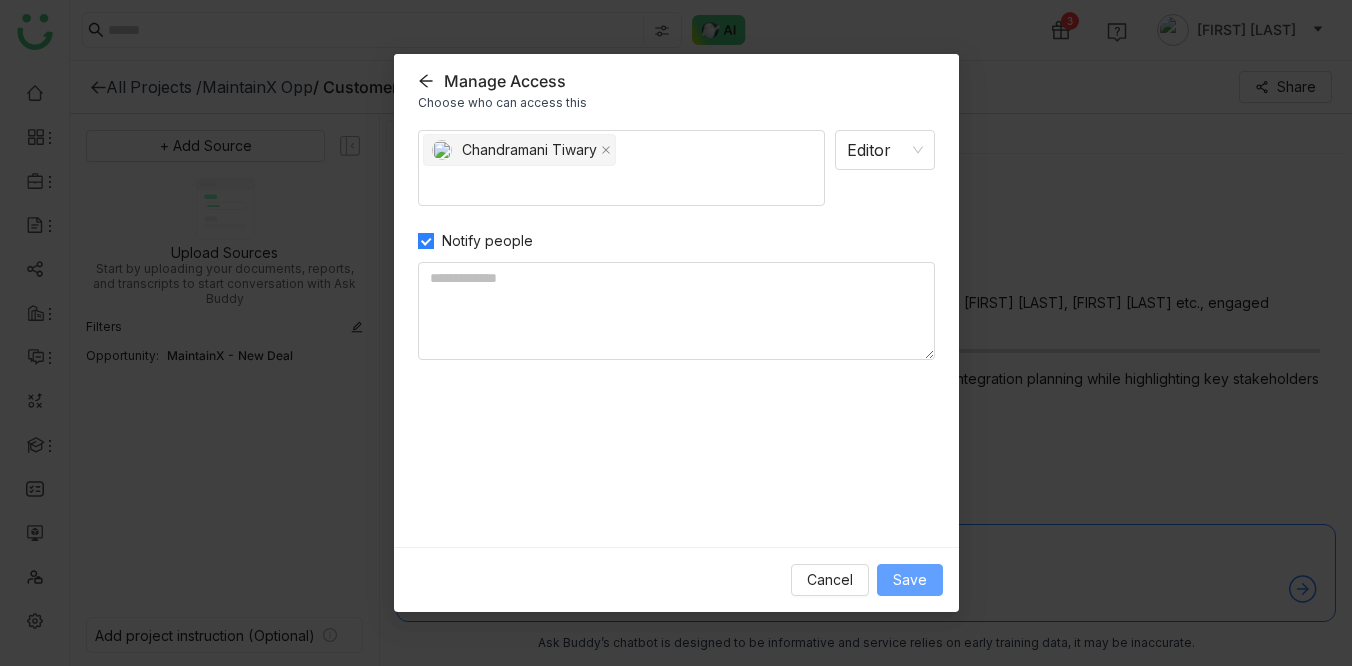 click on "Save" at bounding box center (910, 580) 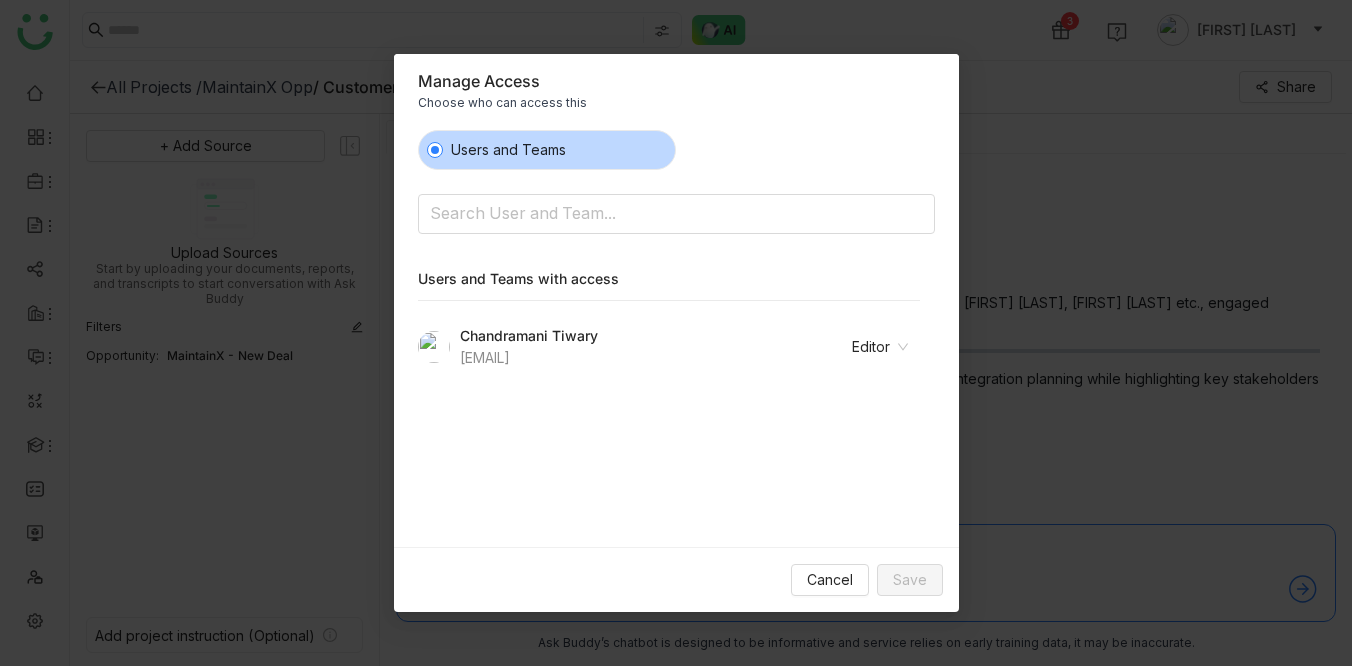 click on "Manage Access   Choose who can access this   Users and Teams    Search User and Team...   Users and Teams with access   Chandramani Tiwary   mani@gtmbuddy.ai   Editor   Cancel   Save" at bounding box center [676, 333] 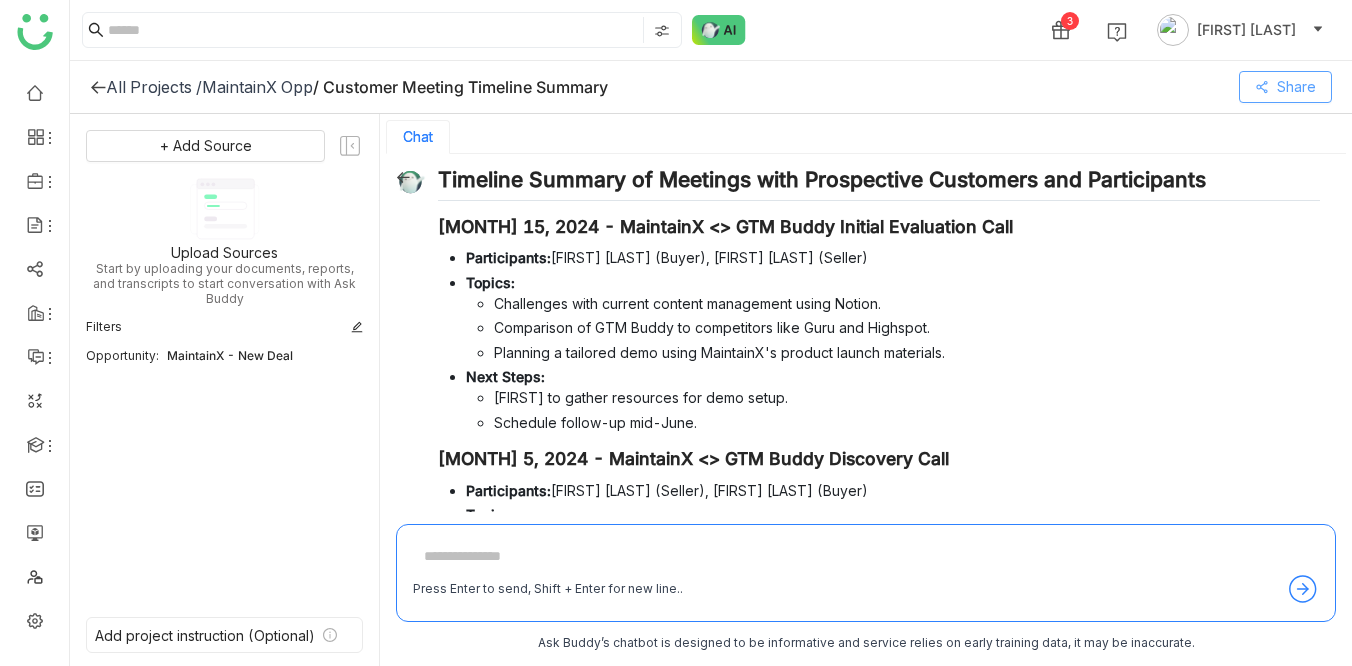 scroll, scrollTop: 55, scrollLeft: 0, axis: vertical 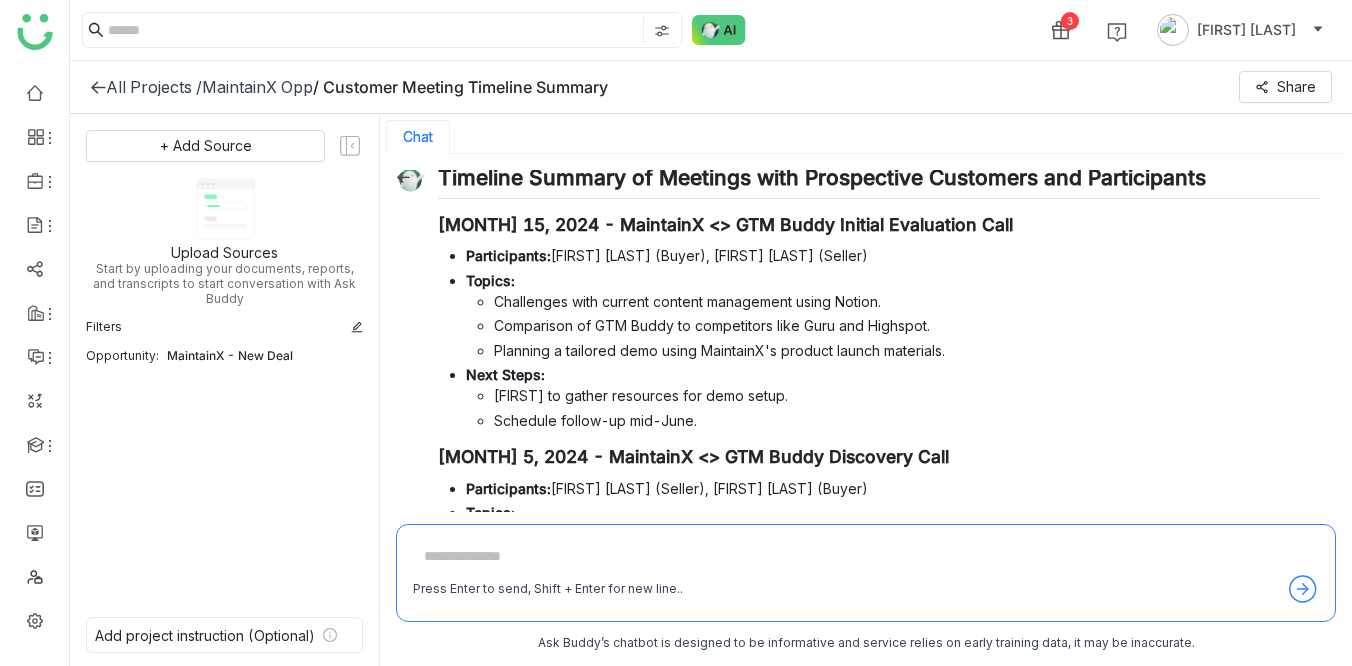 click on "Topics:
Challenges with current content management using Notion.
Comparison of GTM Buddy to competitors like Guru and Highspot.
Planning a tailored demo using MaintainX's product launch materials." at bounding box center (893, 315) 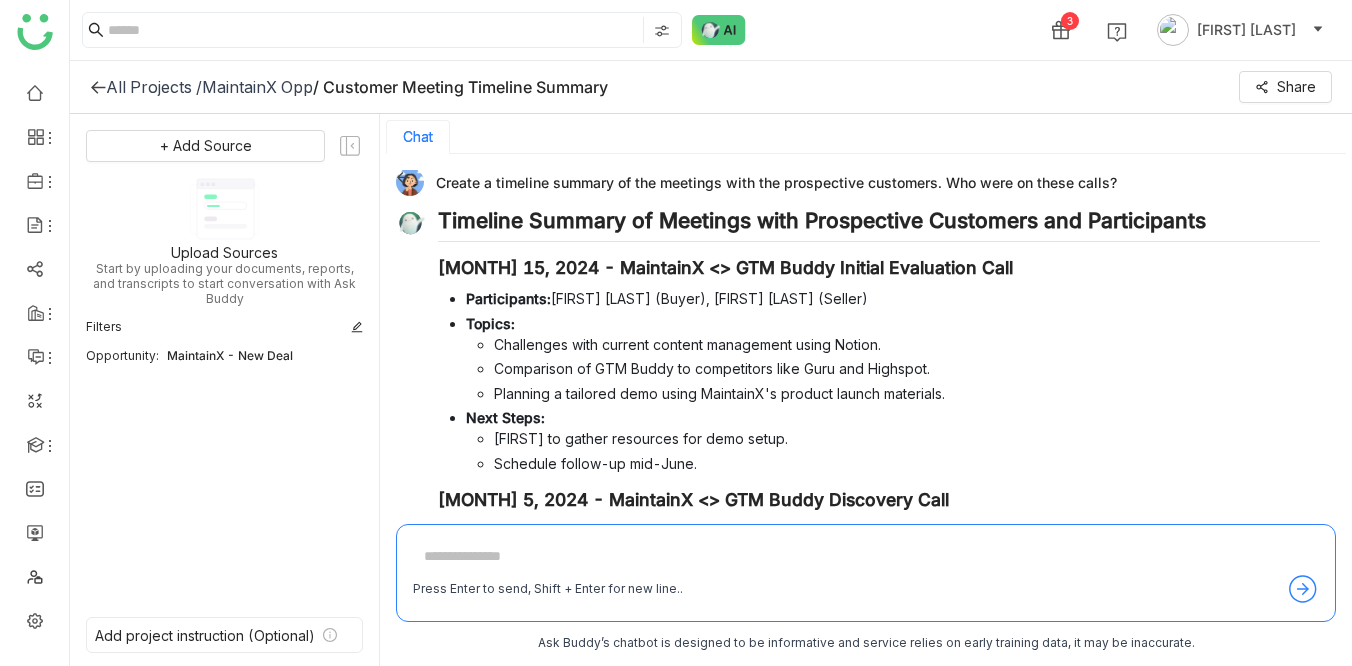 scroll, scrollTop: 0, scrollLeft: 0, axis: both 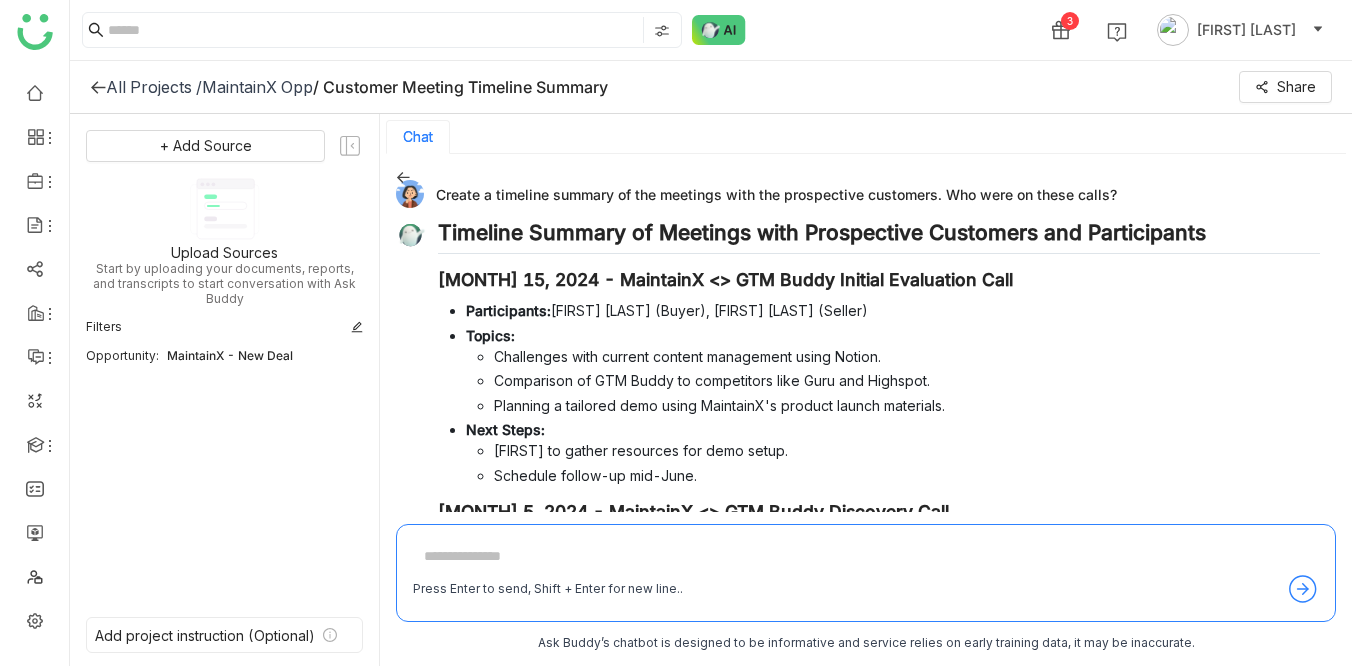click on "Create a timeline summary of the meetings with the prospective customers. Who were on these calls?" at bounding box center [858, 194] 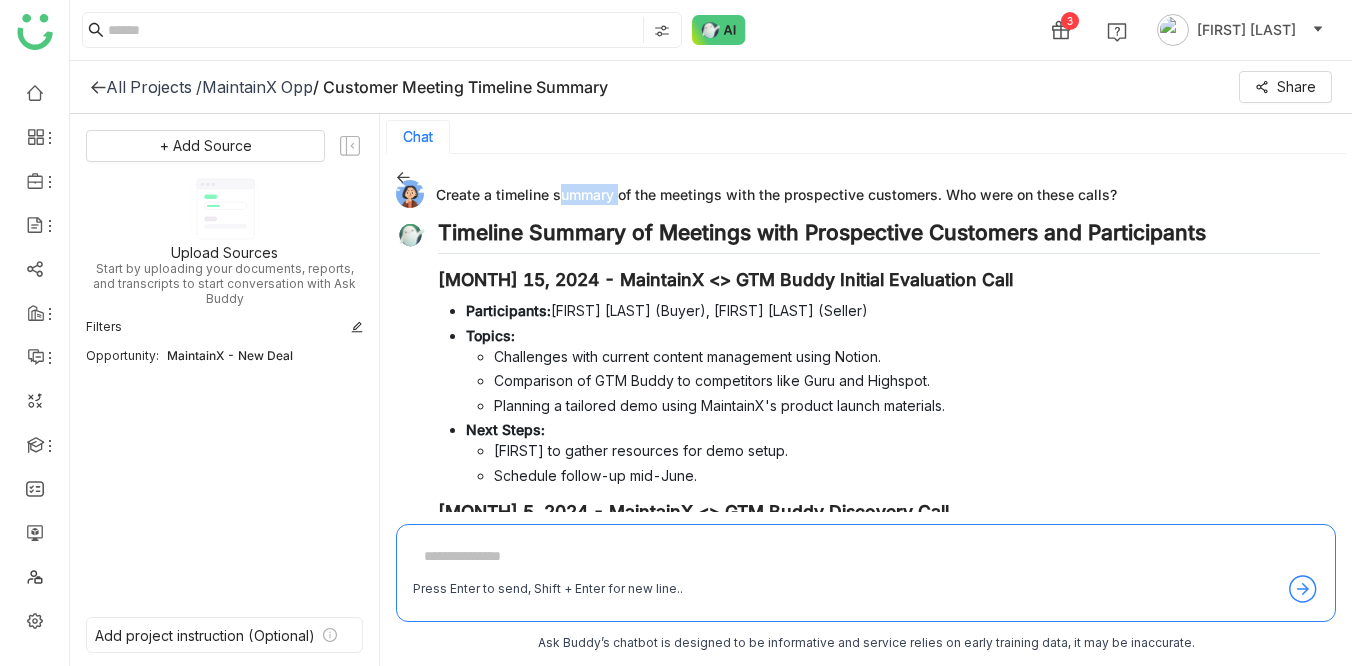 click on "Create a timeline summary of the meetings with the prospective customers. Who were on these calls?" at bounding box center (858, 194) 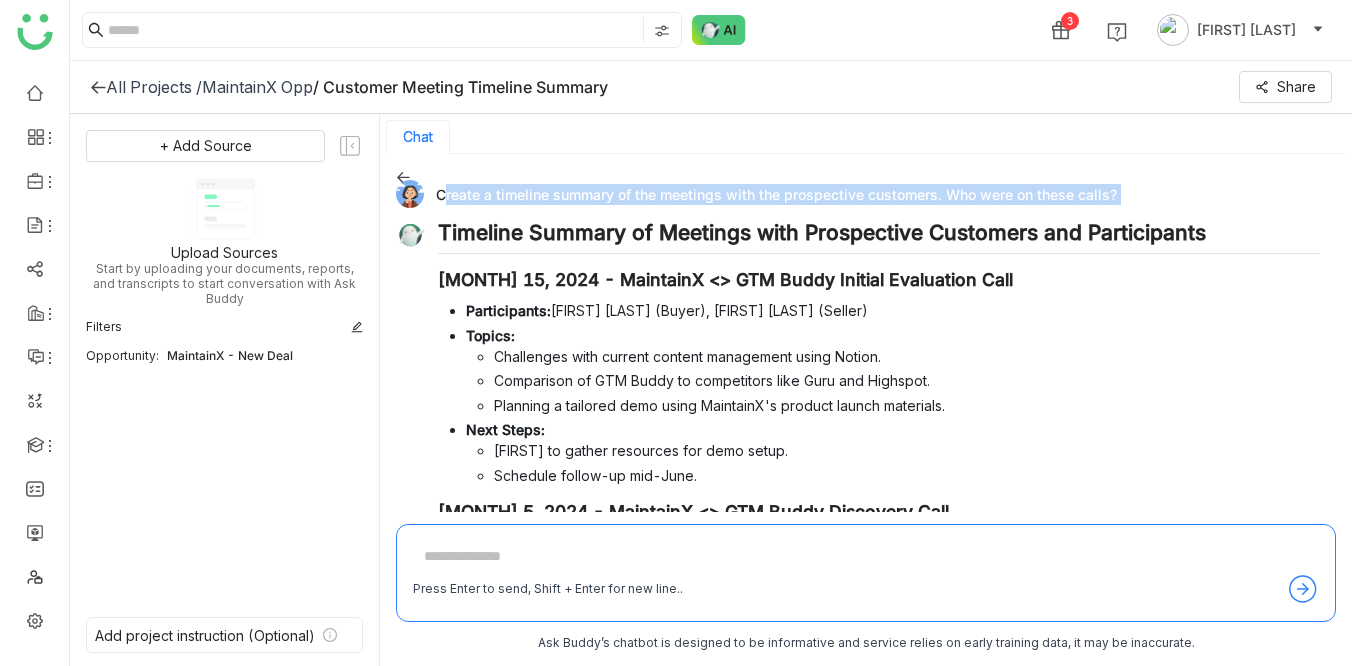 click on "Create a timeline summary of the meetings with the prospective customers. Who were on these calls?" at bounding box center [858, 194] 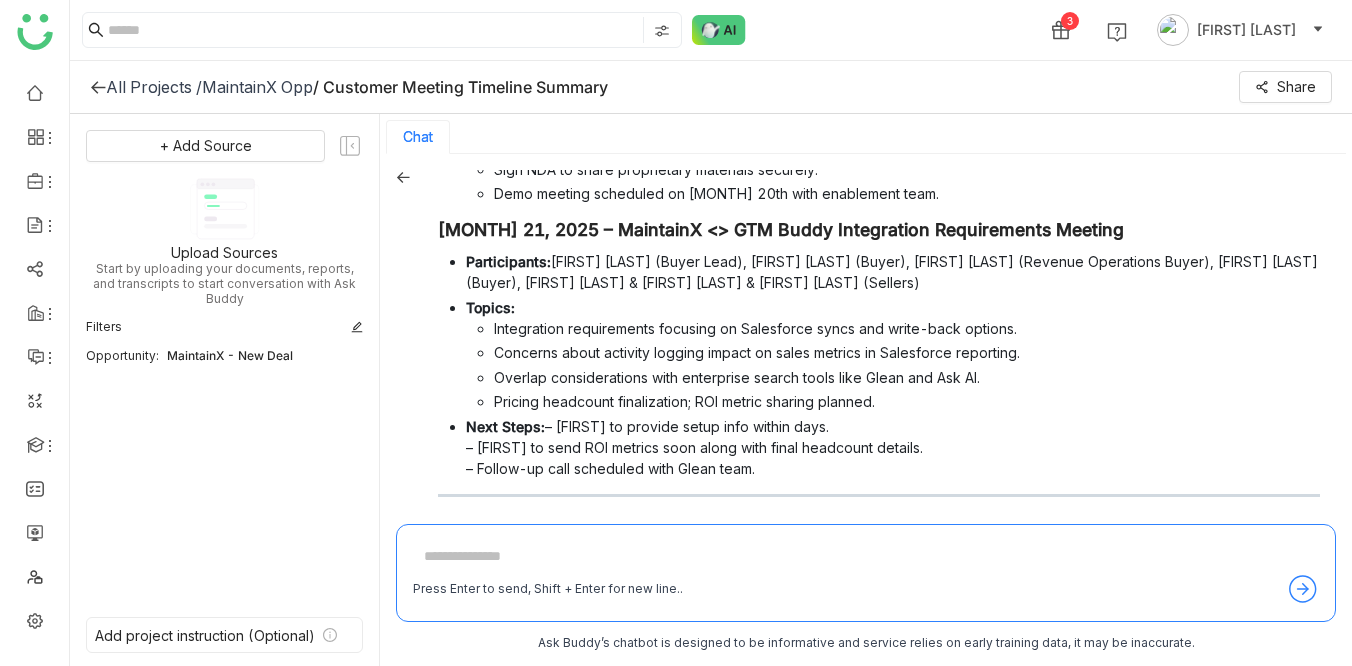 scroll, scrollTop: 481, scrollLeft: 0, axis: vertical 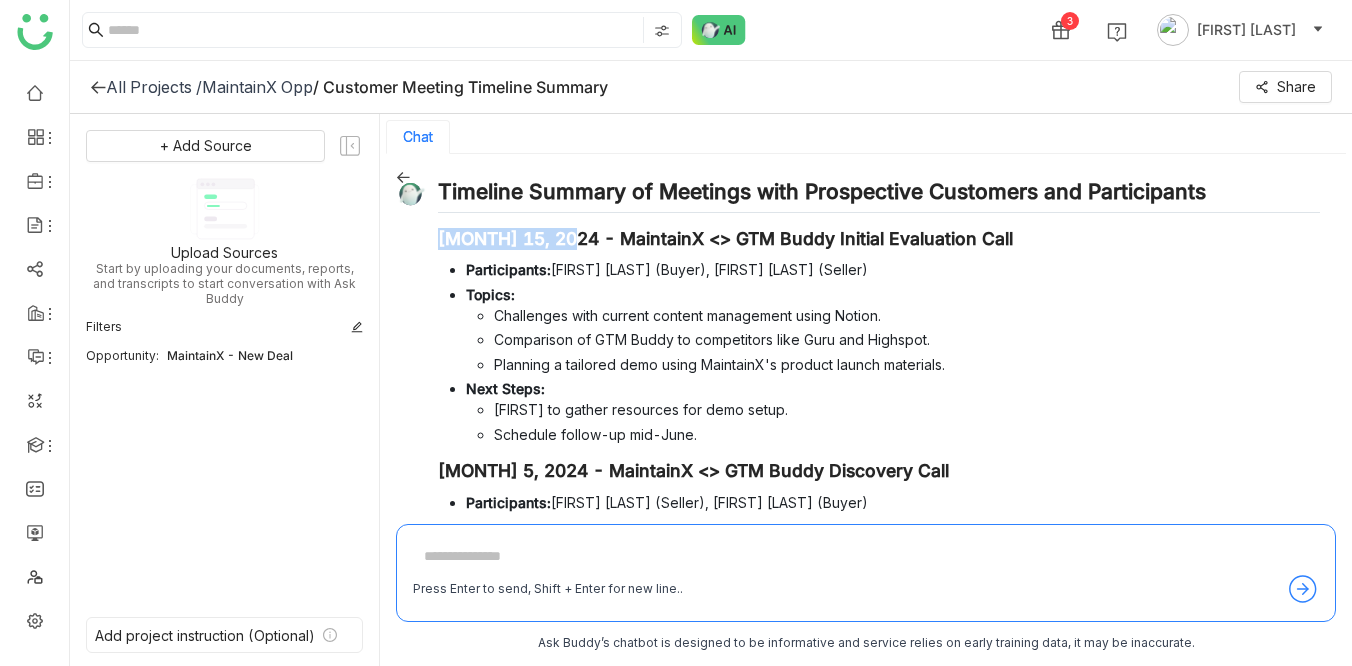 drag, startPoint x: 437, startPoint y: 236, endPoint x: 567, endPoint y: 237, distance: 130.00385 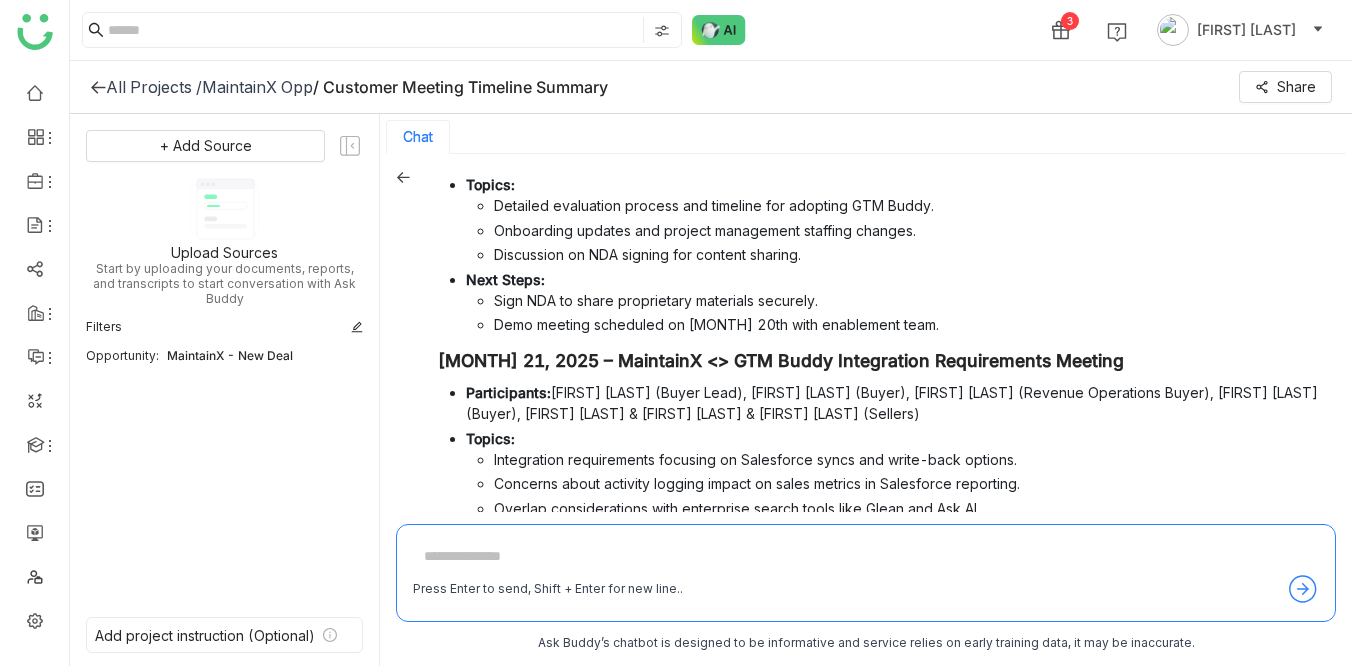 scroll, scrollTop: 379, scrollLeft: 0, axis: vertical 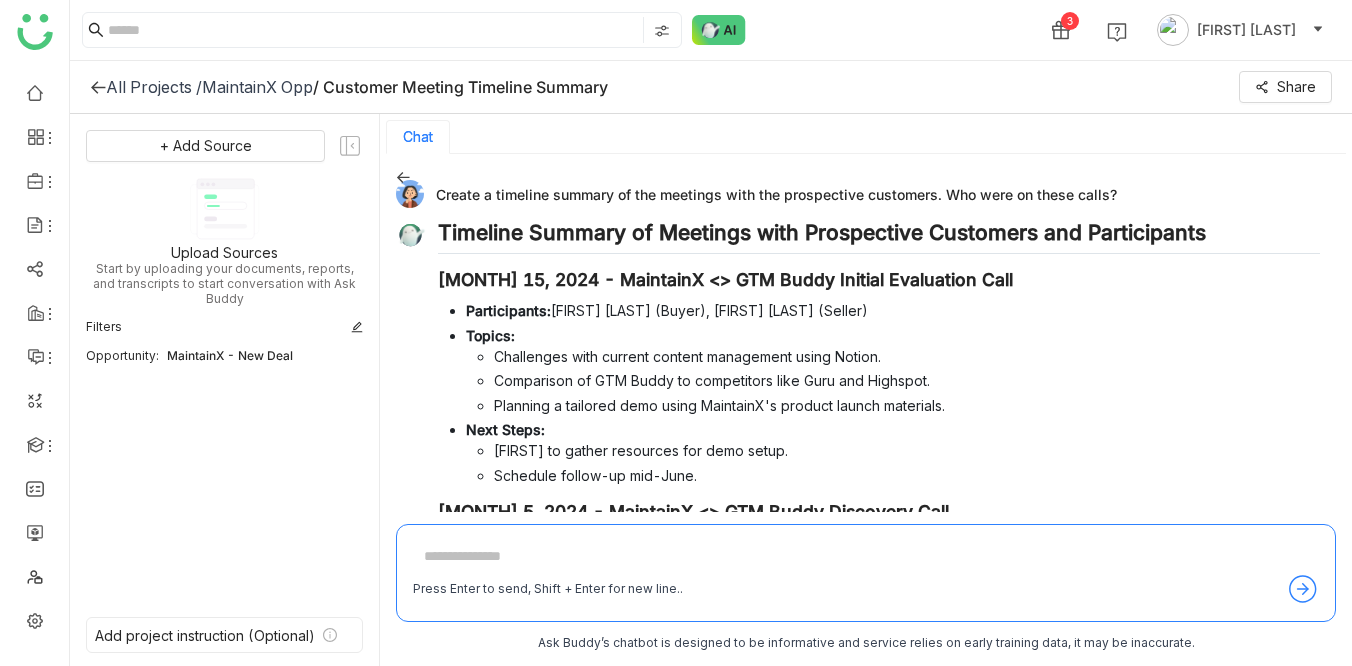 click on "Participants:" at bounding box center (508, 310) 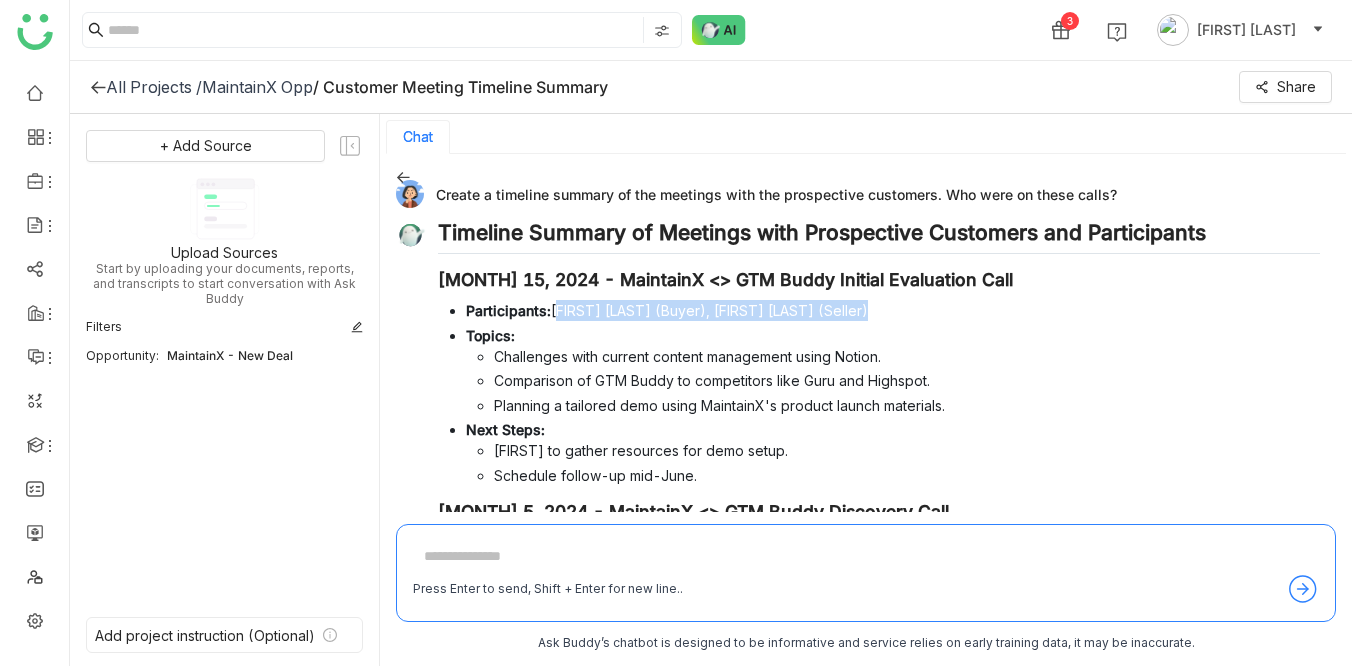 drag, startPoint x: 556, startPoint y: 316, endPoint x: 876, endPoint y: 308, distance: 320.09998 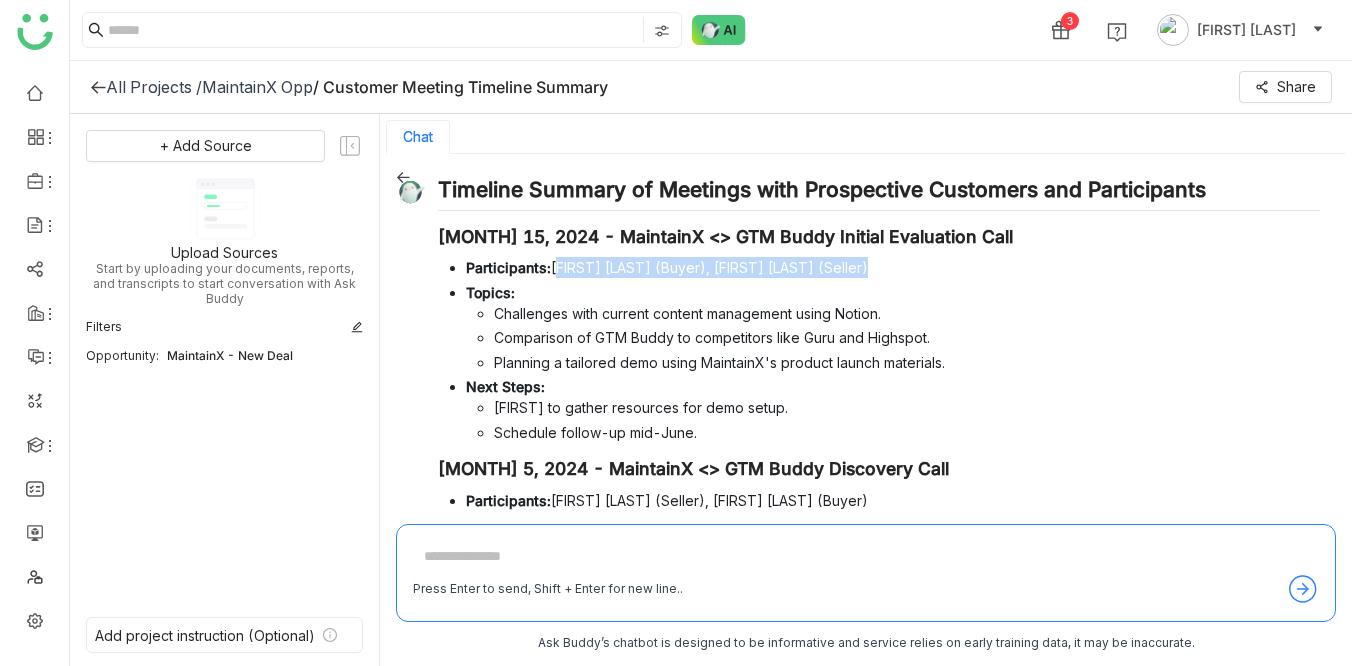 scroll, scrollTop: 45, scrollLeft: 0, axis: vertical 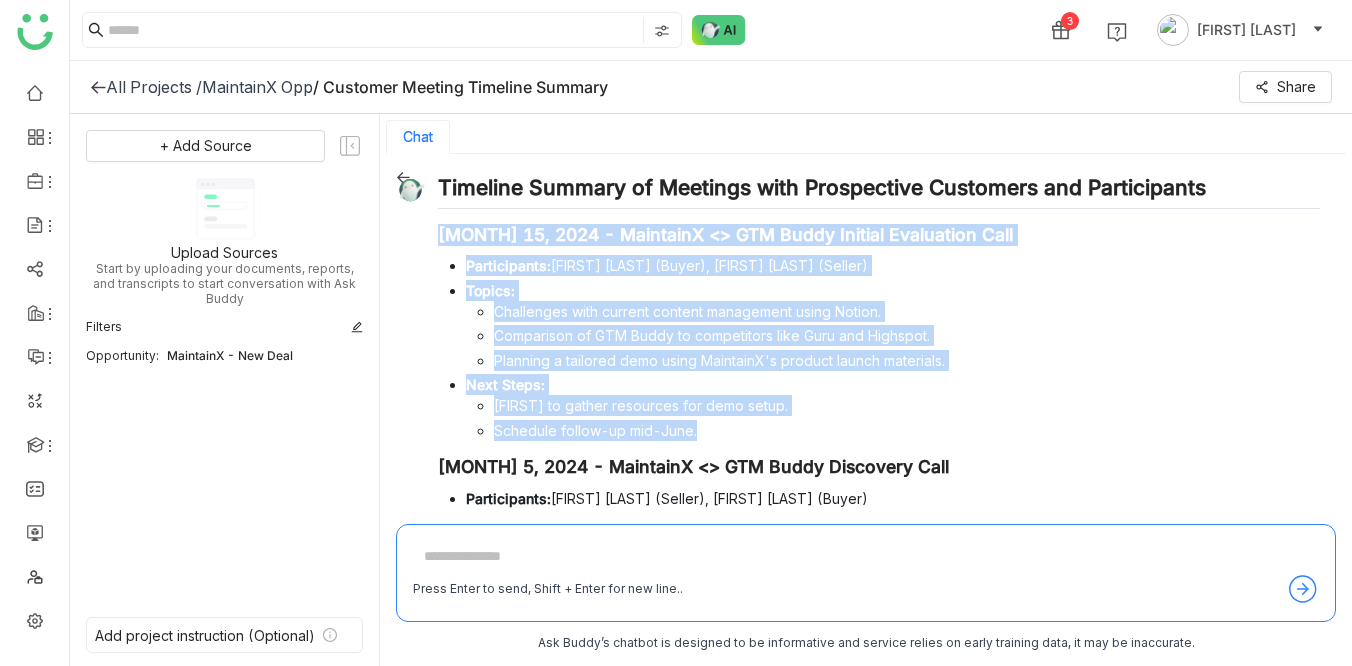 drag, startPoint x: 436, startPoint y: 235, endPoint x: 715, endPoint y: 431, distance: 340.9648 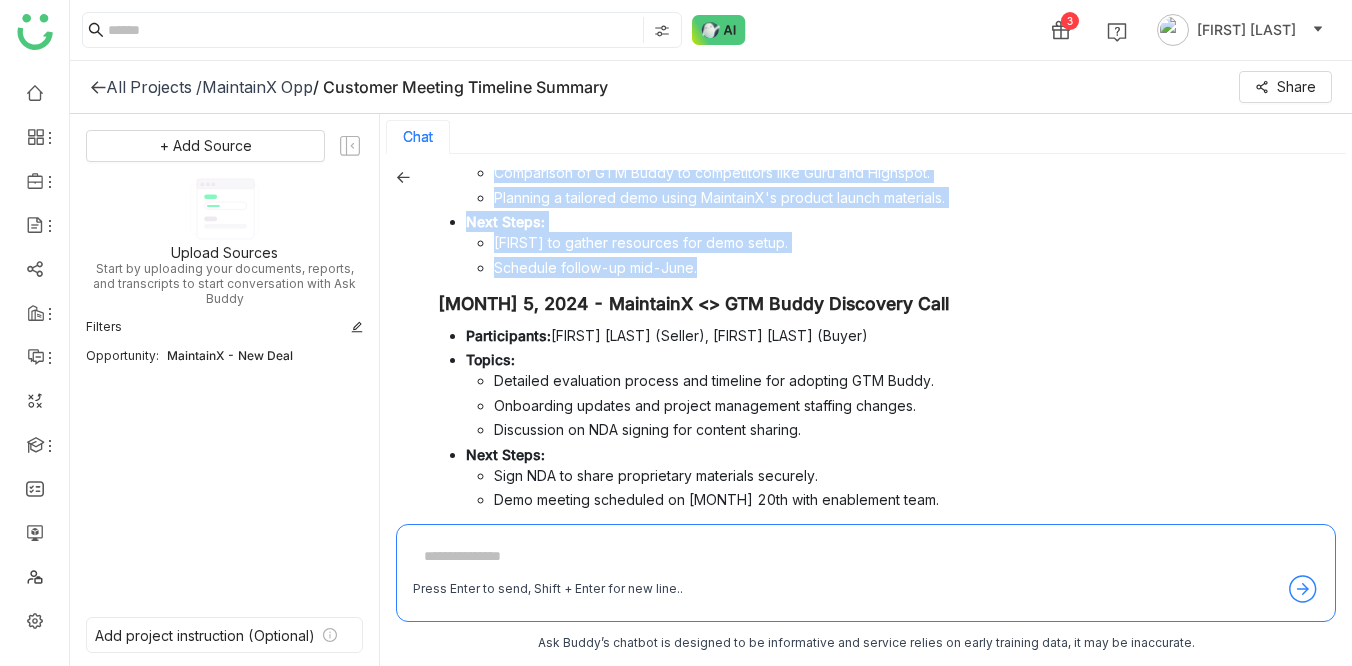 scroll, scrollTop: 0, scrollLeft: 0, axis: both 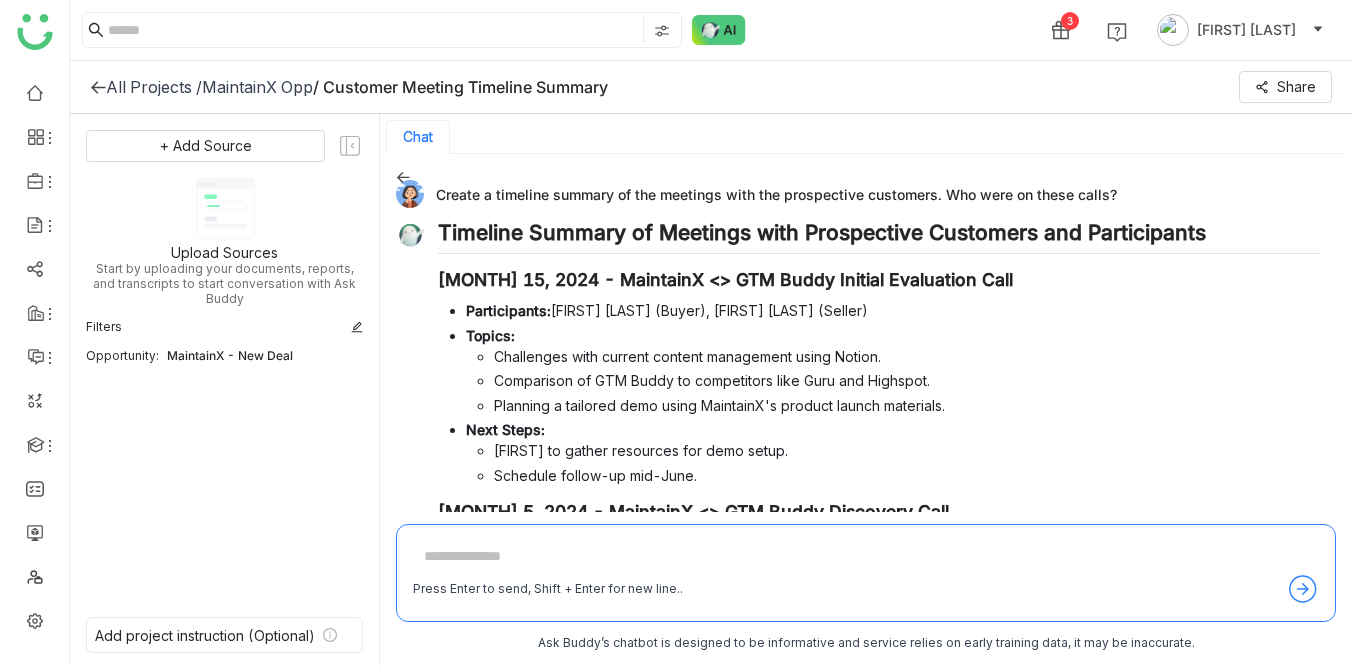 click on "Create a timeline summary of the meetings with the prospective customers. Who were on these calls?" at bounding box center [858, 194] 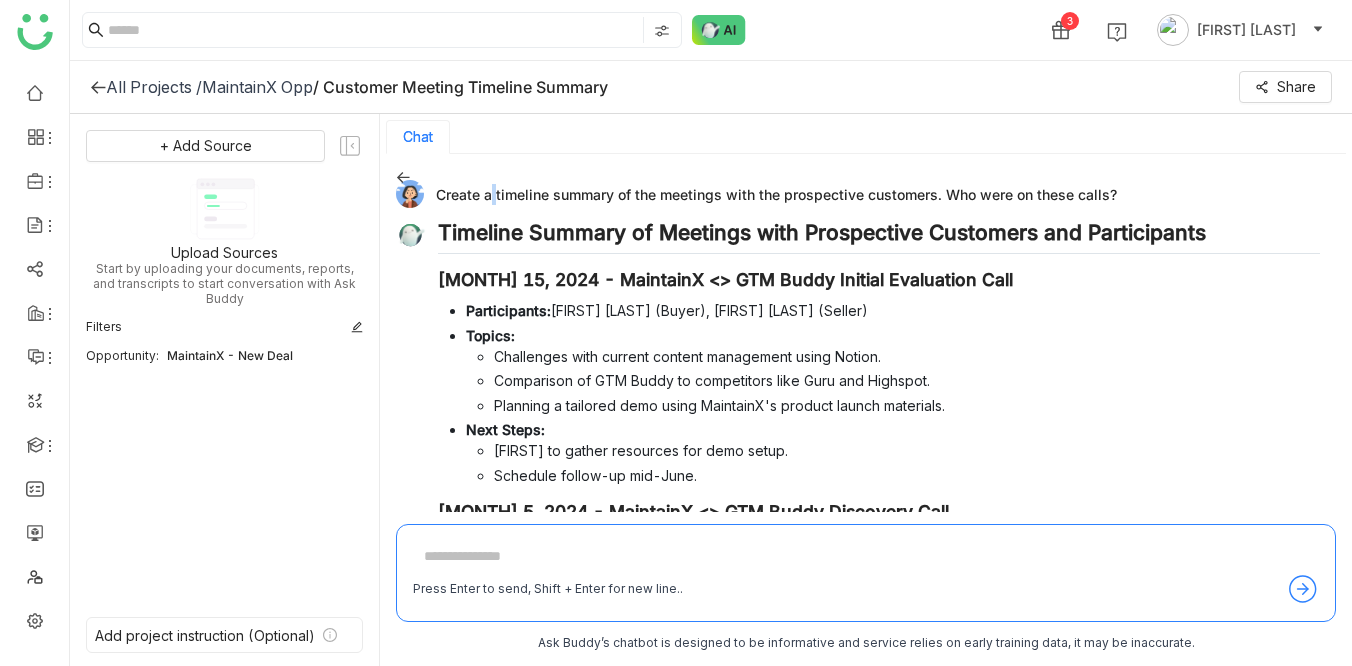 click on "Create a timeline summary of the meetings with the prospective customers. Who were on these calls?" at bounding box center (858, 194) 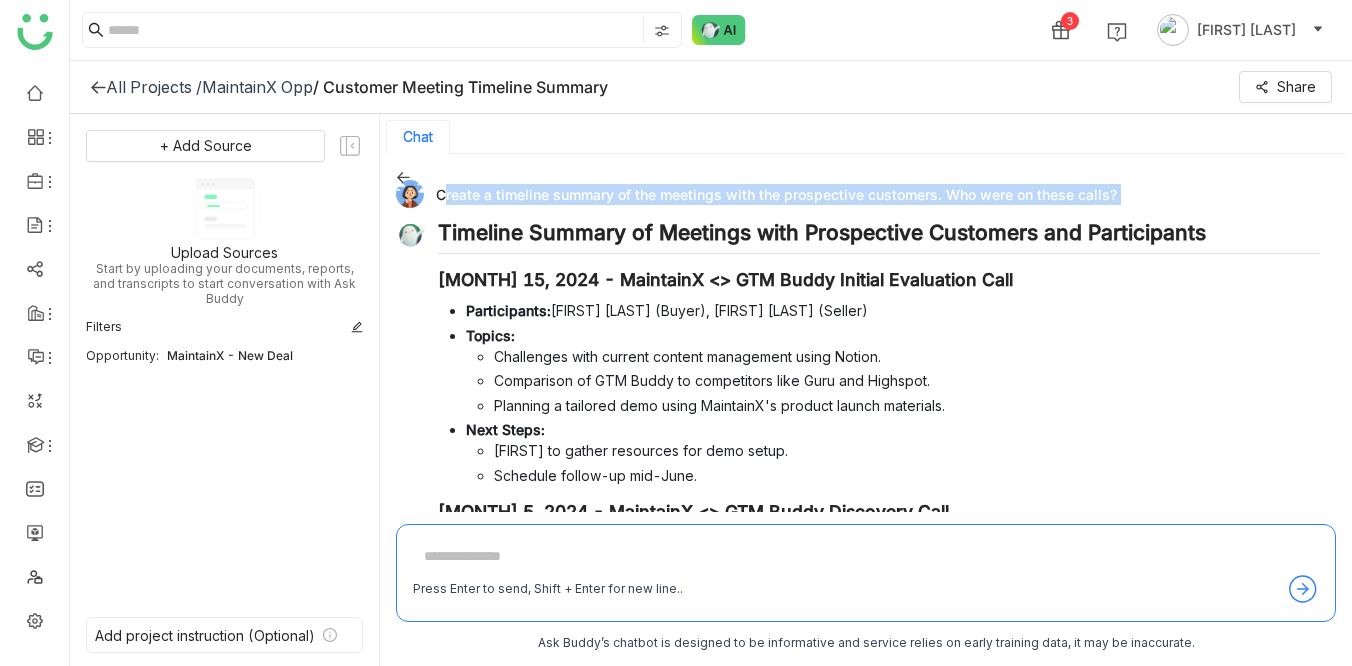 click on "Create a timeline summary of the meetings with the prospective customers. Who were on these calls?" at bounding box center [858, 194] 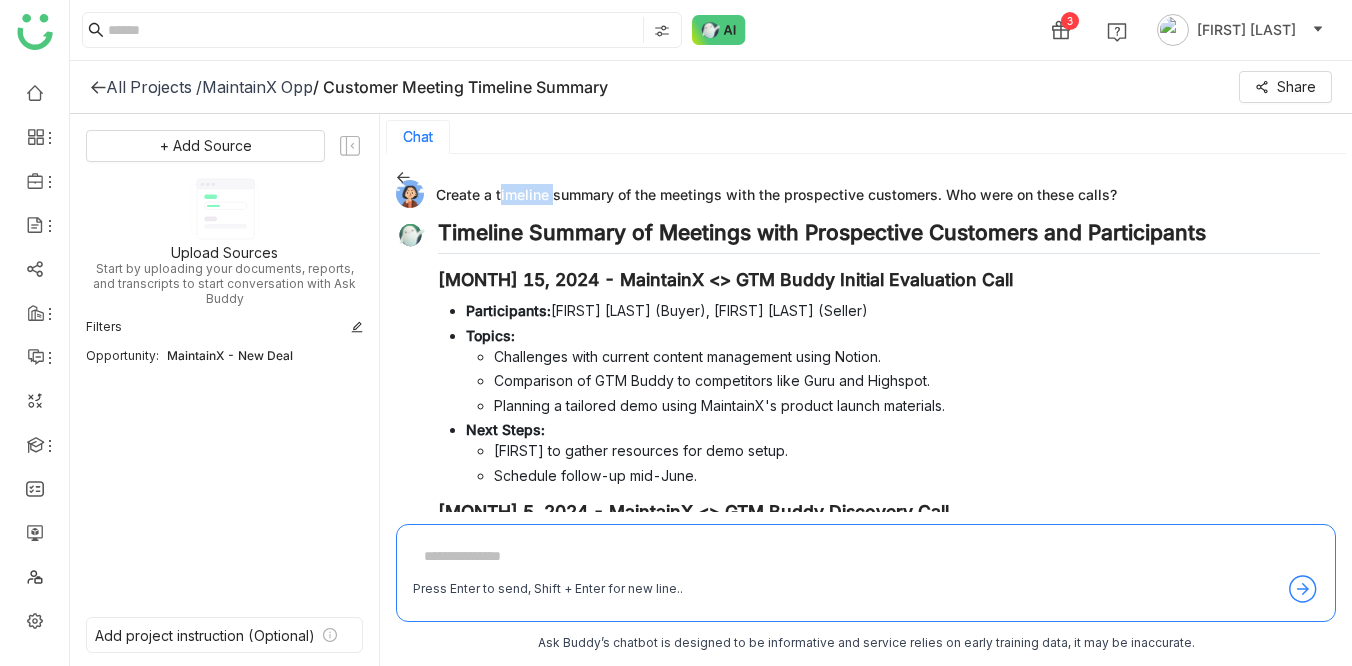 click on "Create a timeline summary of the meetings with the prospective customers. Who were on these calls?" at bounding box center (858, 194) 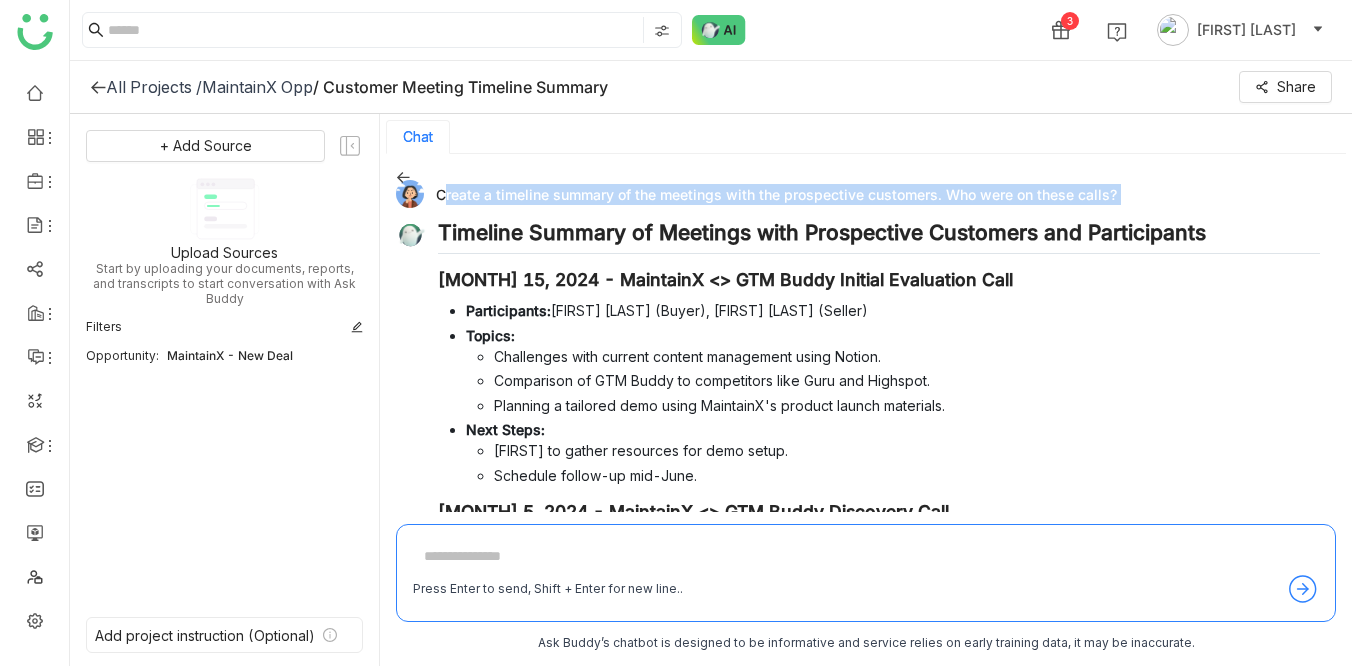 click on "Create a timeline summary of the meetings with the prospective customers. Who were on these calls?" at bounding box center [858, 194] 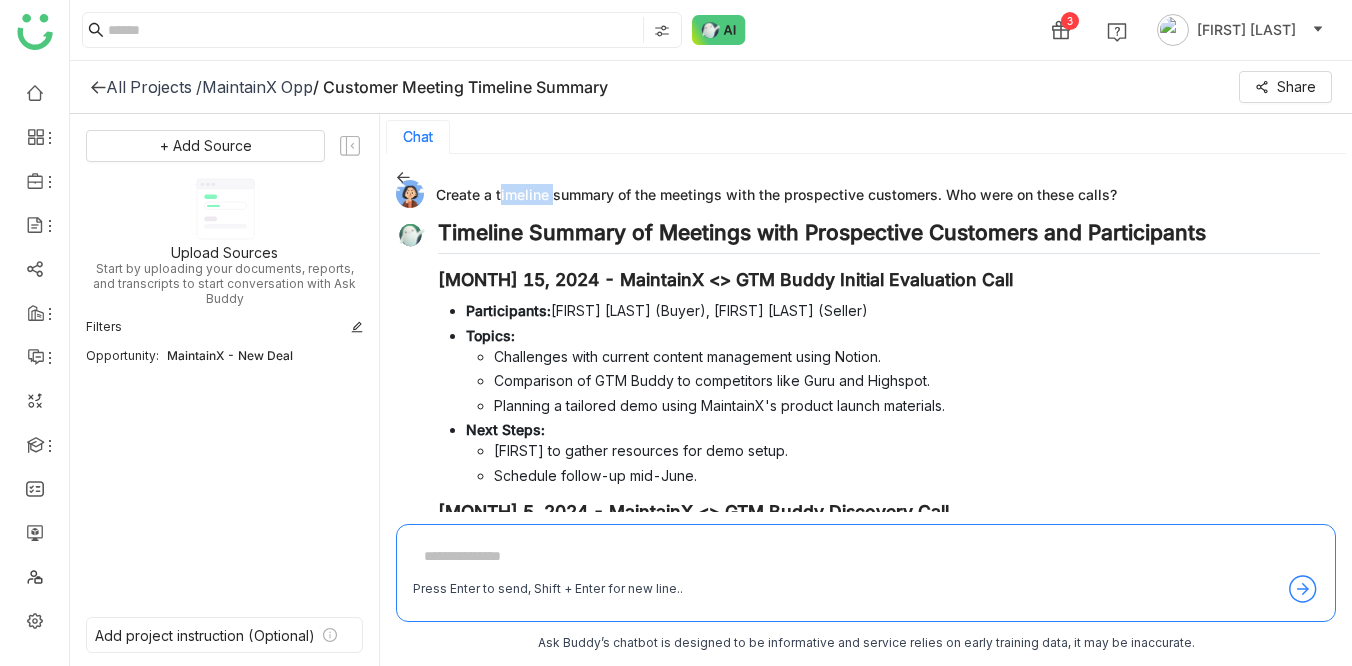 click on "Create a timeline summary of the meetings with the prospective customers. Who were on these calls?" at bounding box center (858, 194) 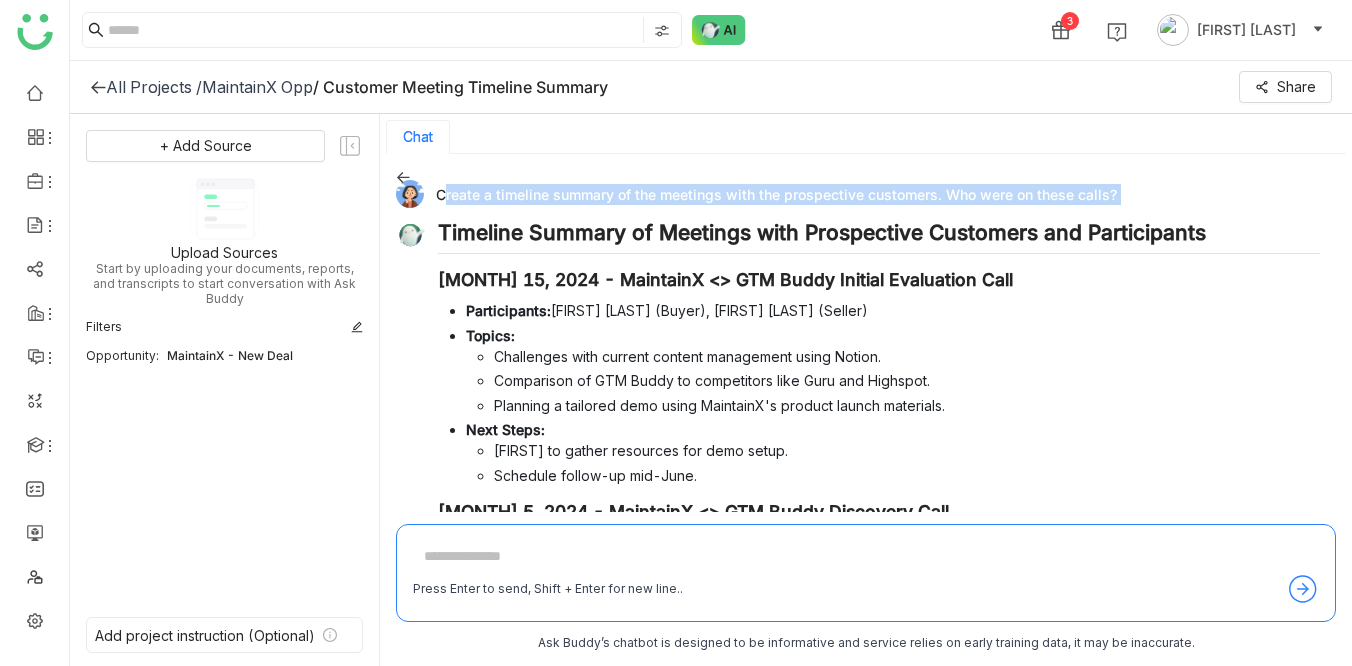 click on "Create a timeline summary of the meetings with the prospective customers. Who were on these calls?" at bounding box center (858, 194) 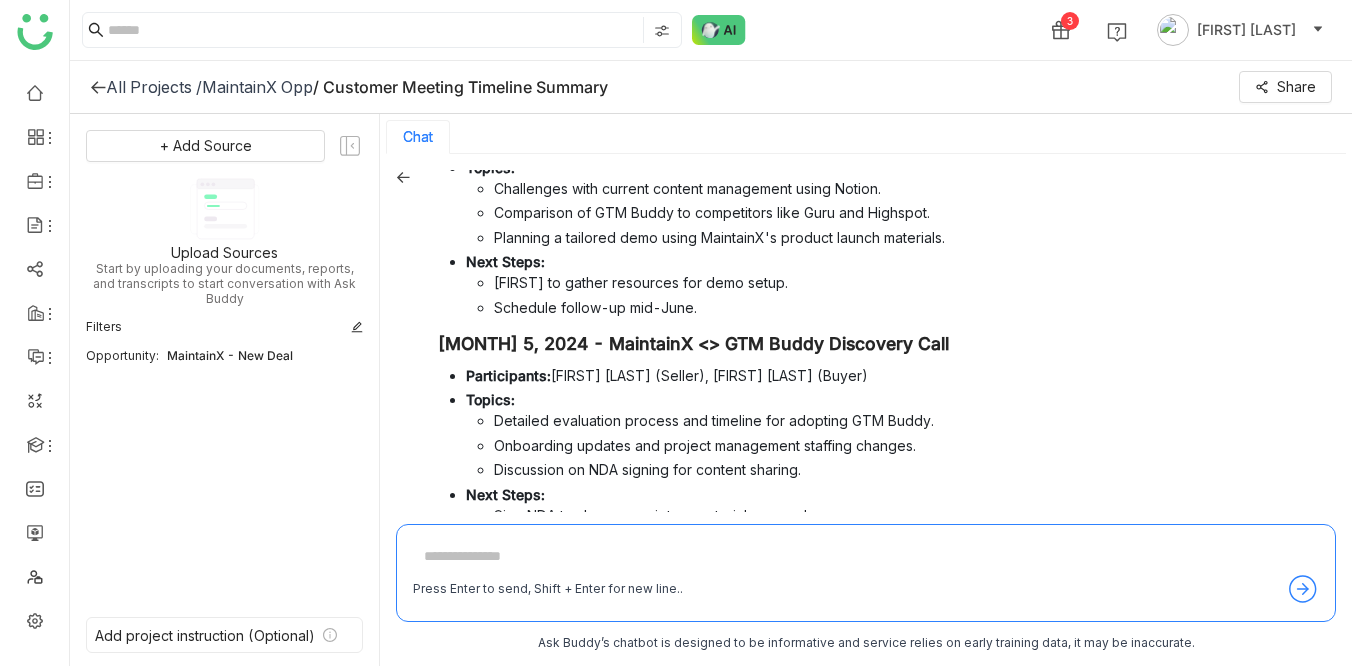 scroll, scrollTop: 0, scrollLeft: 0, axis: both 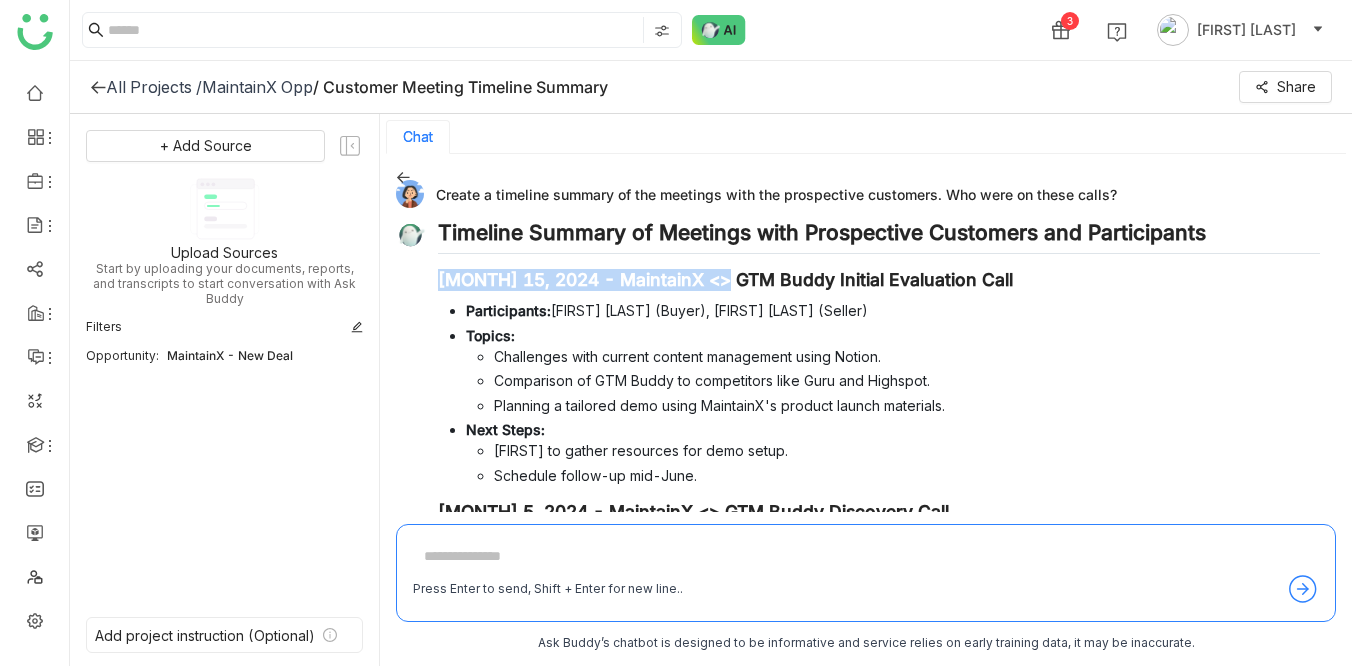 drag, startPoint x: 441, startPoint y: 275, endPoint x: 726, endPoint y: 275, distance: 285 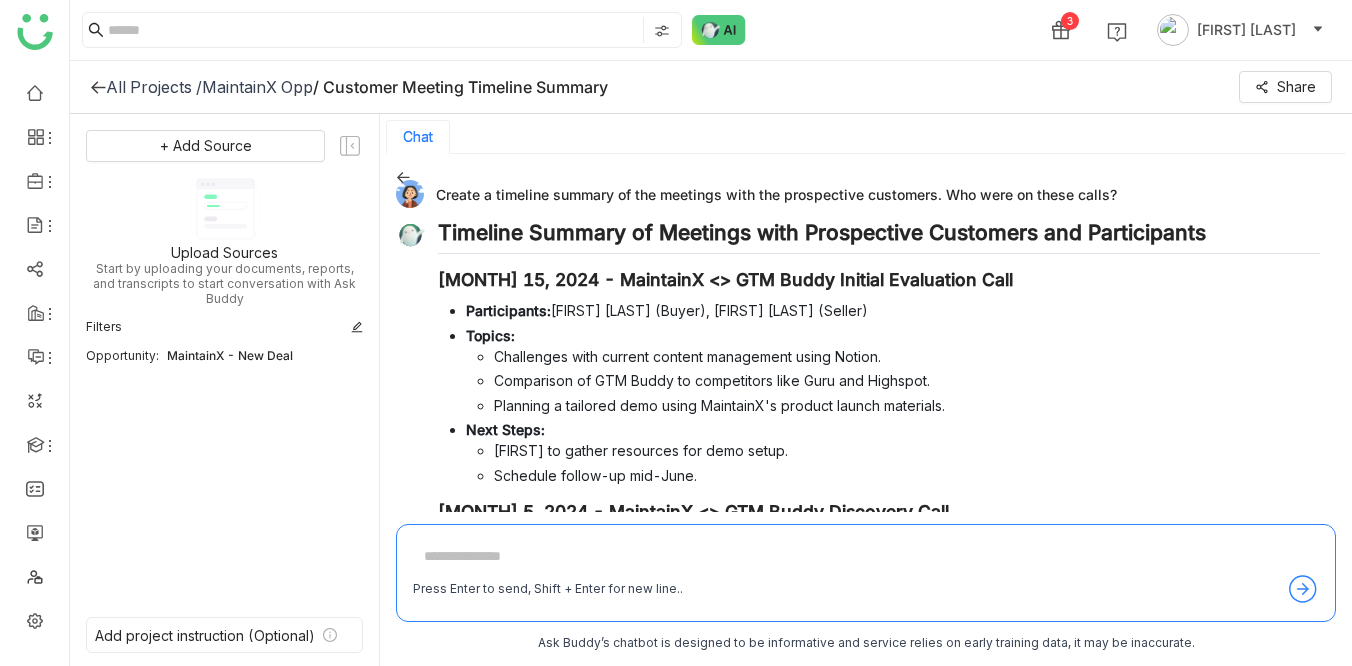 click on "Topics:" at bounding box center [490, 335] 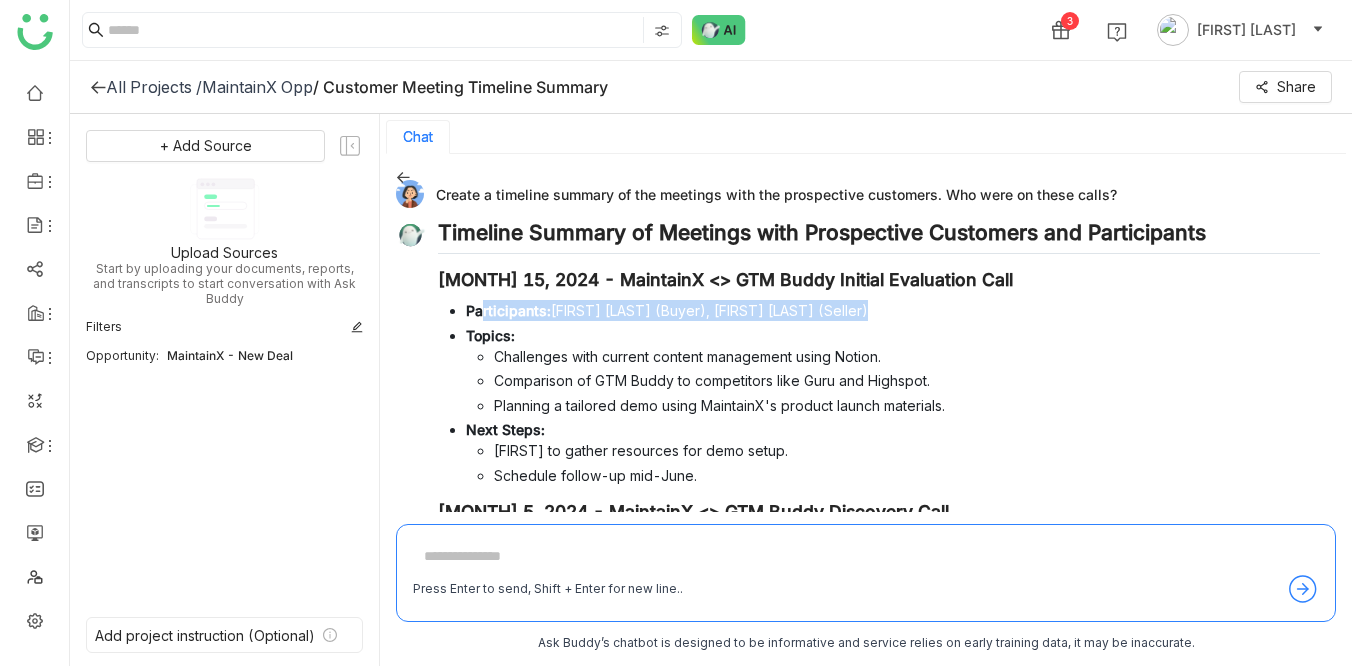 drag, startPoint x: 539, startPoint y: 319, endPoint x: 962, endPoint y: 317, distance: 423.00473 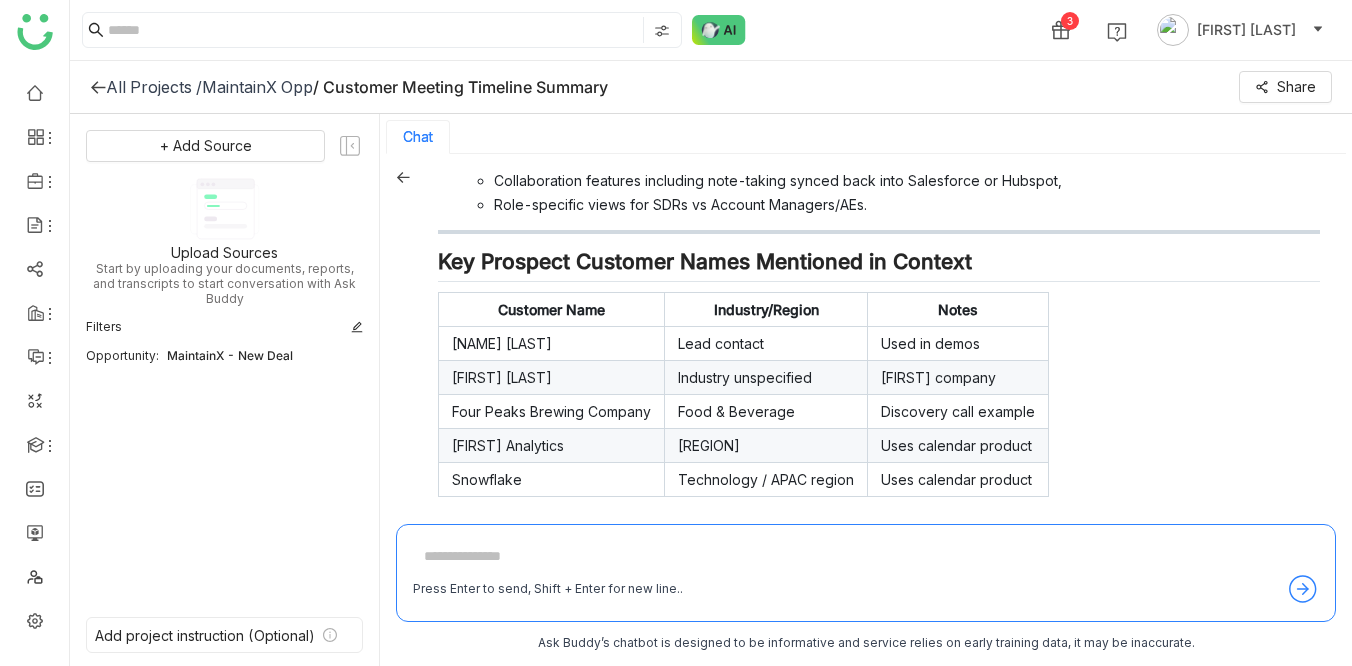 scroll, scrollTop: 1064, scrollLeft: 0, axis: vertical 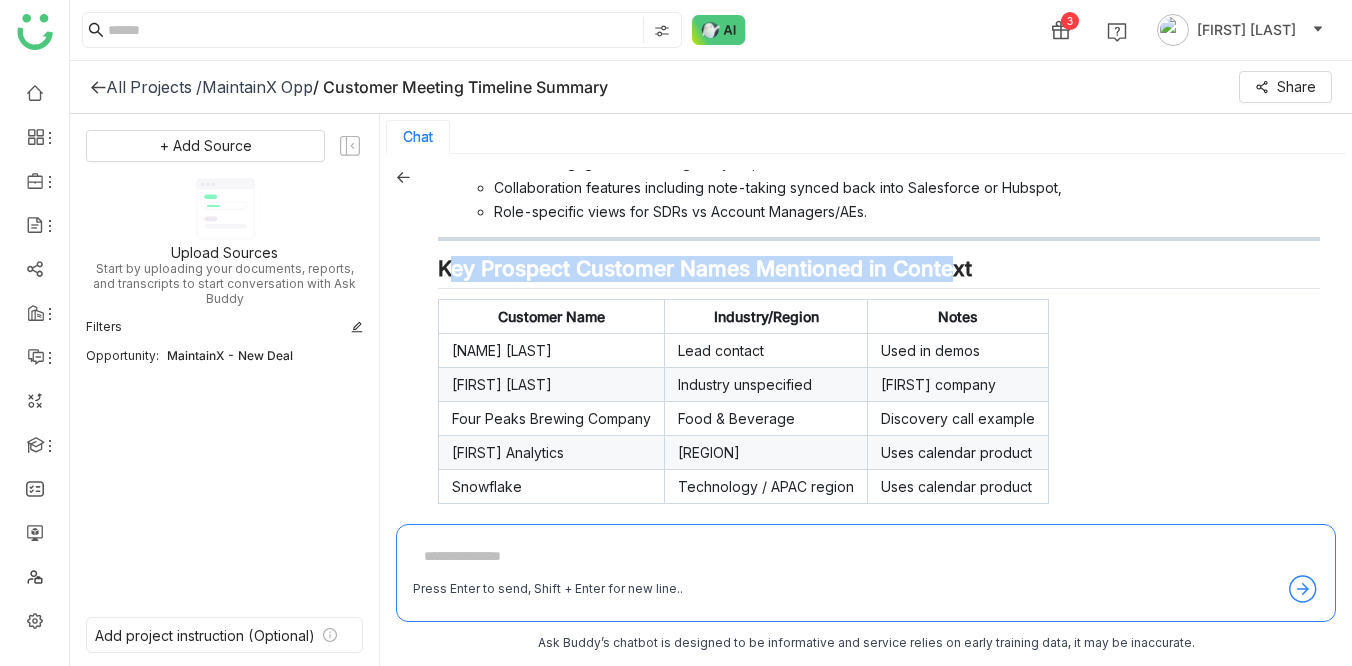 drag, startPoint x: 477, startPoint y: 264, endPoint x: 952, endPoint y: 264, distance: 475 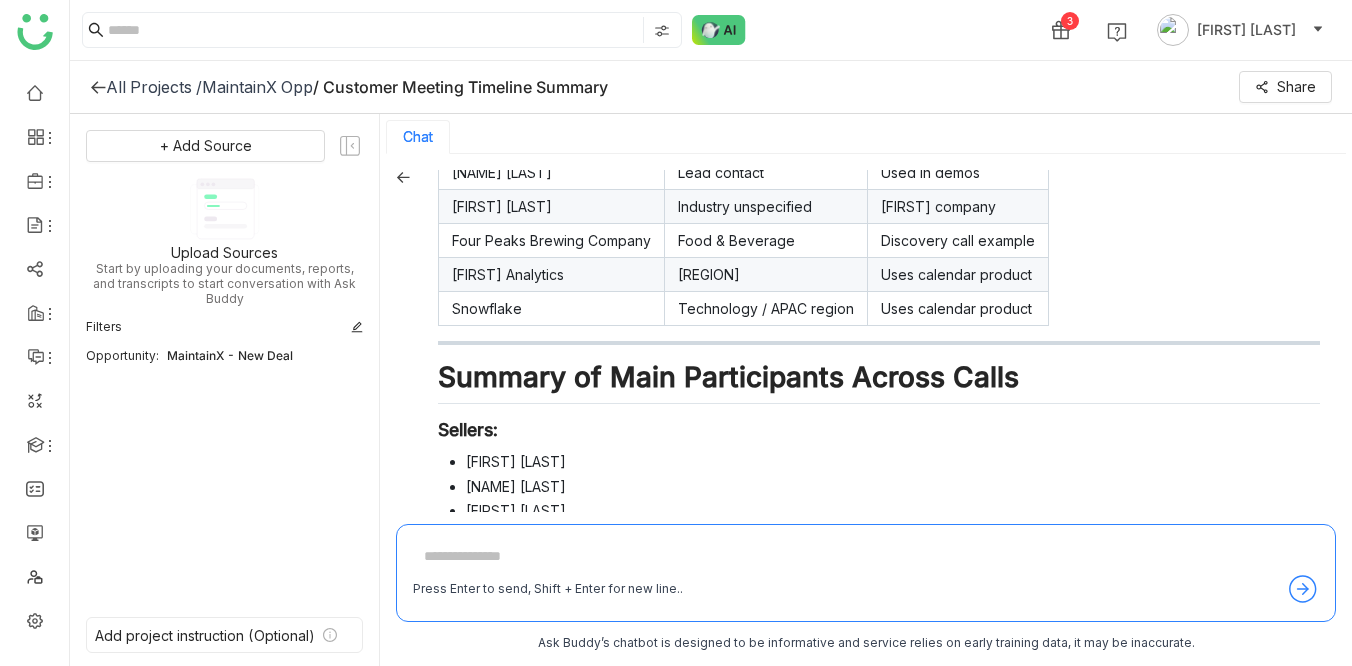 scroll, scrollTop: 1174, scrollLeft: 0, axis: vertical 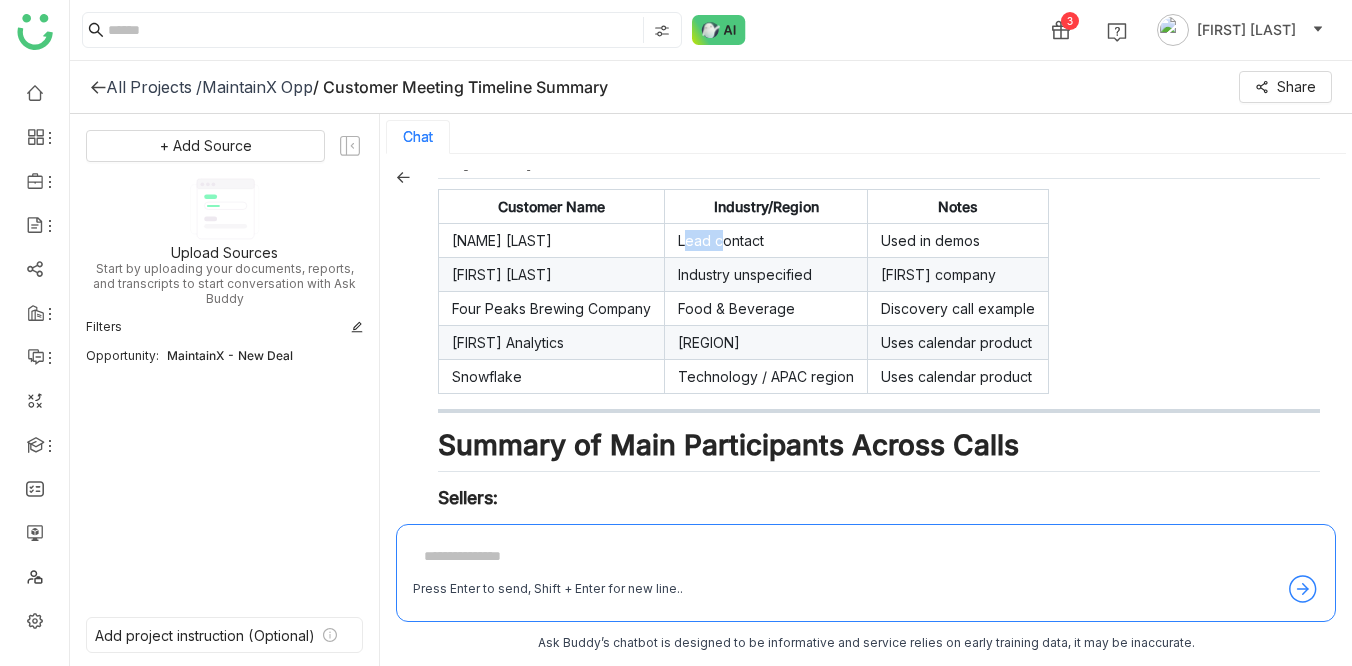 click on "Lead contact" at bounding box center [766, 241] 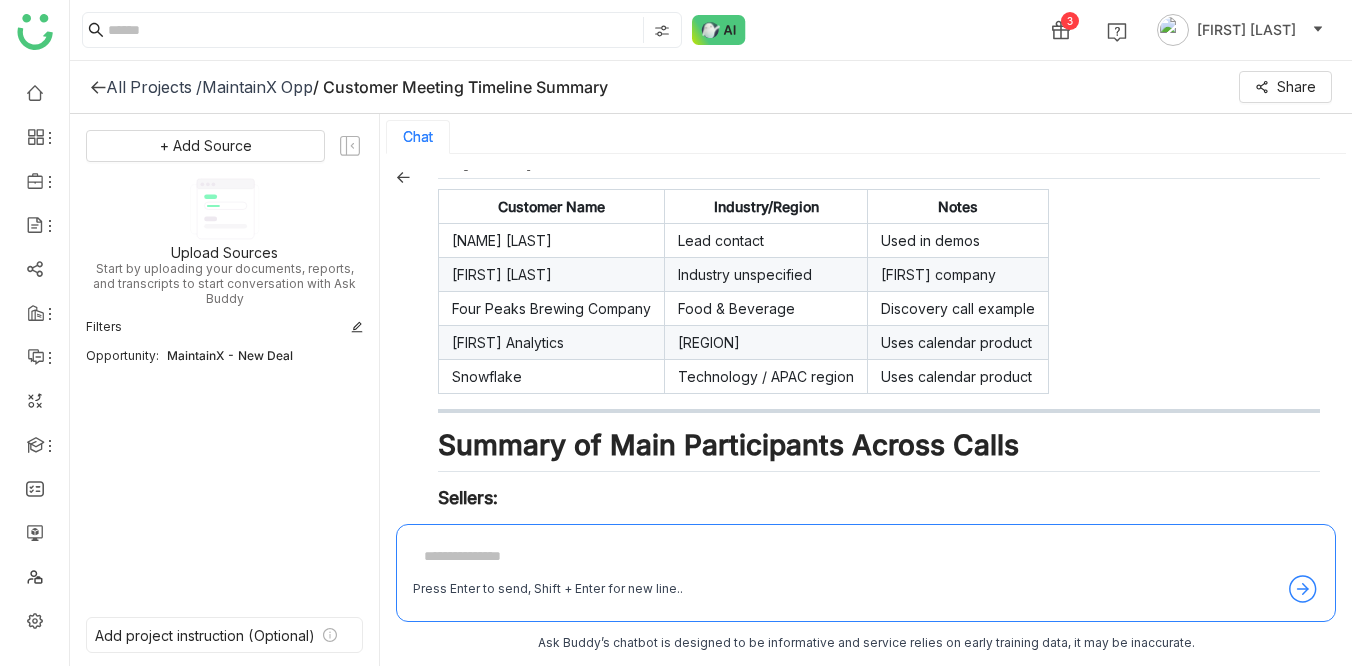drag, startPoint x: 702, startPoint y: 289, endPoint x: 798, endPoint y: 289, distance: 96 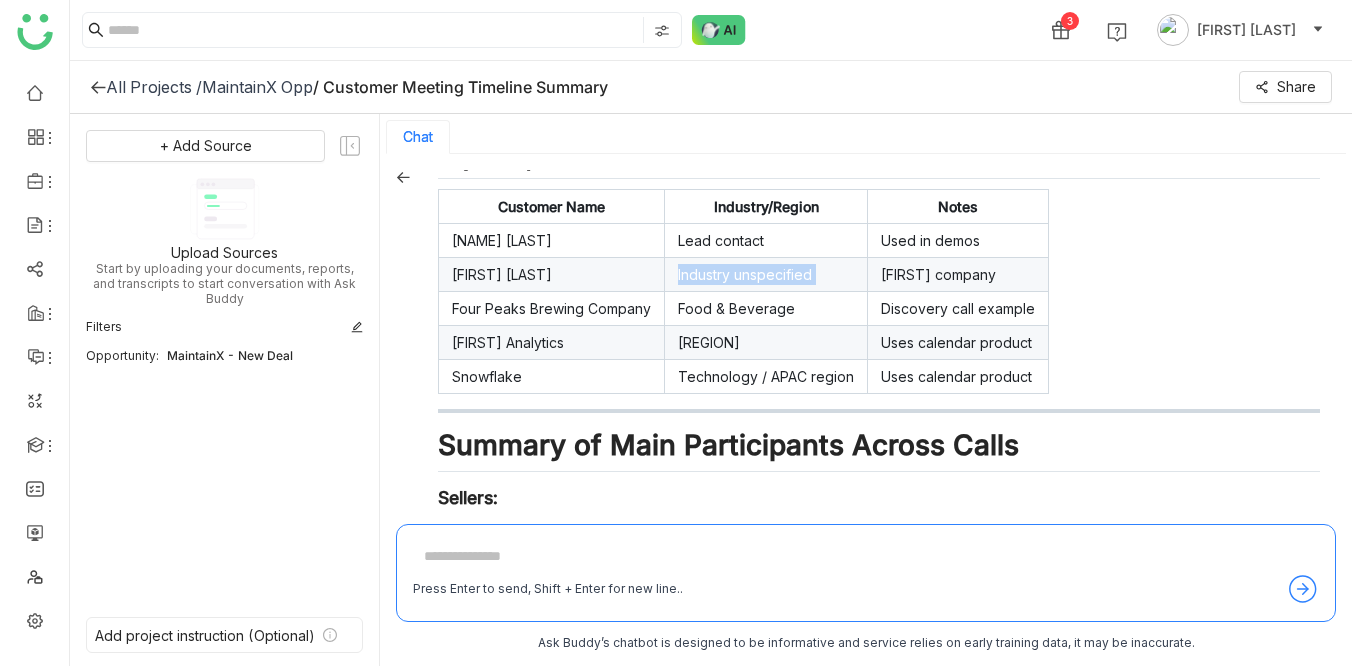 click on "Industry unspecified" at bounding box center [766, 275] 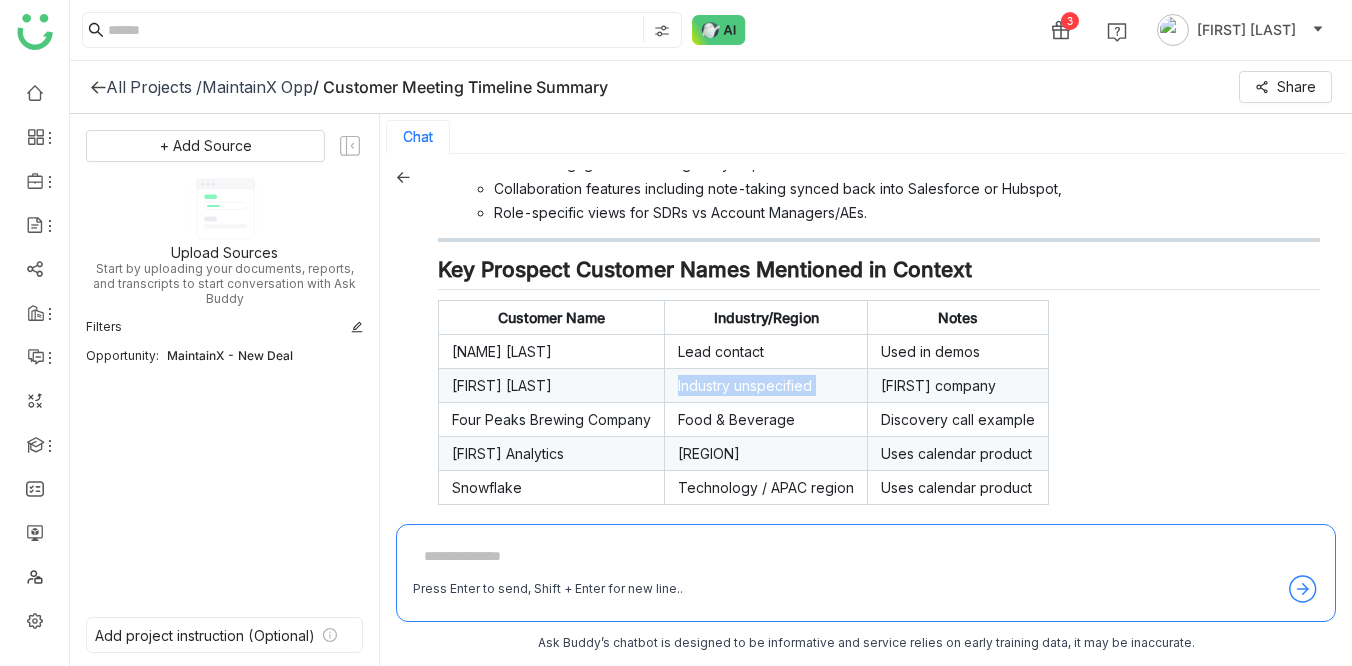 scroll, scrollTop: 1061, scrollLeft: 0, axis: vertical 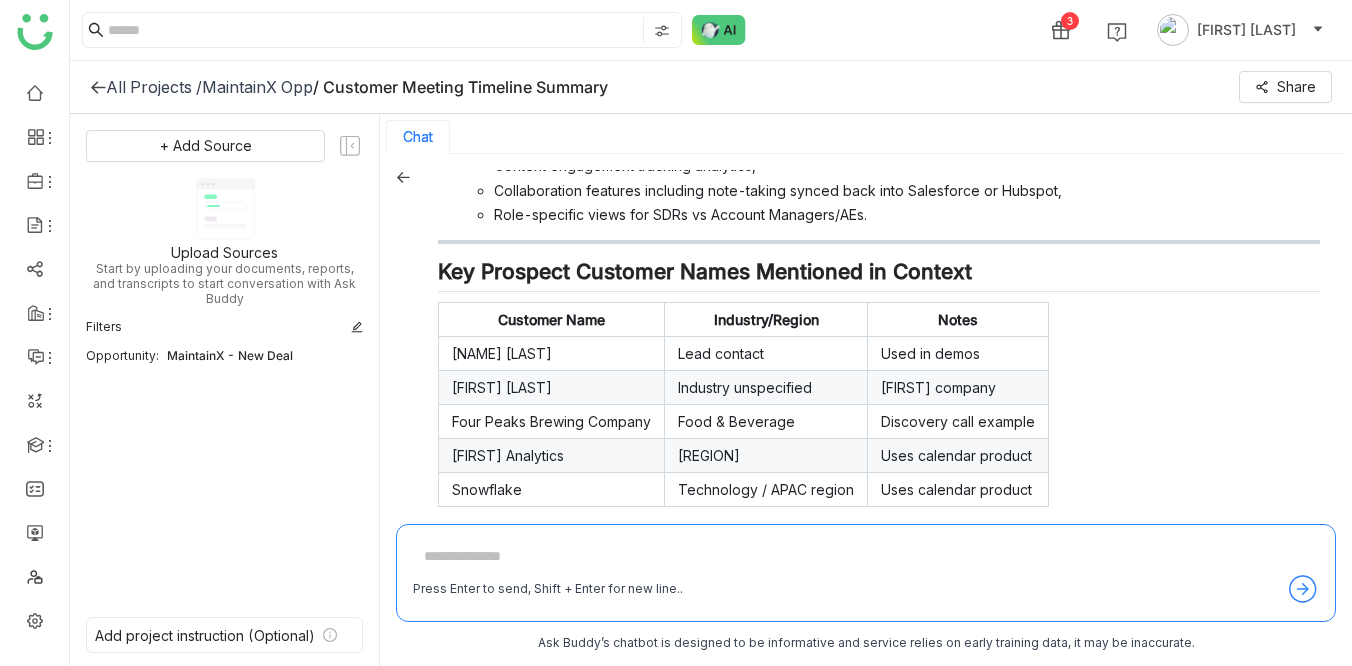 click on "Key Prospect Customer Names Mentioned in Context" at bounding box center [879, 276] 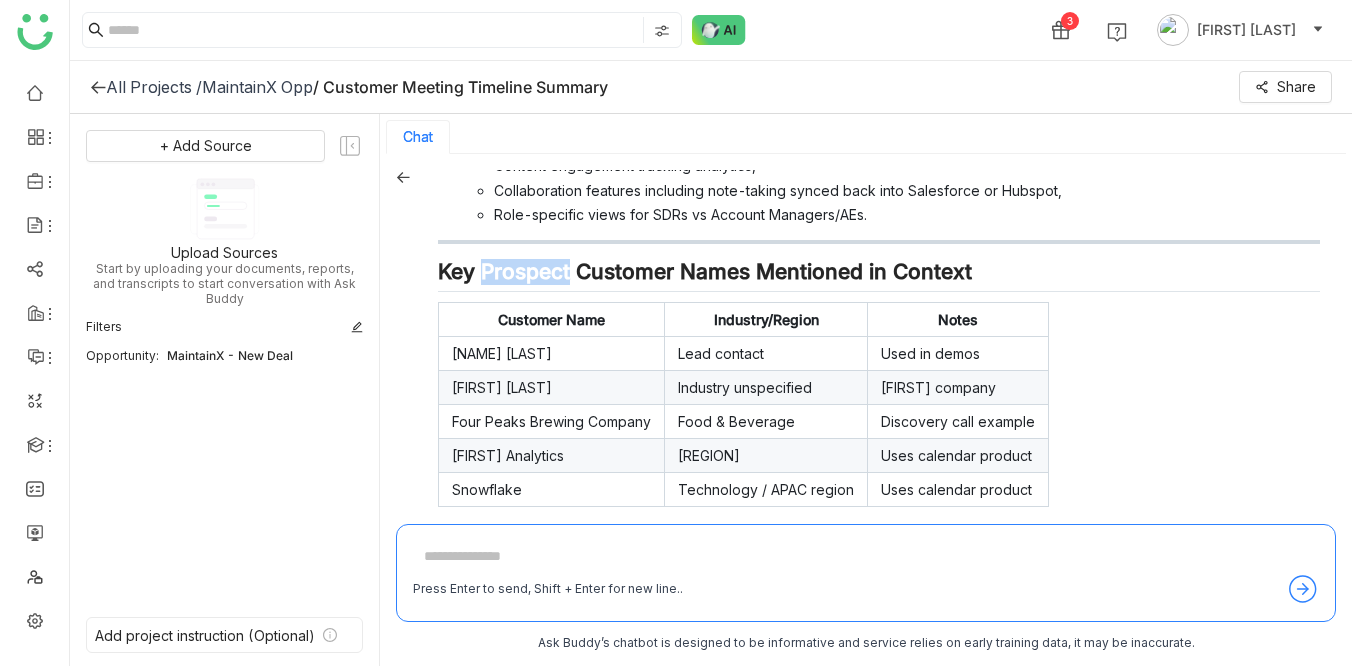 click on "Key Prospect Customer Names Mentioned in Context" at bounding box center [879, 276] 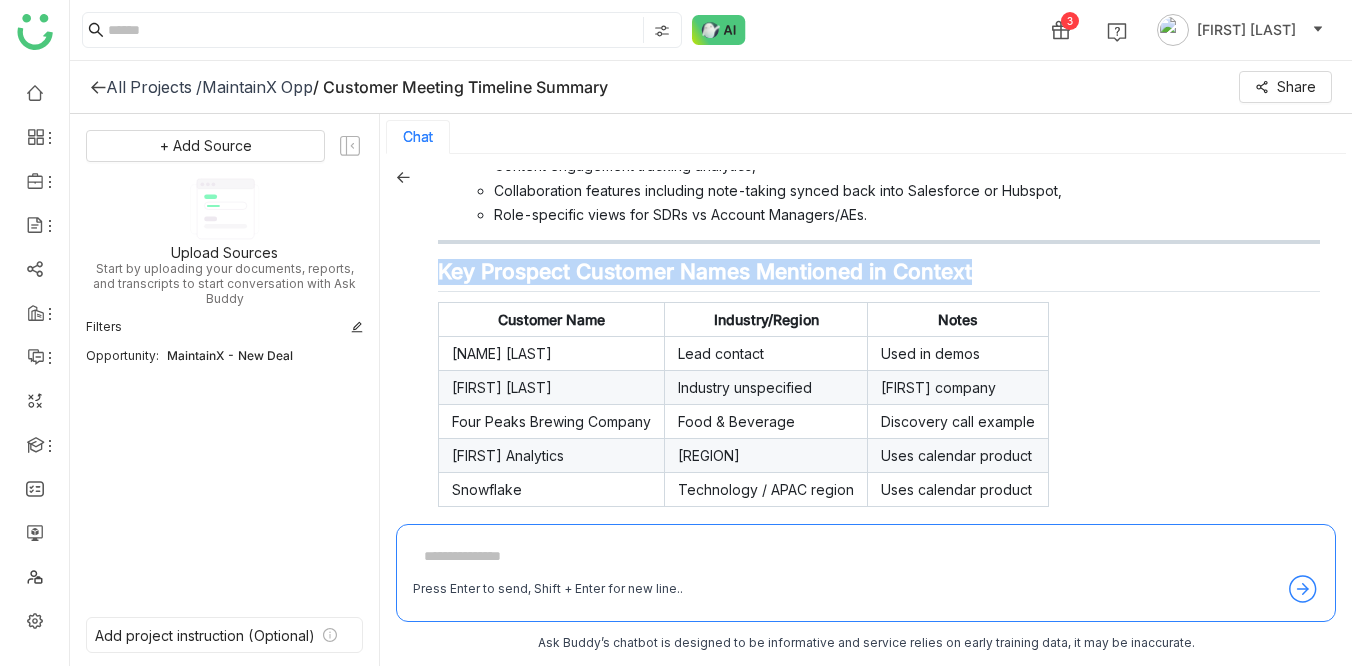 click on "Key Prospect Customer Names Mentioned in Context" at bounding box center [879, 276] 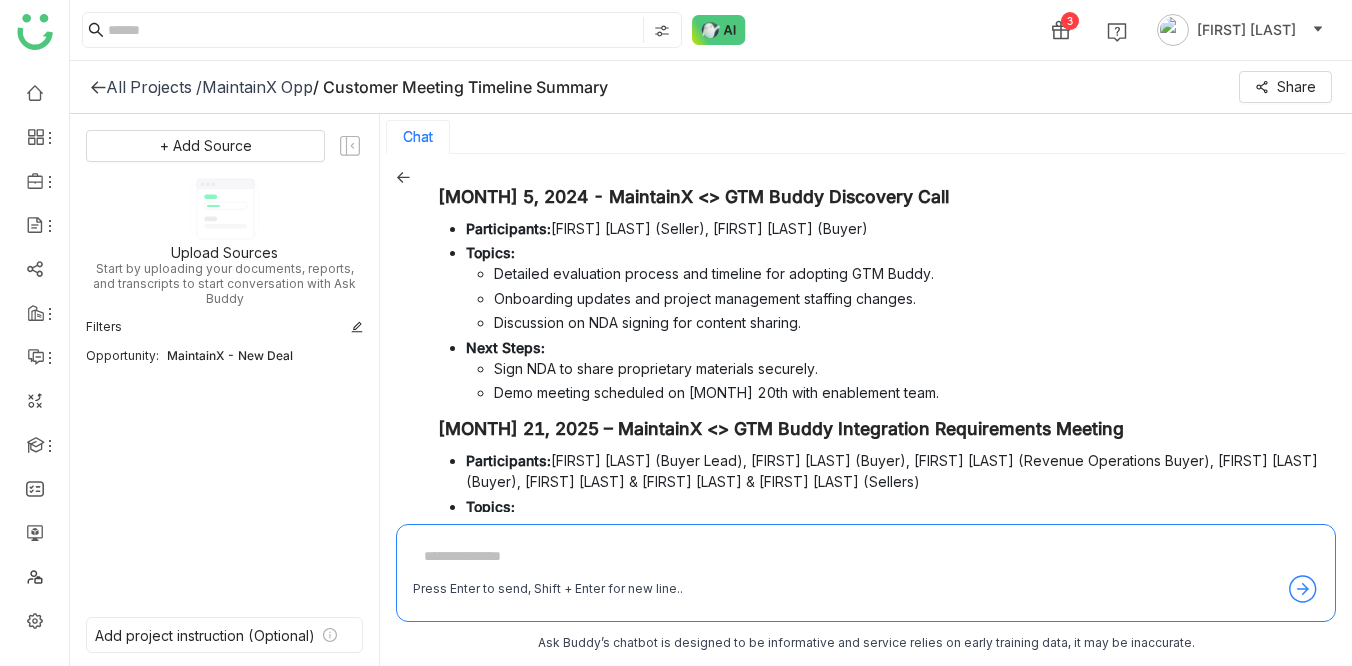 scroll, scrollTop: 0, scrollLeft: 0, axis: both 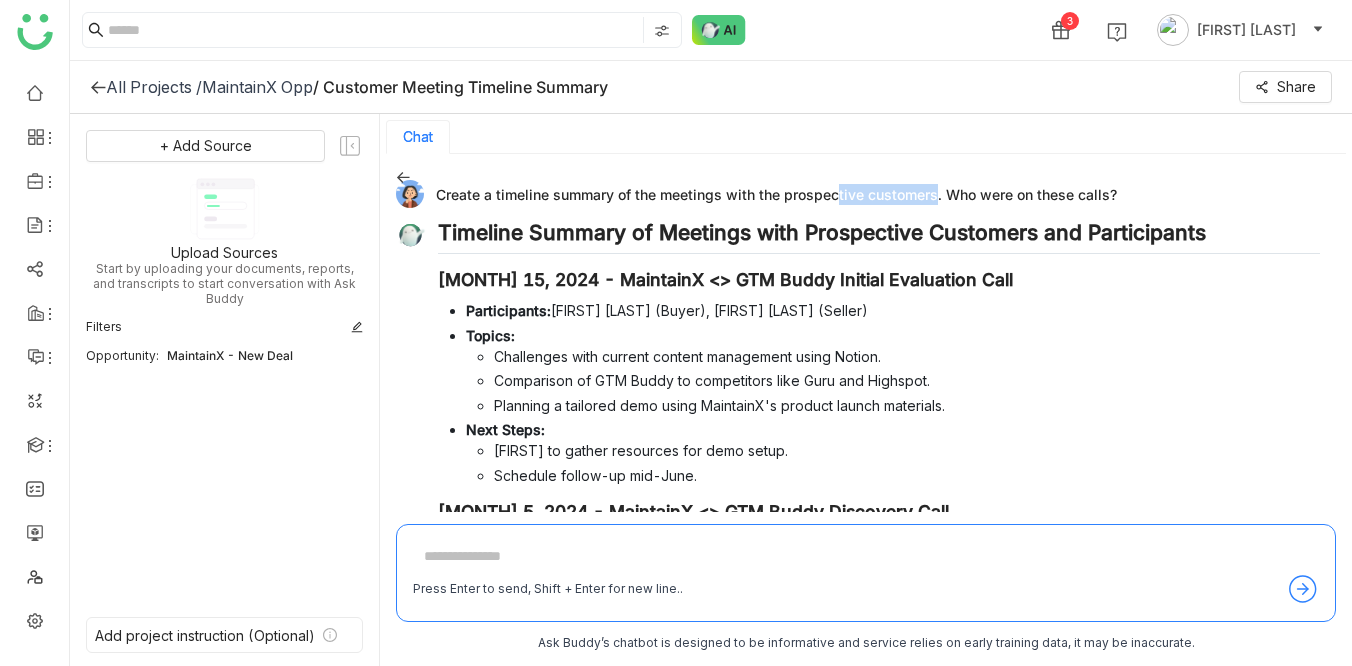 drag, startPoint x: 931, startPoint y: 194, endPoint x: 833, endPoint y: 194, distance: 98 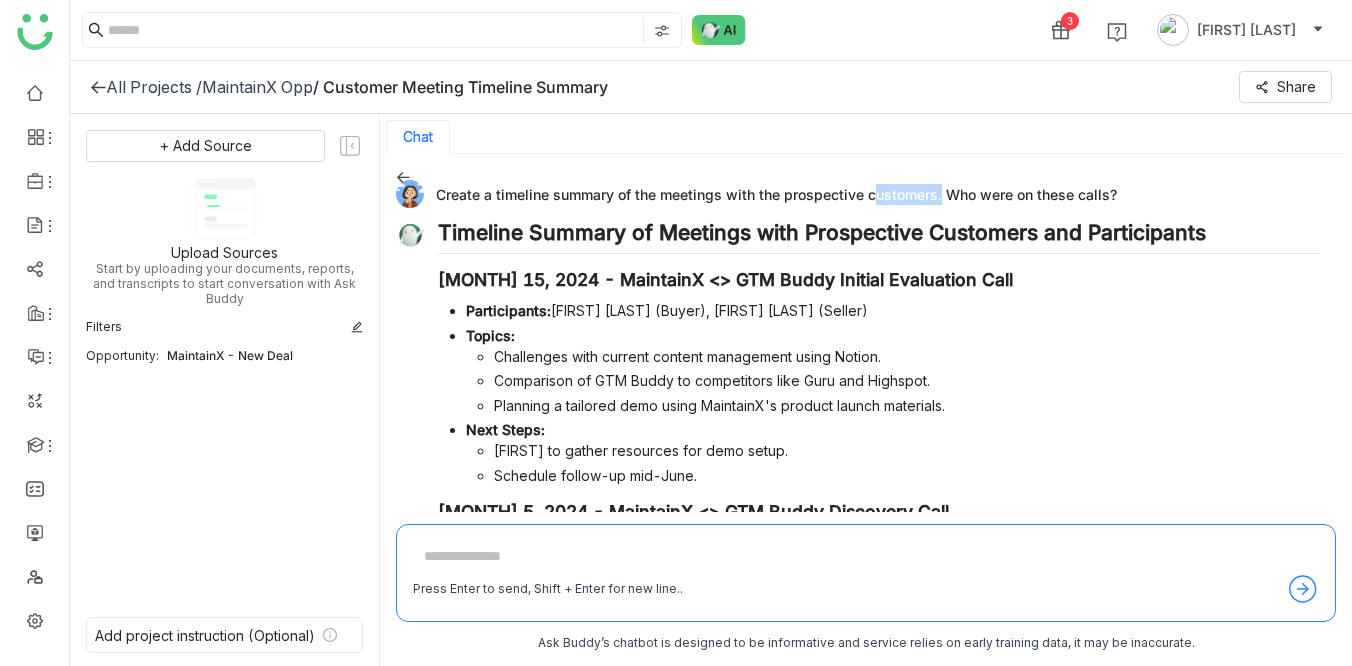 click on "Create a timeline summary of the meetings with the prospective customers. Who were on these calls?" at bounding box center (858, 194) 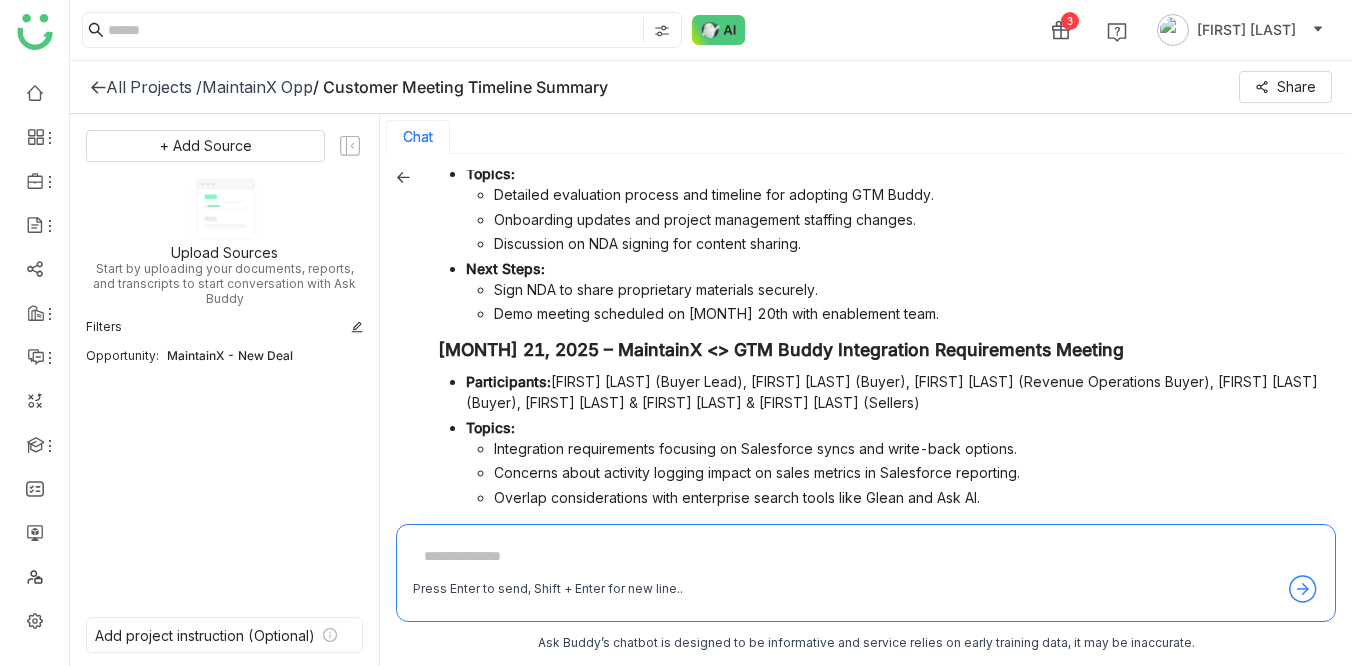 scroll, scrollTop: 0, scrollLeft: 0, axis: both 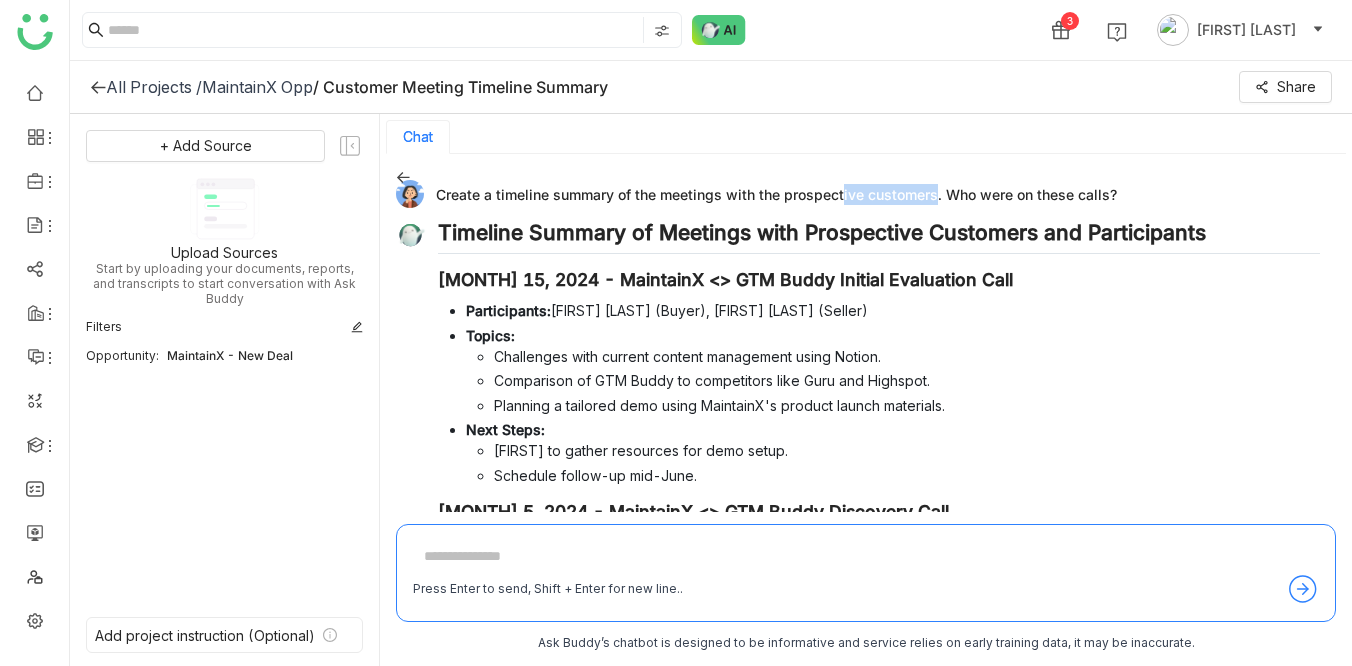 drag, startPoint x: 931, startPoint y: 197, endPoint x: 829, endPoint y: 202, distance: 102.122475 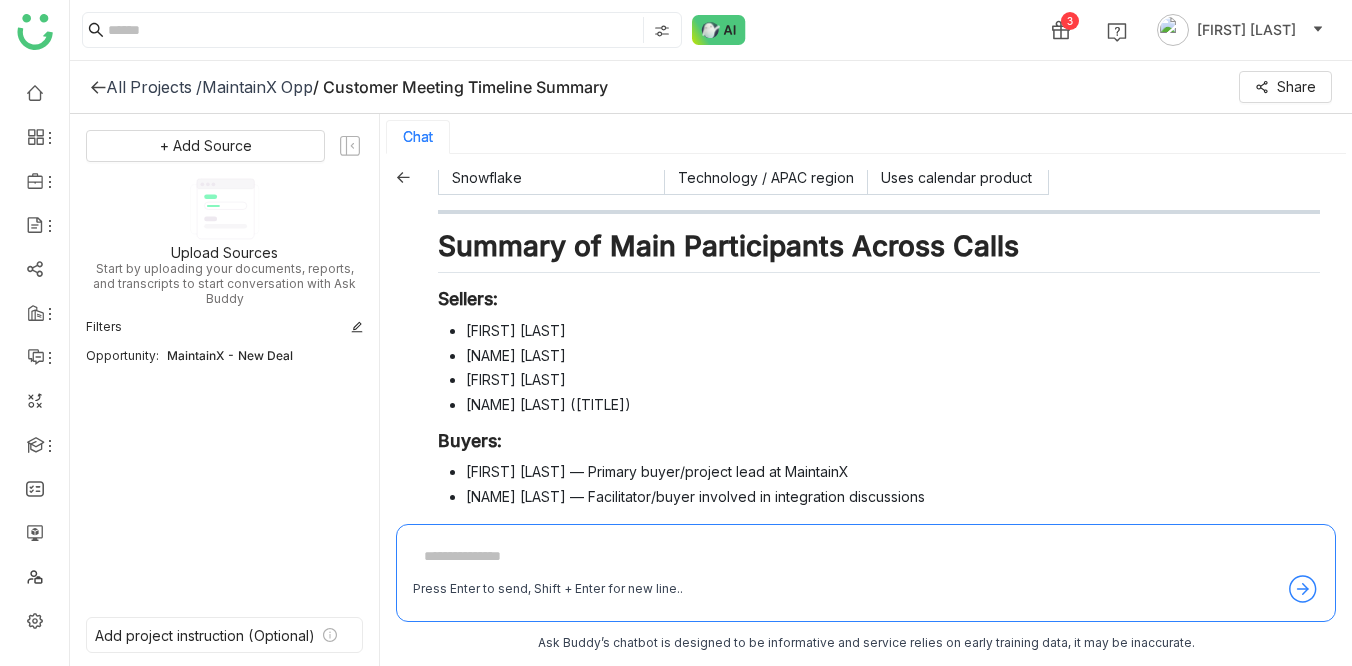 scroll, scrollTop: 1363, scrollLeft: 0, axis: vertical 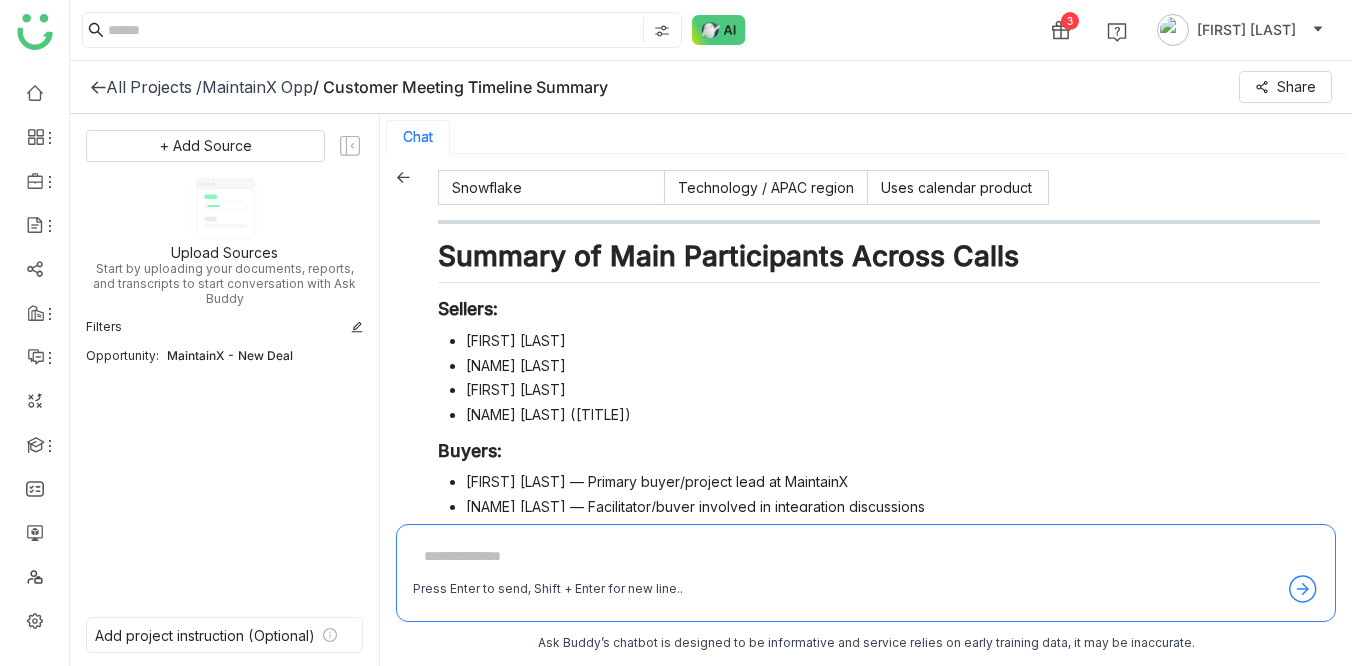 click on "Summary of Main Participants Across Calls" at bounding box center (879, 261) 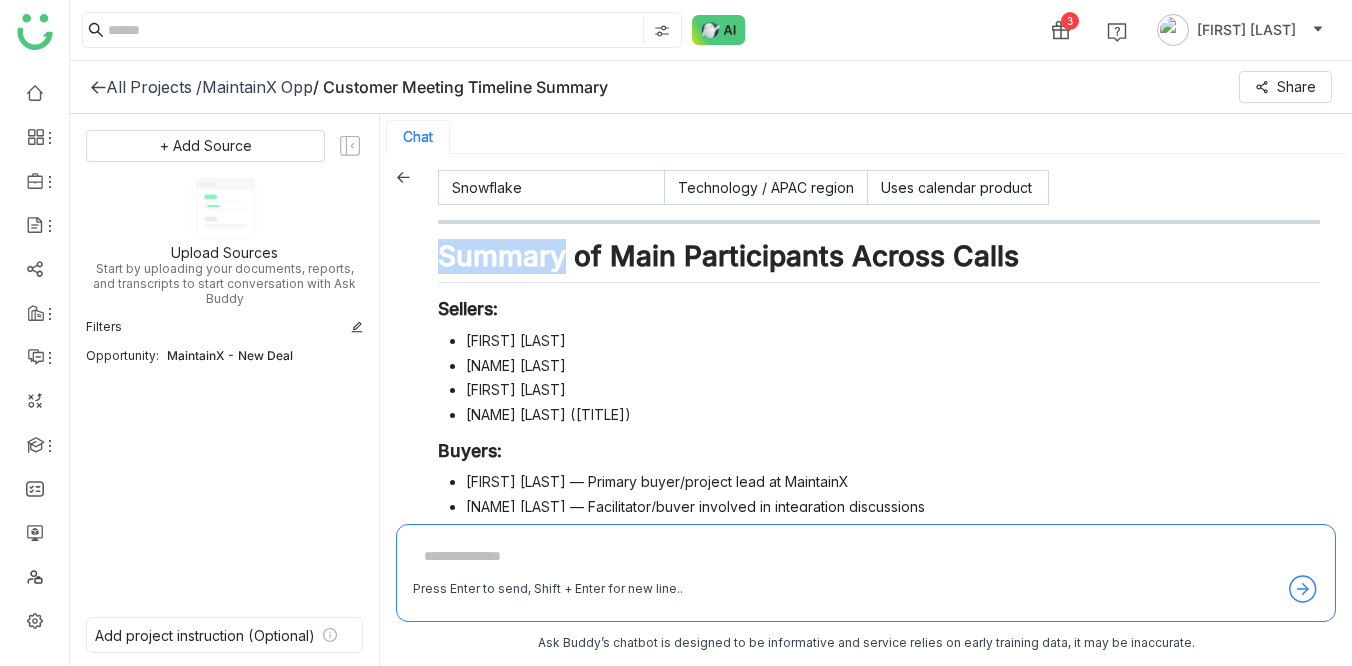 click on "Summary of Main Participants Across Calls" at bounding box center (879, 261) 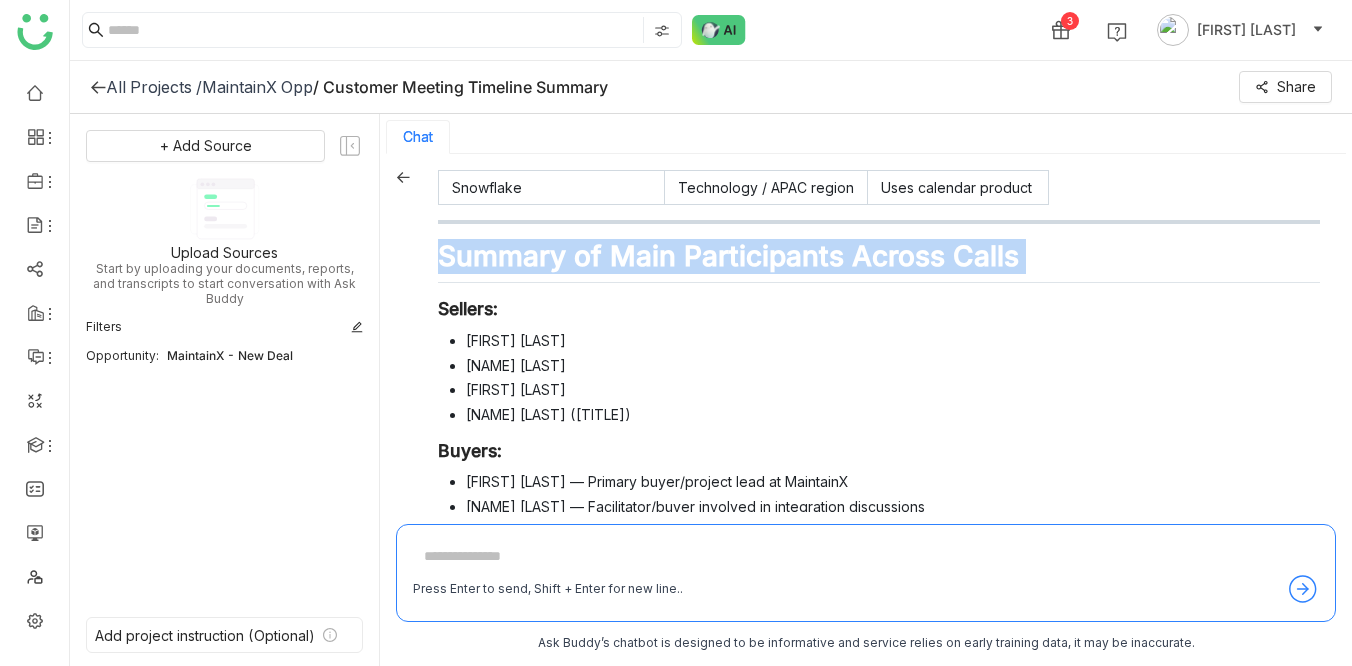 click on "Summary of Main Participants Across Calls" at bounding box center [879, 261] 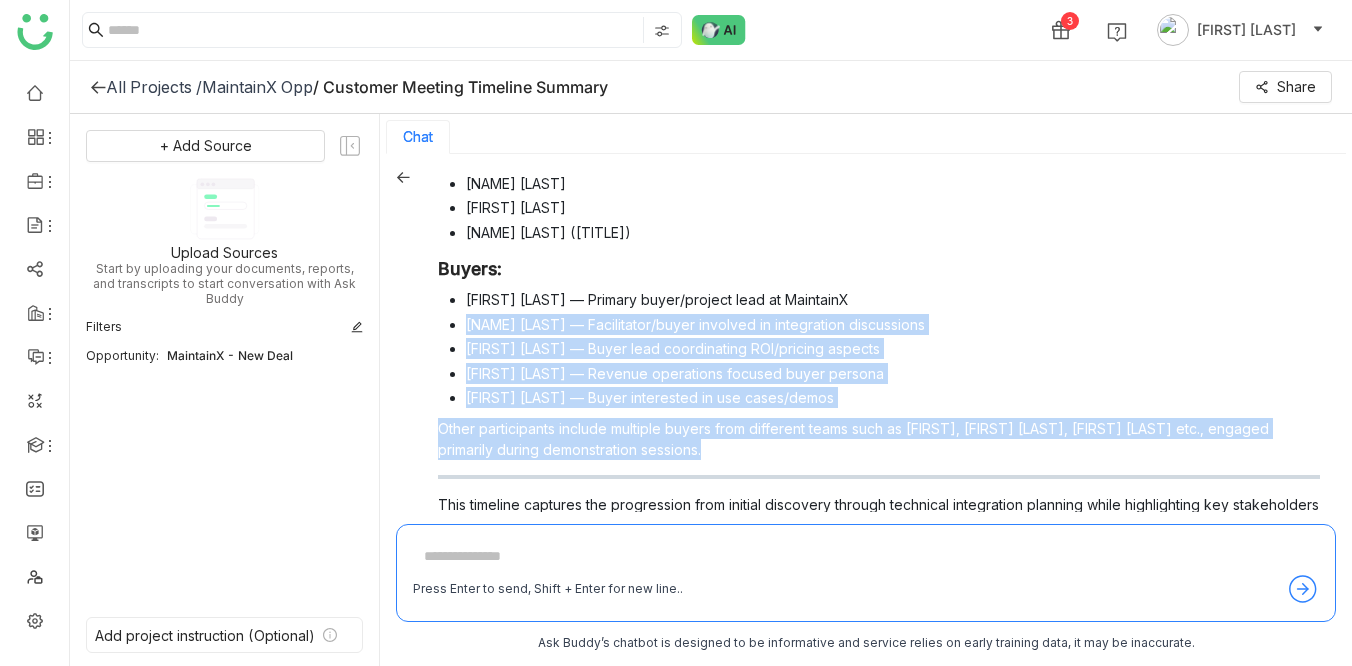 drag, startPoint x: 583, startPoint y: 391, endPoint x: 697, endPoint y: 515, distance: 168.4399 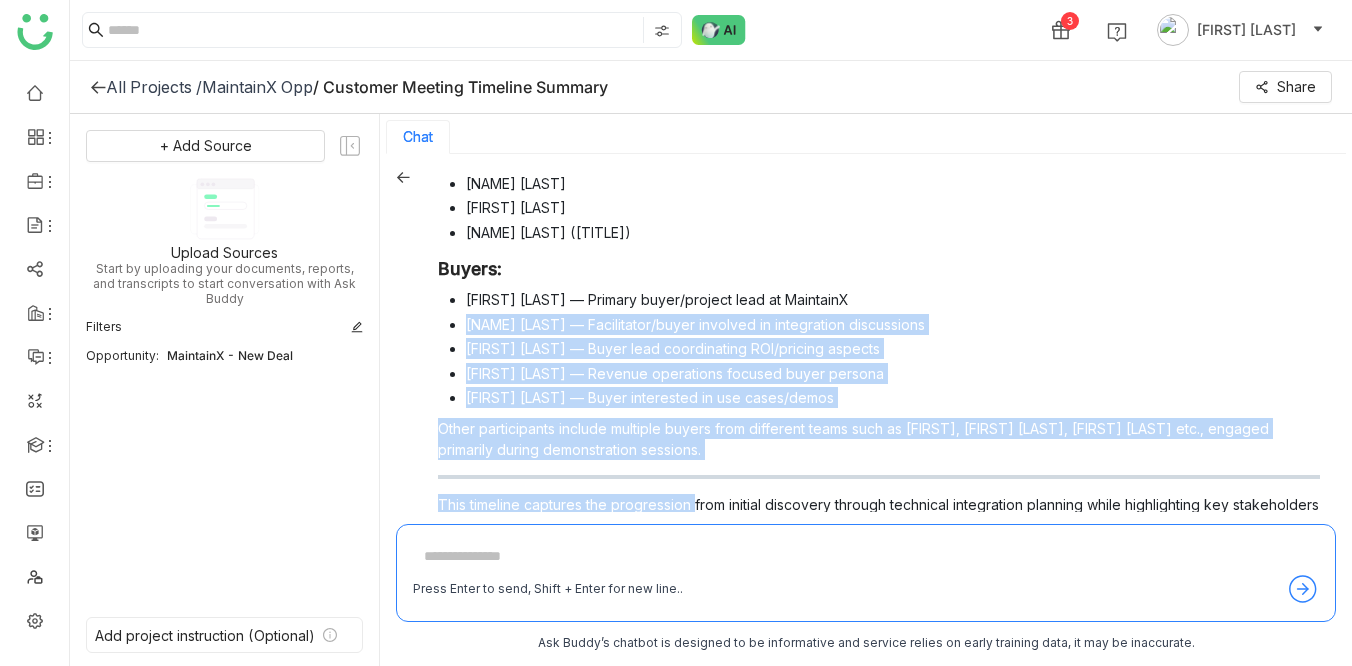 scroll, scrollTop: 1553, scrollLeft: 0, axis: vertical 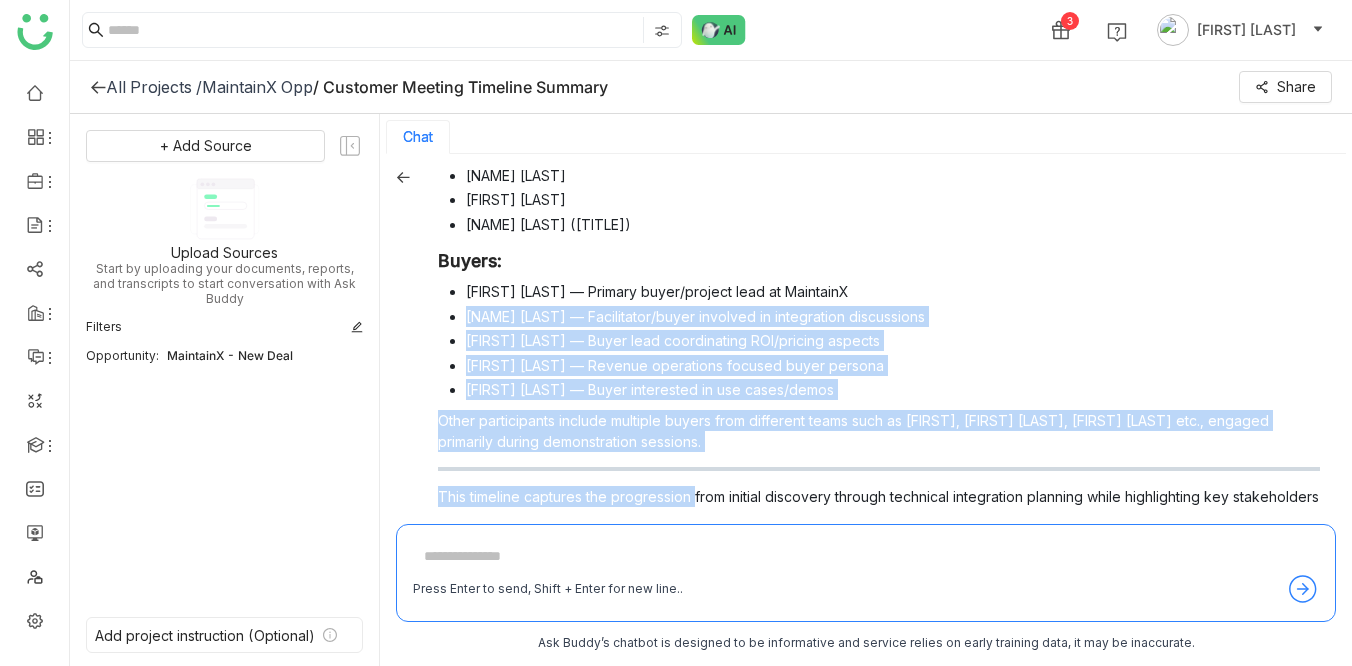 click on "Other participants include multiple buyers from different teams such as Alison, John Cline, Jack Spain etc., engaged primarily during demonstration sessions." at bounding box center (879, 431) 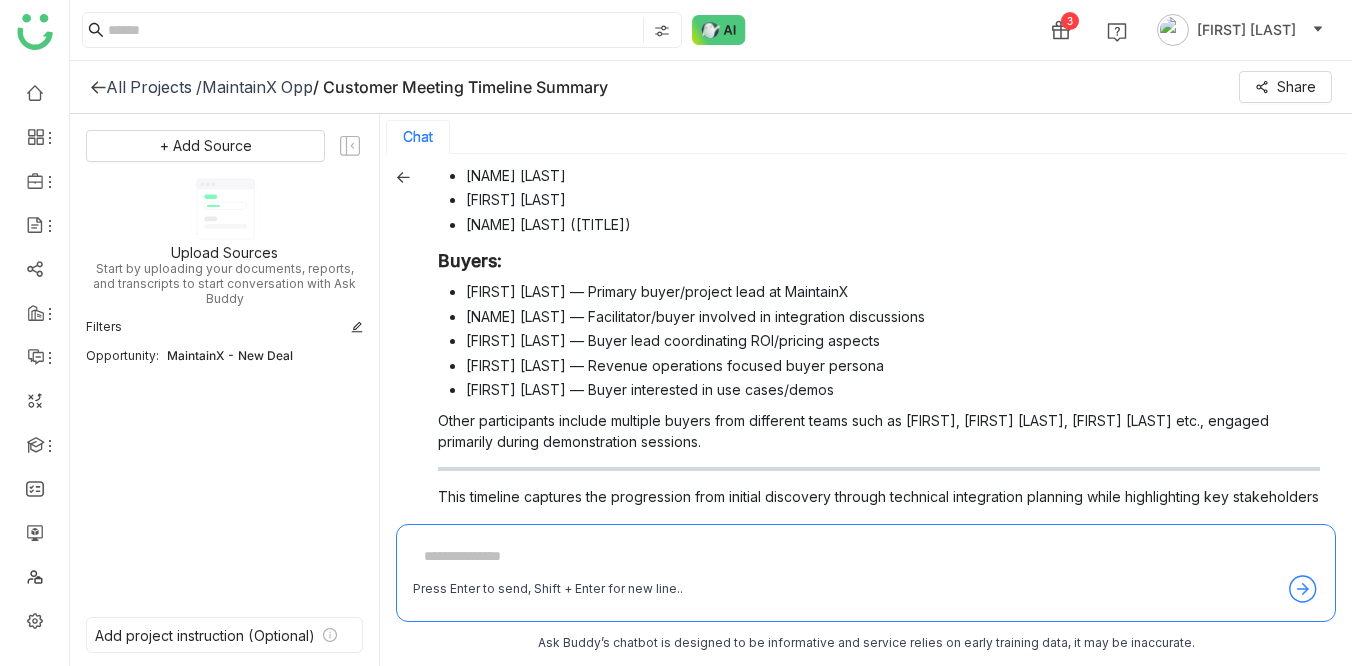 drag, startPoint x: 749, startPoint y: 303, endPoint x: 873, endPoint y: 303, distance: 124 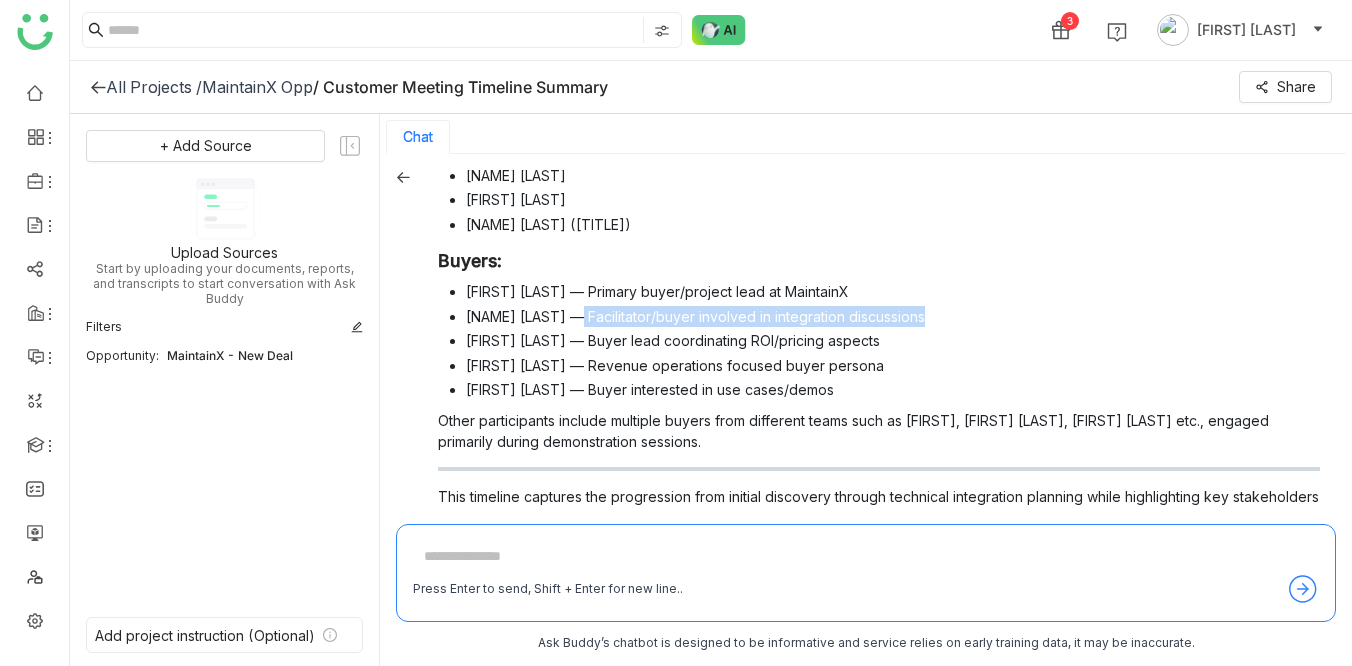 drag, startPoint x: 562, startPoint y: 321, endPoint x: 924, endPoint y: 321, distance: 362 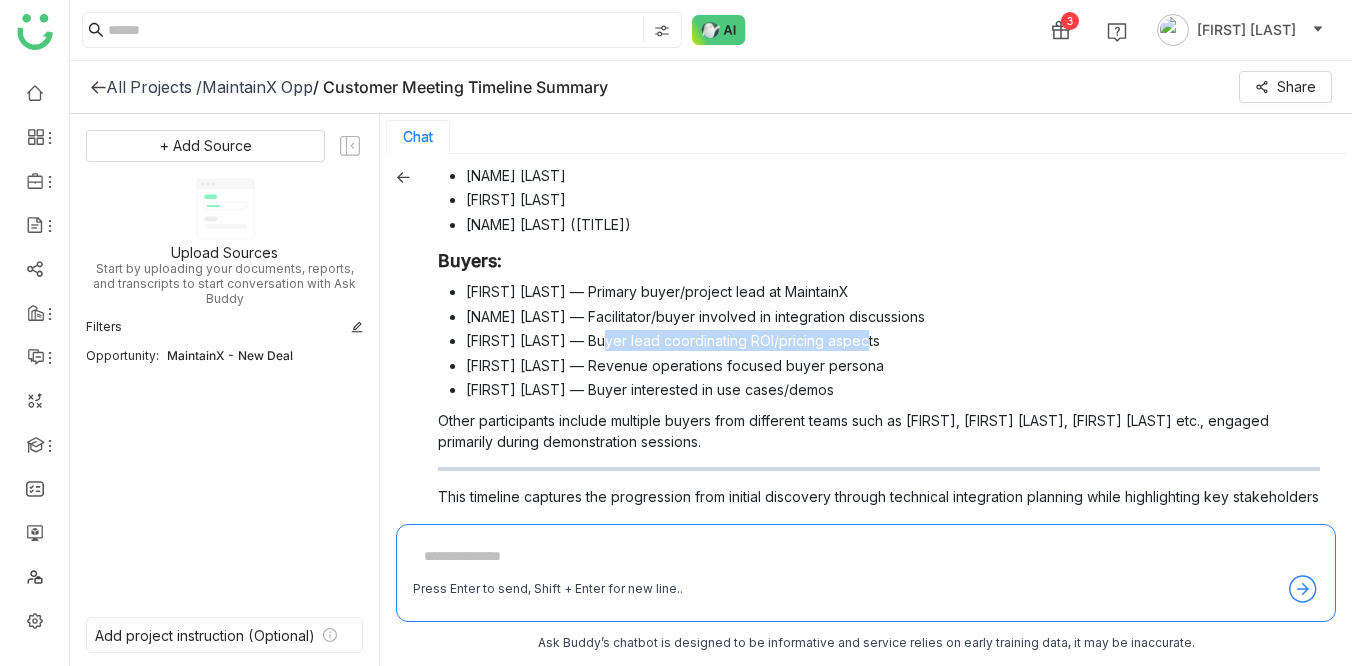 drag, startPoint x: 602, startPoint y: 333, endPoint x: 901, endPoint y: 333, distance: 299 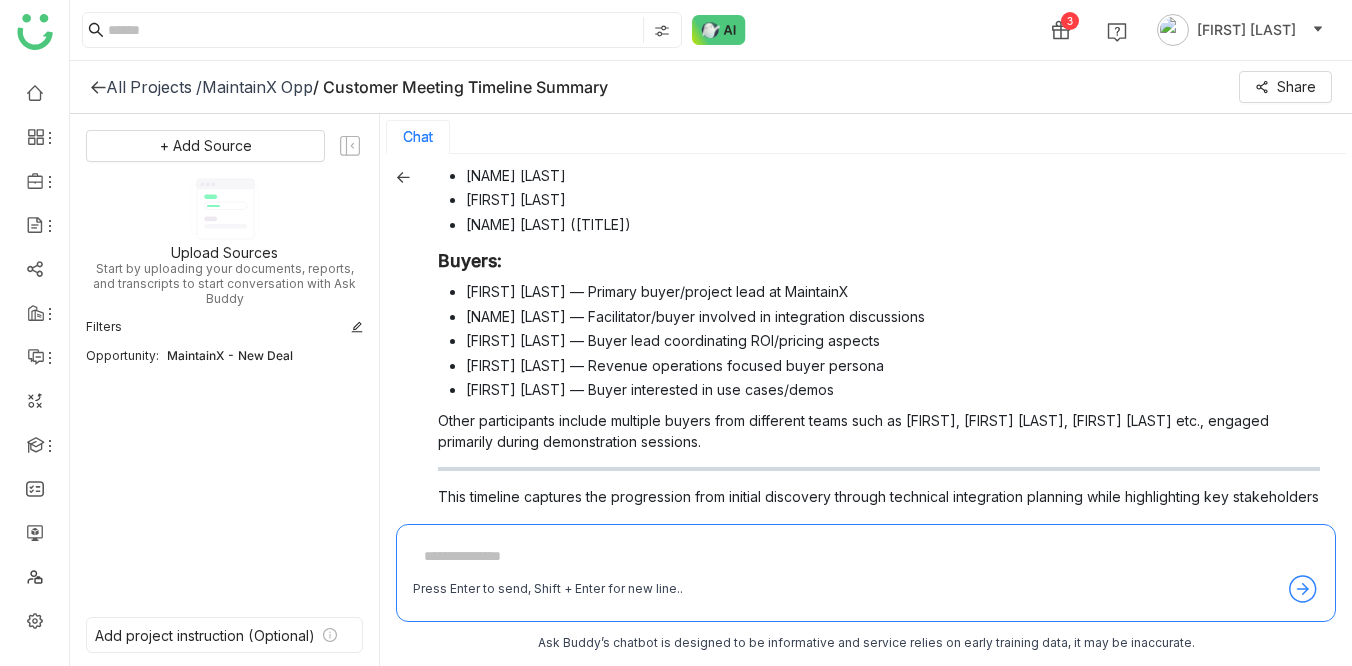 click on "Amardeep Singh — Revenue operations focused buyer persona" at bounding box center (893, 365) 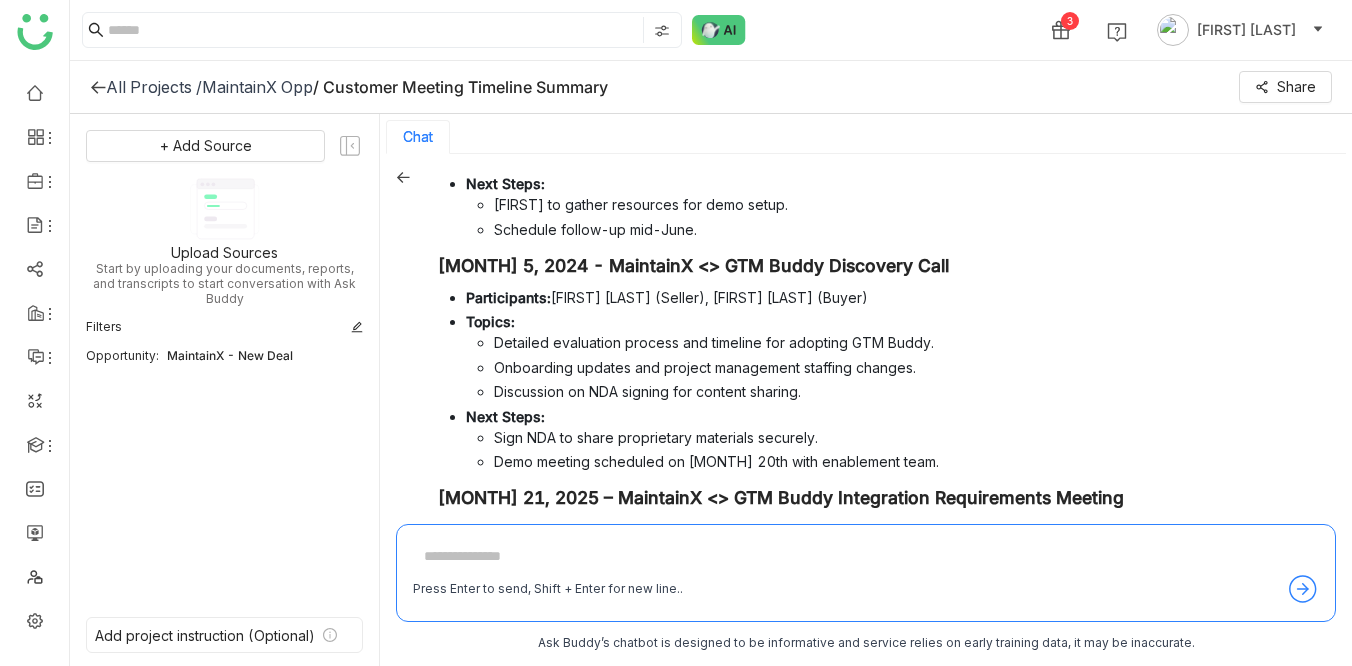 scroll, scrollTop: 0, scrollLeft: 0, axis: both 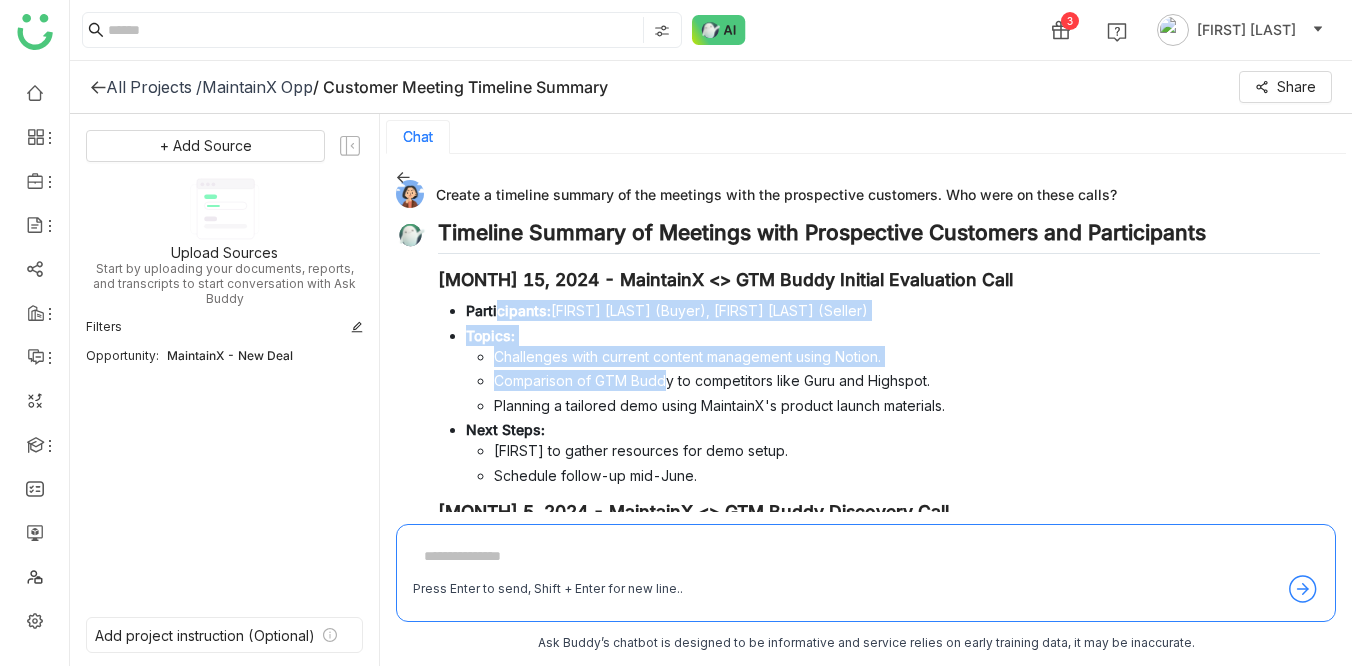 drag, startPoint x: 498, startPoint y: 300, endPoint x: 672, endPoint y: 391, distance: 196.35936 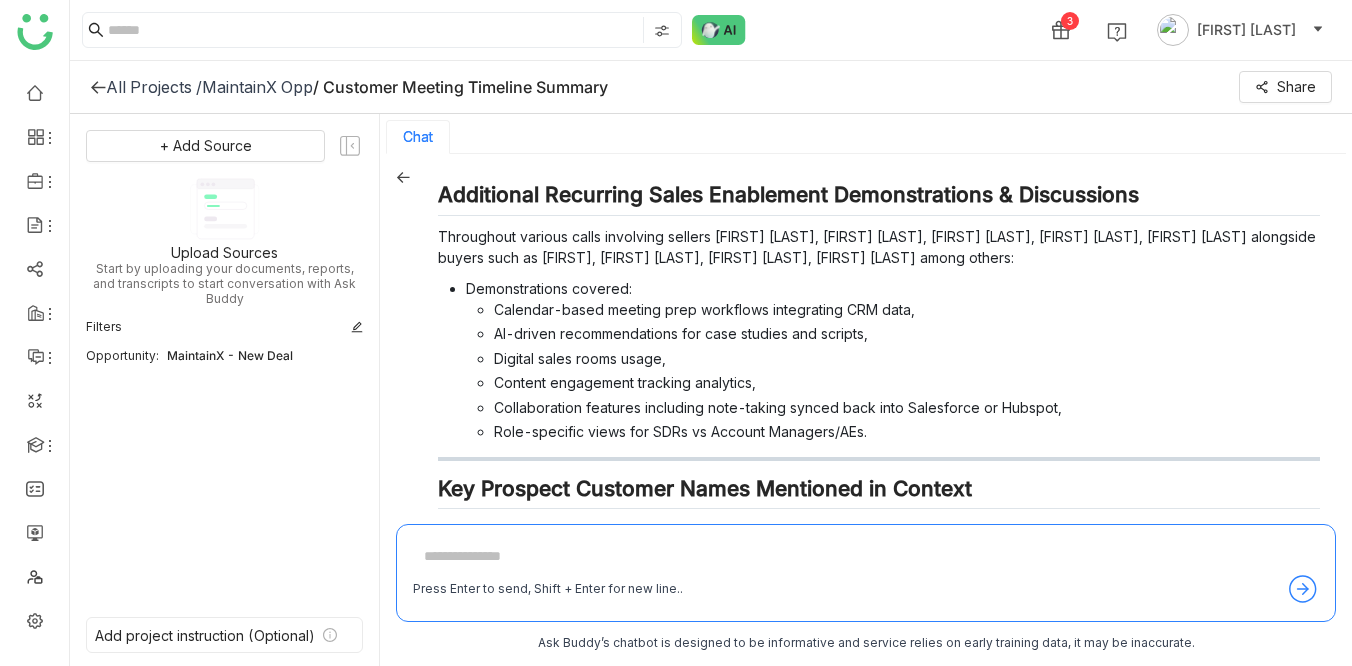 scroll, scrollTop: 0, scrollLeft: 0, axis: both 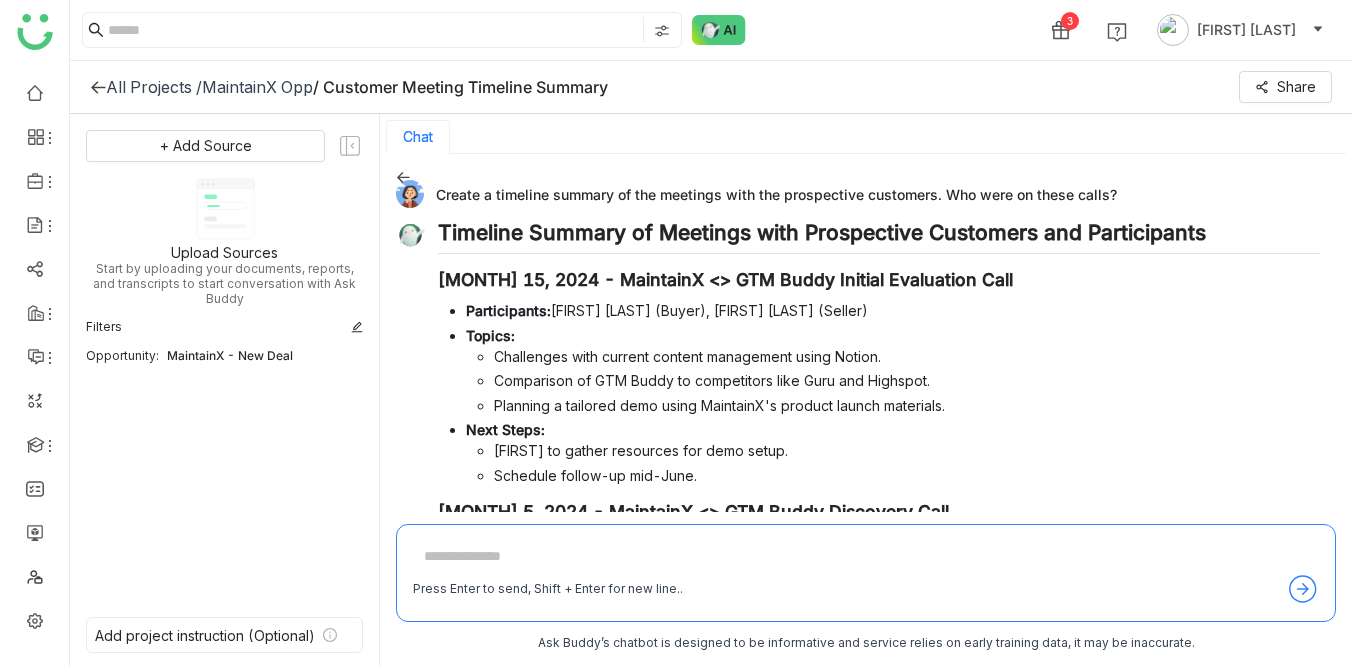 click on "Timeline Summary of Meetings with Prospective Customers and Participants" at bounding box center (879, 237) 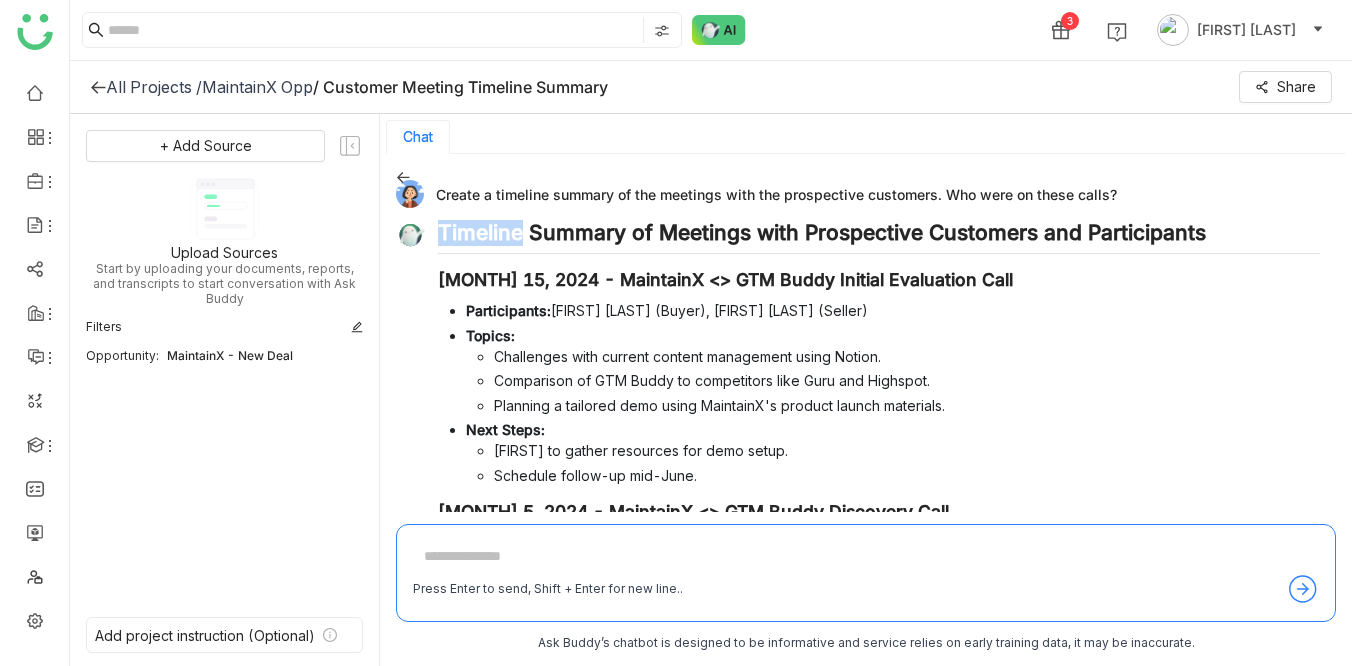 click on "Timeline Summary of Meetings with Prospective Customers and Participants" at bounding box center [879, 237] 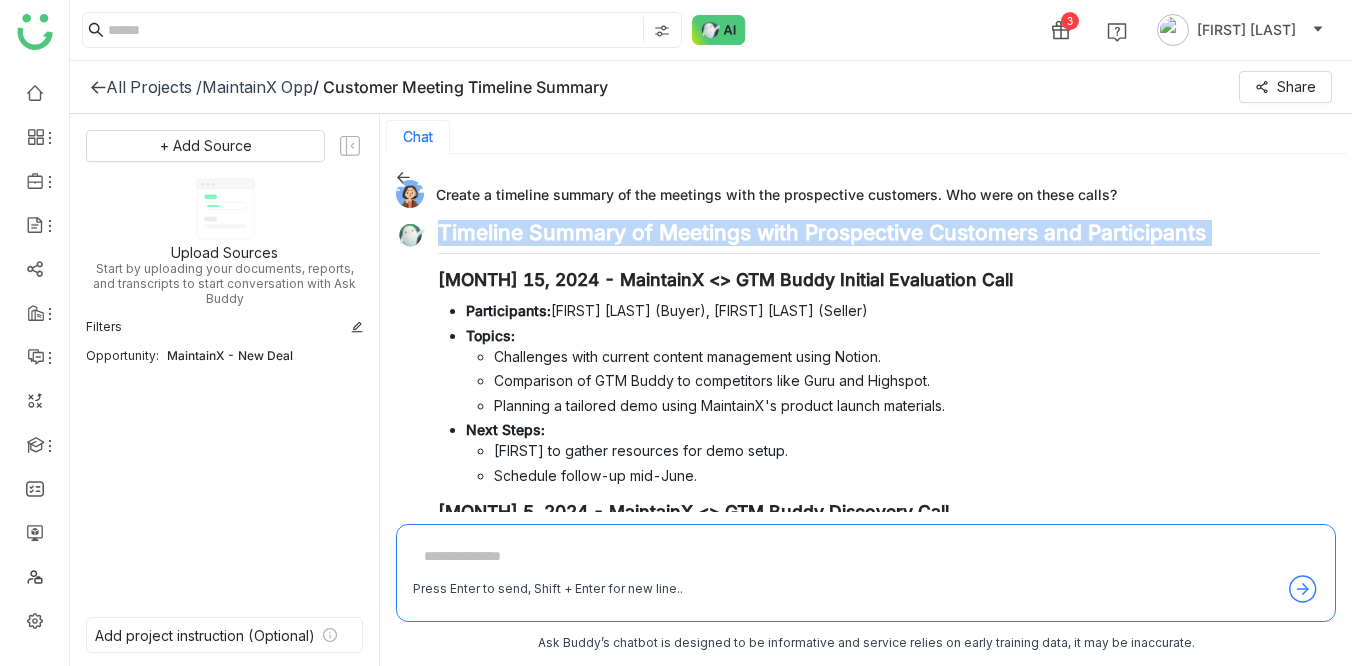 click on "Timeline Summary of Meetings with Prospective Customers and Participants" at bounding box center [879, 237] 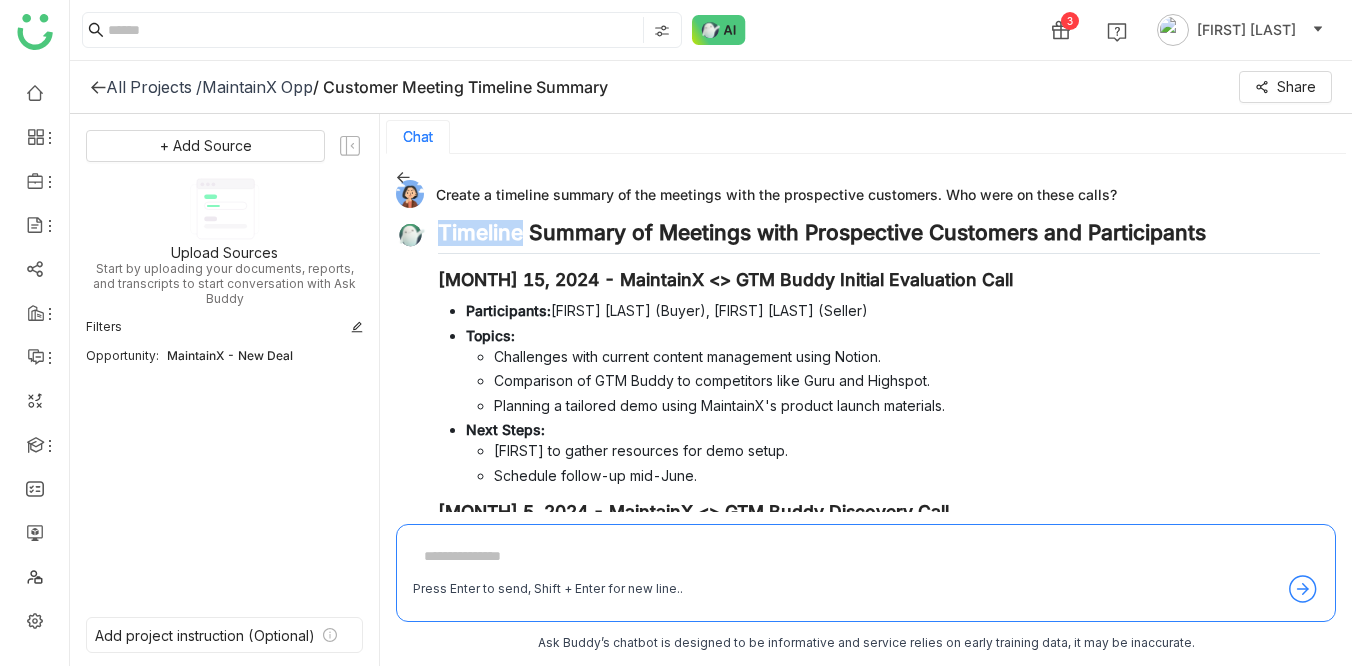 click on "Timeline Summary of Meetings with Prospective Customers and Participants" at bounding box center [879, 237] 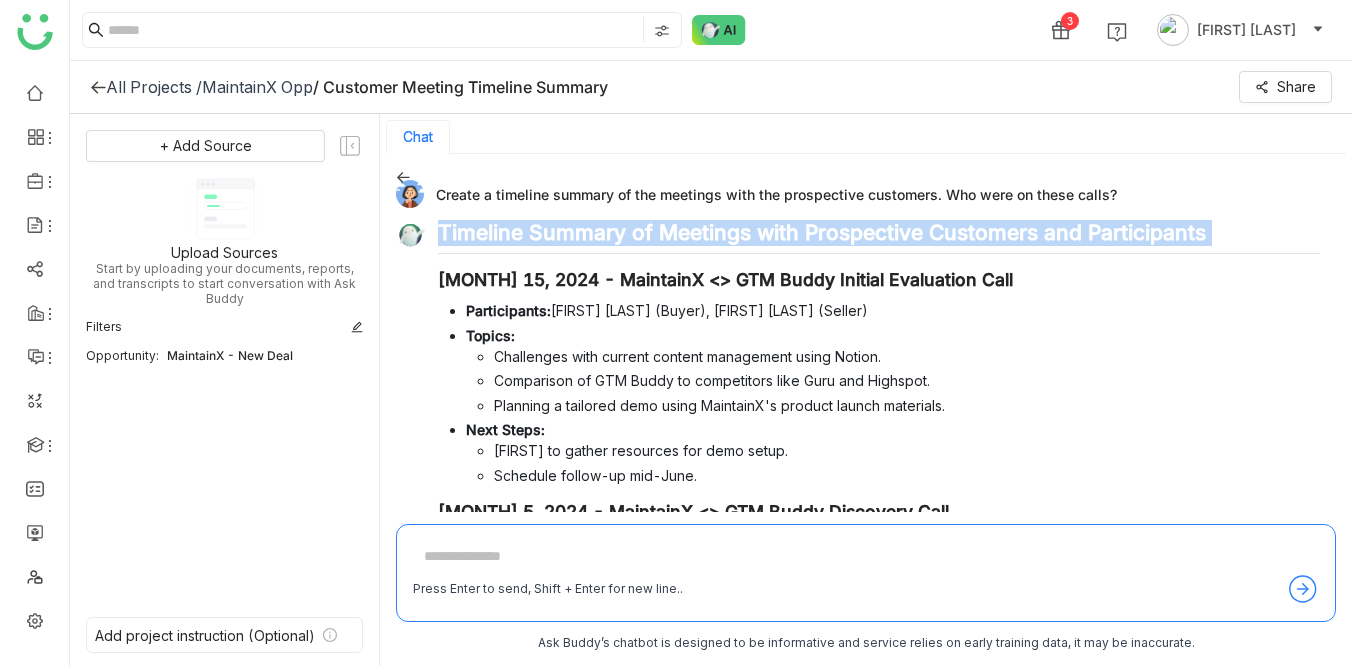 click on "Timeline Summary of Meetings with Prospective Customers and Participants" at bounding box center [879, 237] 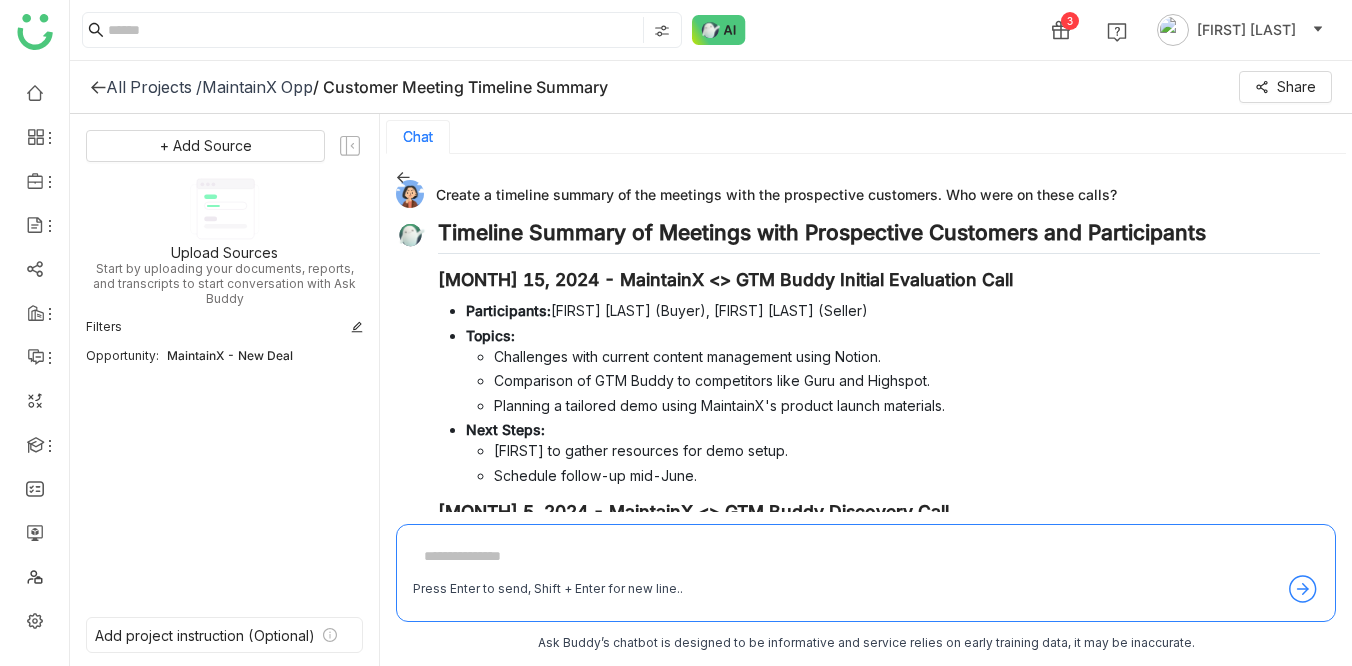 click on "May 15, 2024 - MaintainX <> GTM Buddy Initial Evaluation Call" at bounding box center (879, 280) 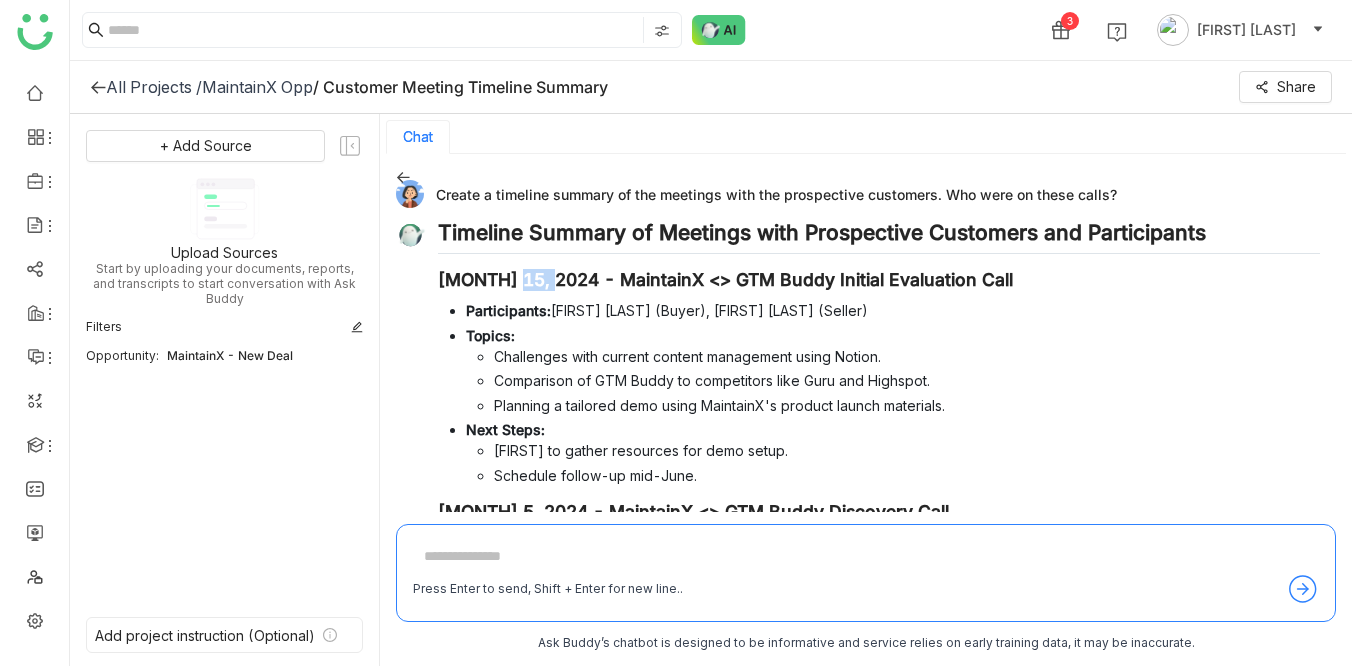 click on "May 15, 2024 - MaintainX <> GTM Buddy Initial Evaluation Call" at bounding box center (879, 280) 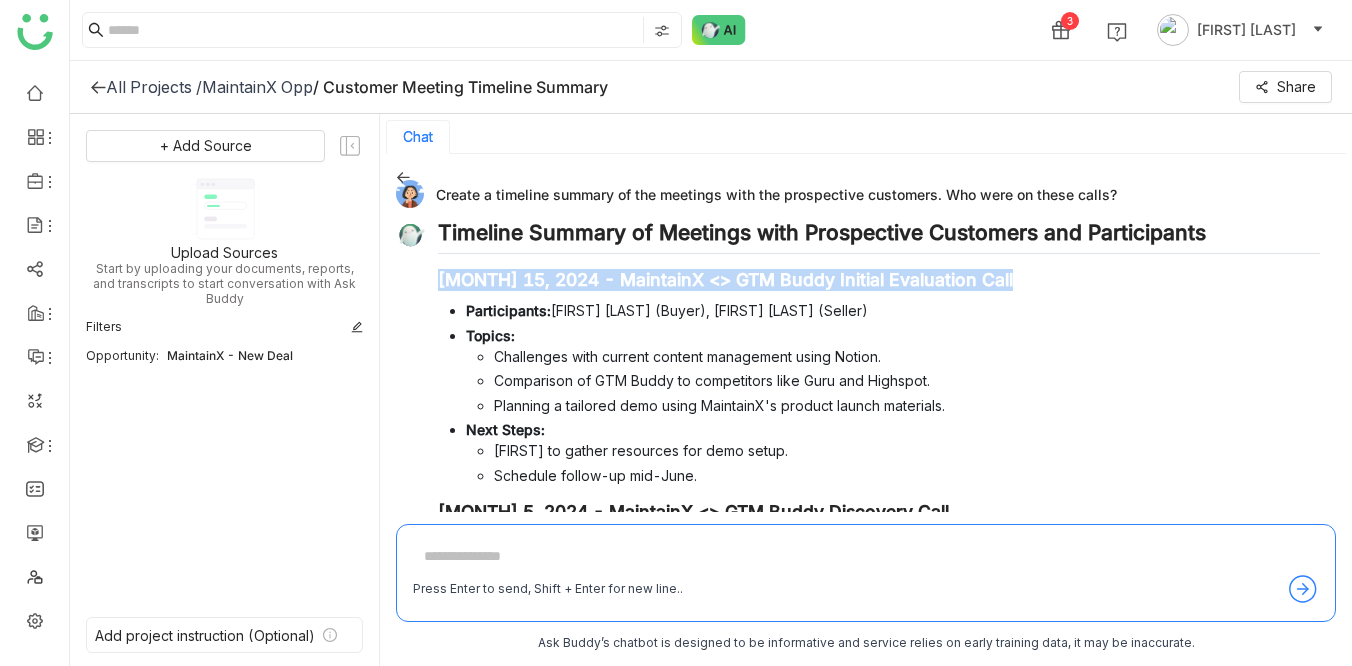 click on "May 15, 2024 - MaintainX <> GTM Buddy Initial Evaluation Call" at bounding box center (879, 280) 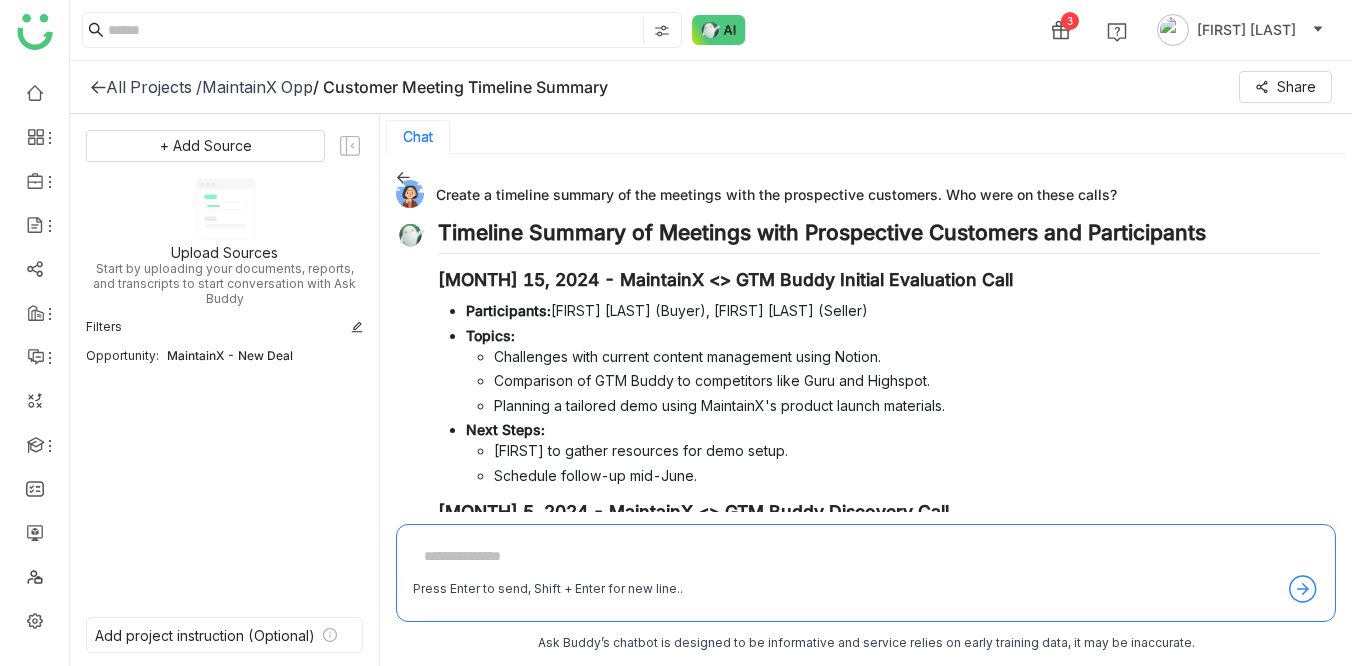 click on "Participants:" at bounding box center (508, 310) 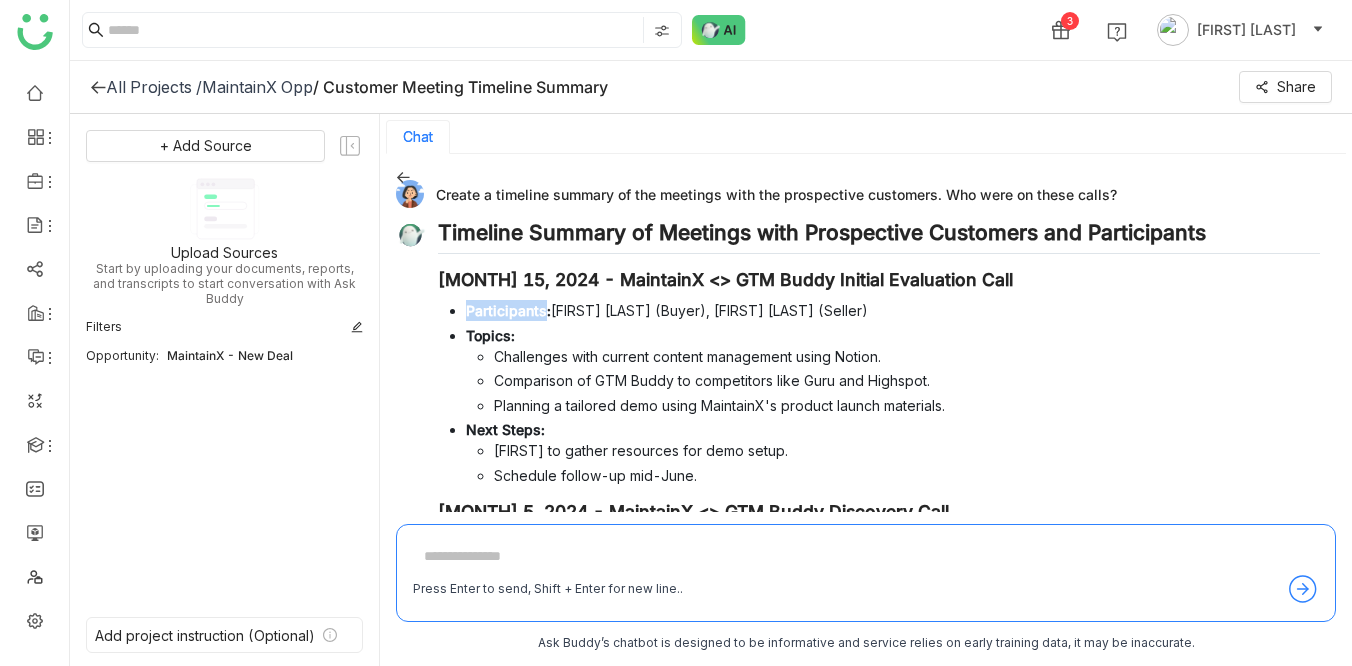 click on "Participants:" at bounding box center (508, 310) 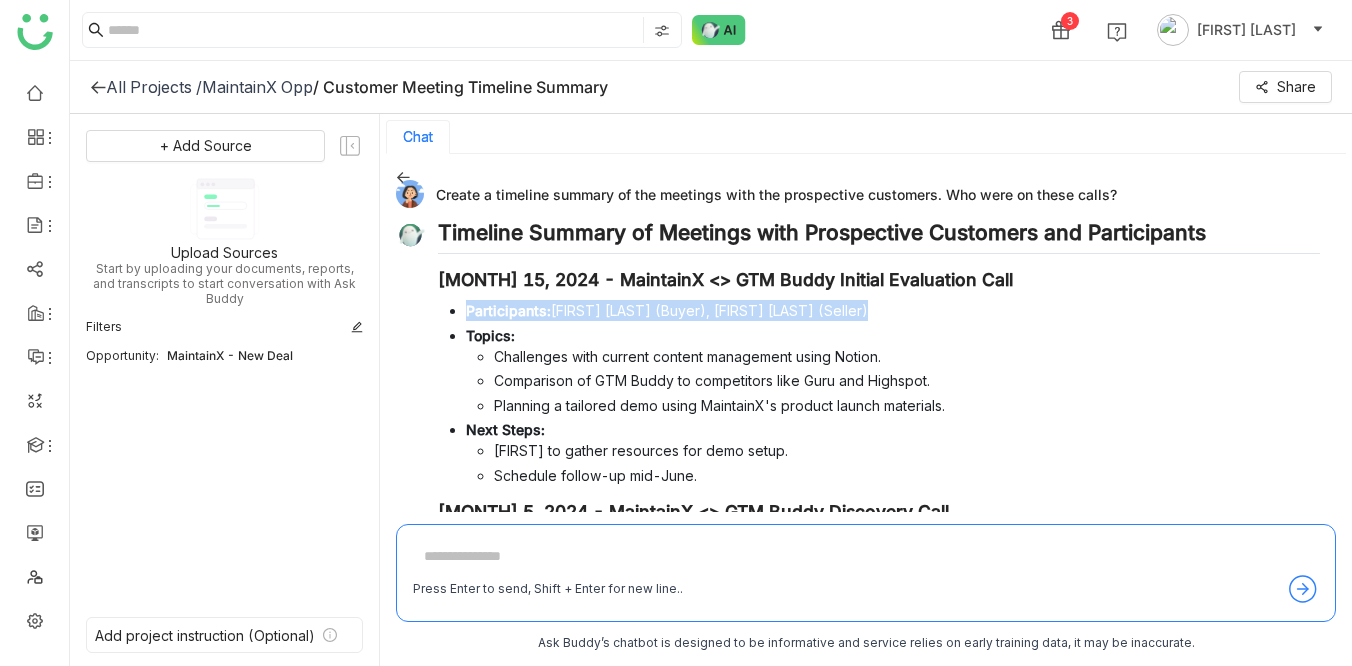 click on "Participants:" at bounding box center (508, 310) 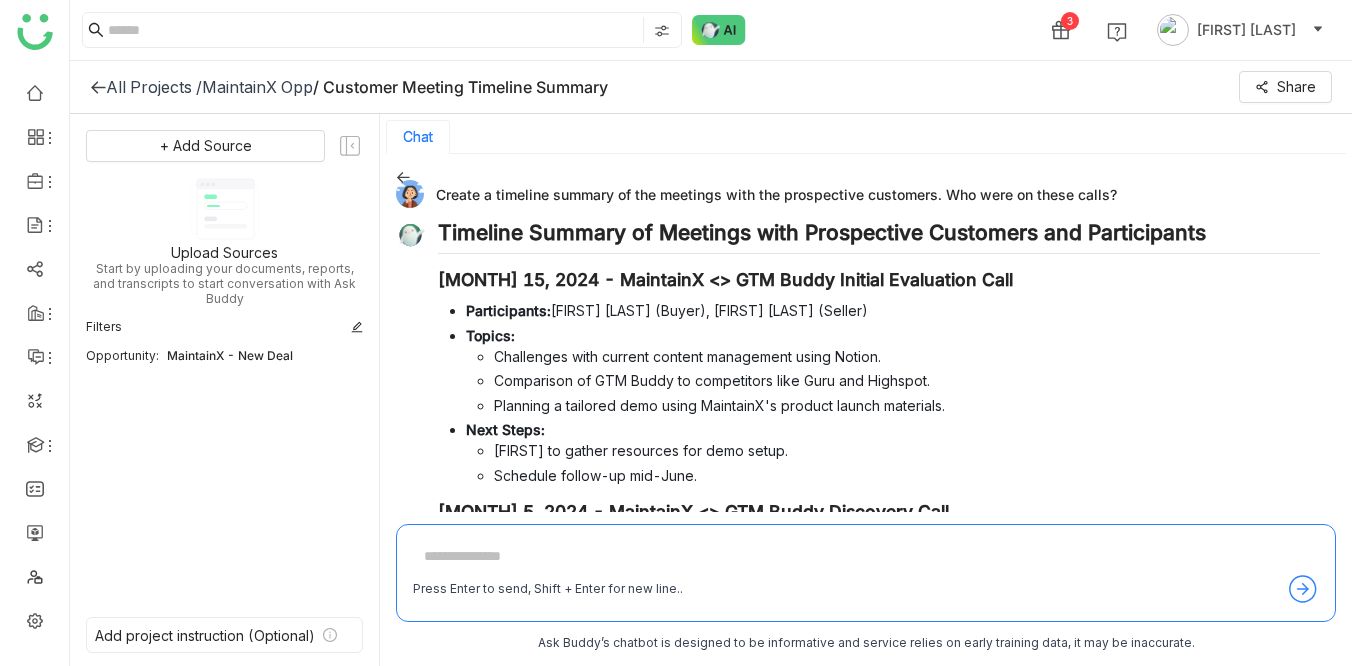 click on "Topics:" at bounding box center [490, 335] 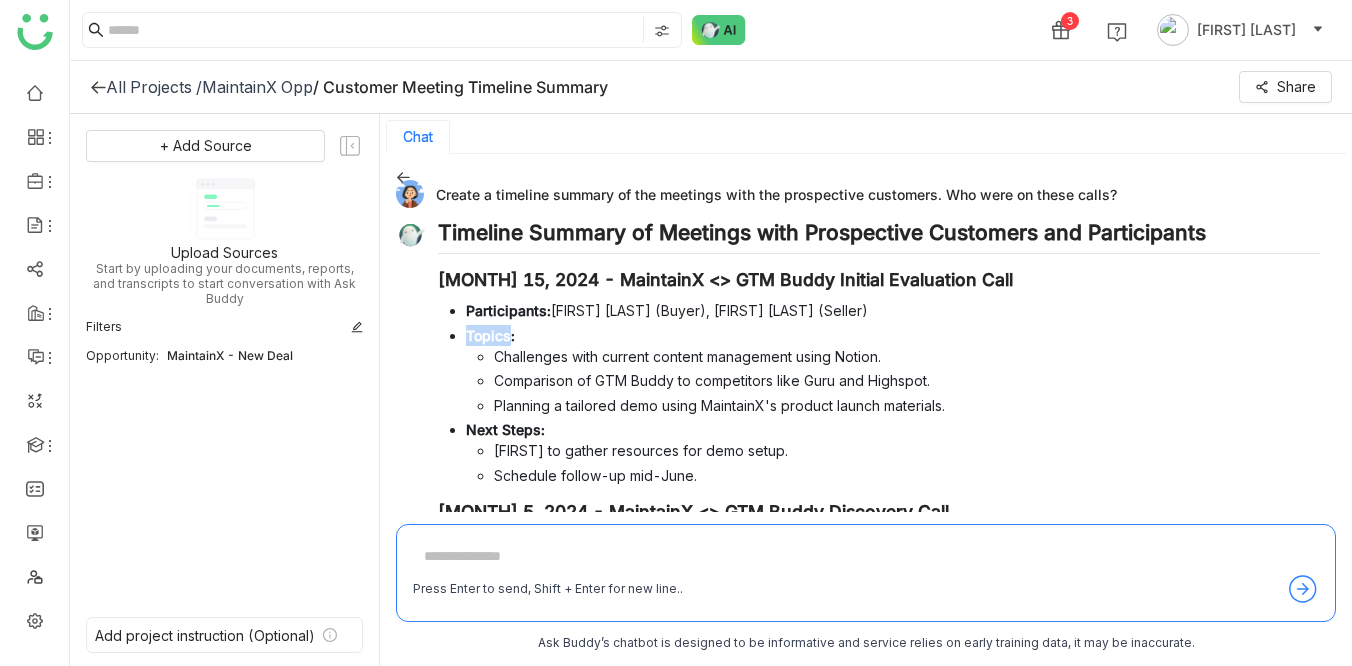 click on "Topics:" at bounding box center [490, 335] 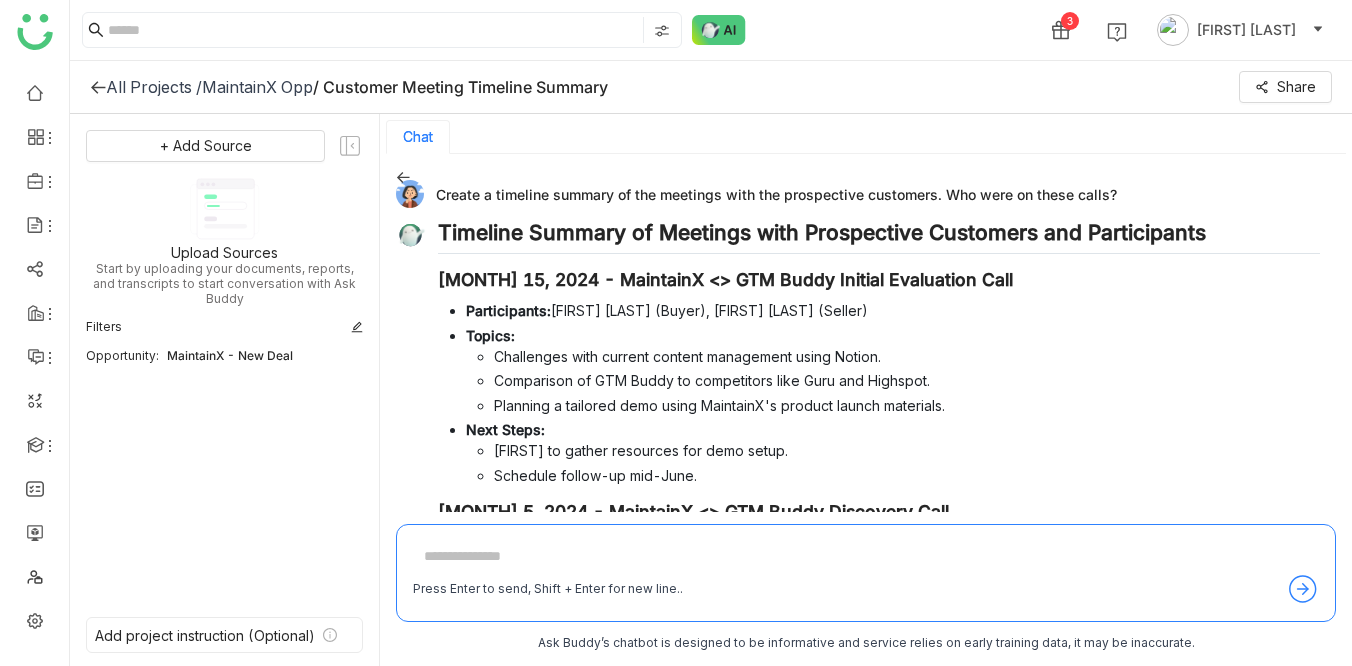 click on "Comparison of GTM Buddy to competitors like Guru and Highspot." at bounding box center [907, 380] 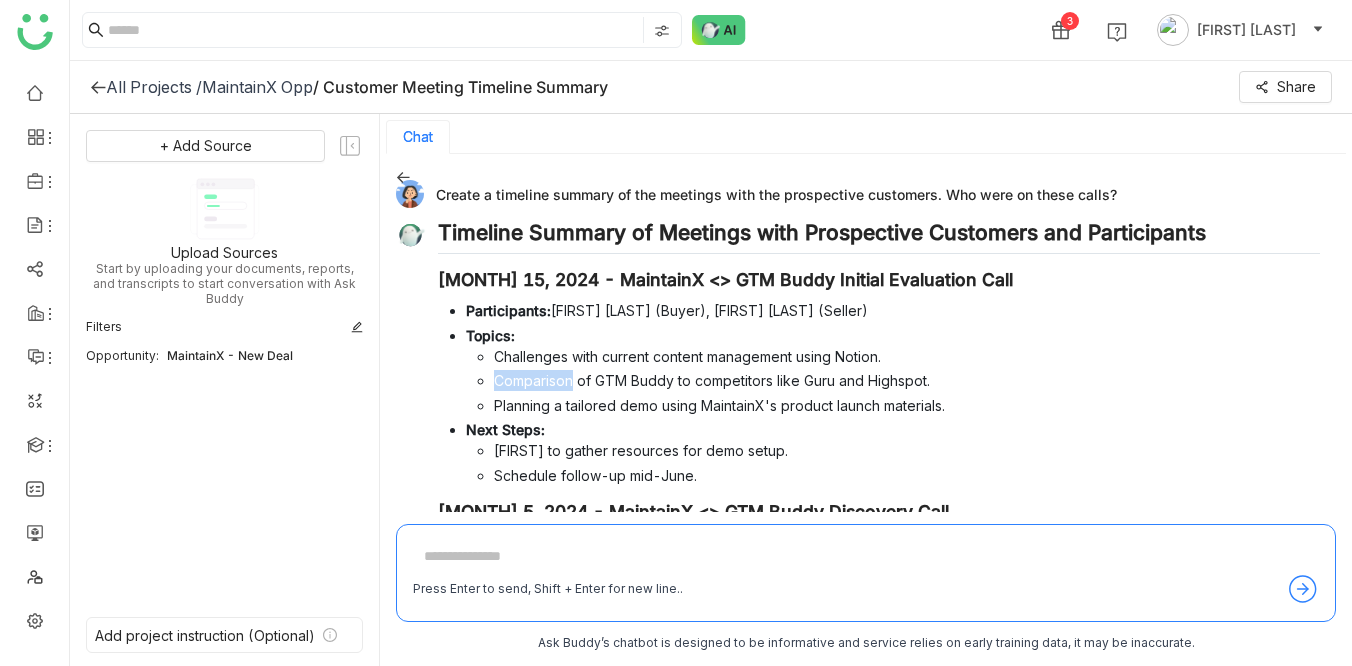 click on "Comparison of GTM Buddy to competitors like Guru and Highspot." at bounding box center [907, 380] 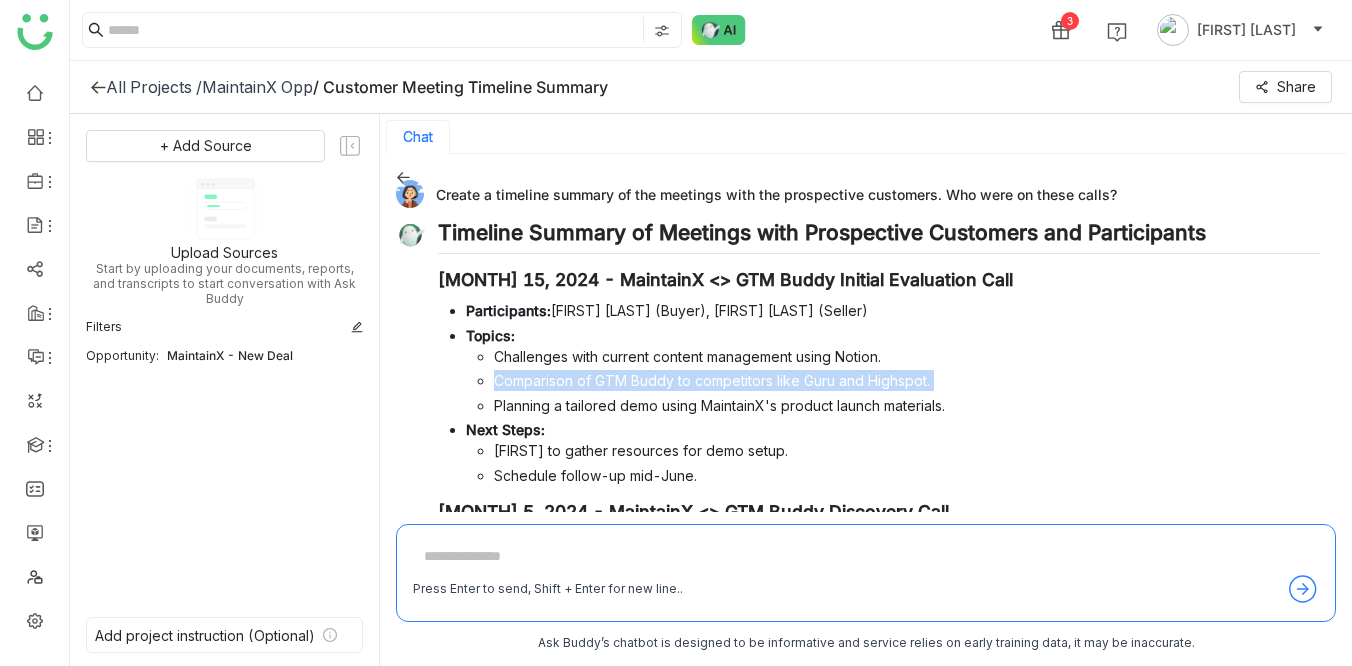 click on "Comparison of GTM Buddy to competitors like Guru and Highspot." at bounding box center [907, 380] 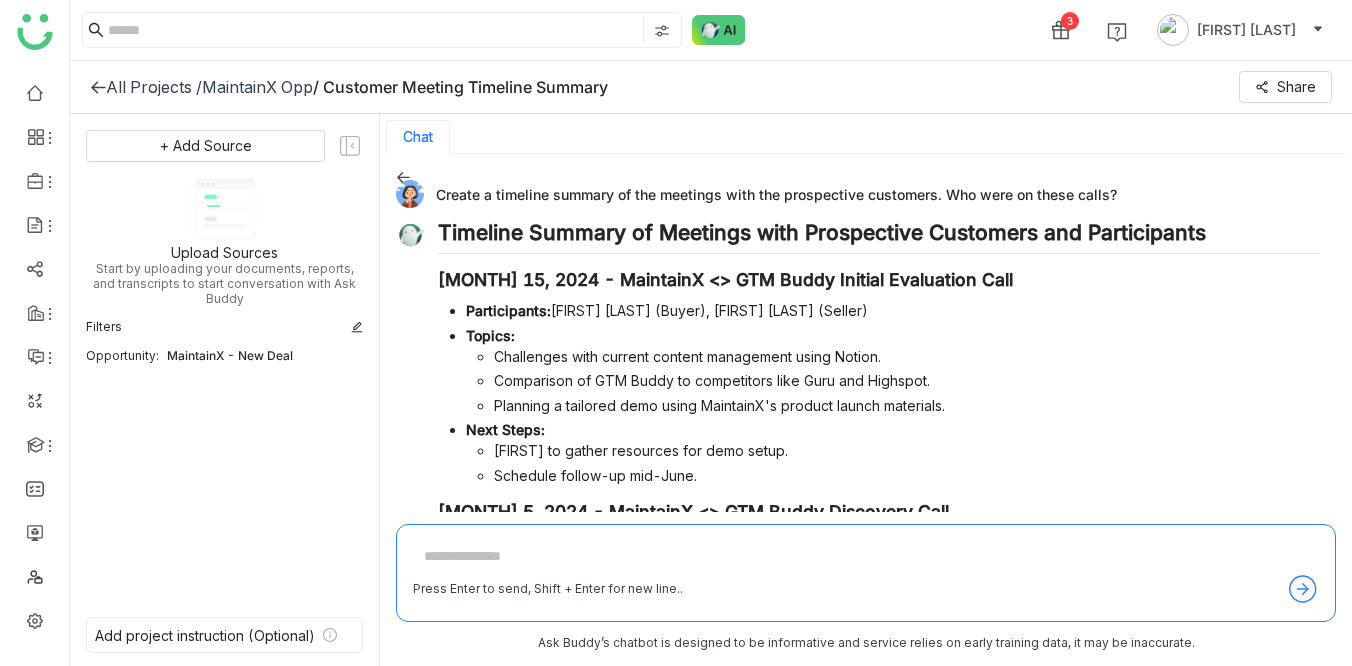 click on "Planning a tailored demo using MaintainX's product launch materials." at bounding box center (907, 405) 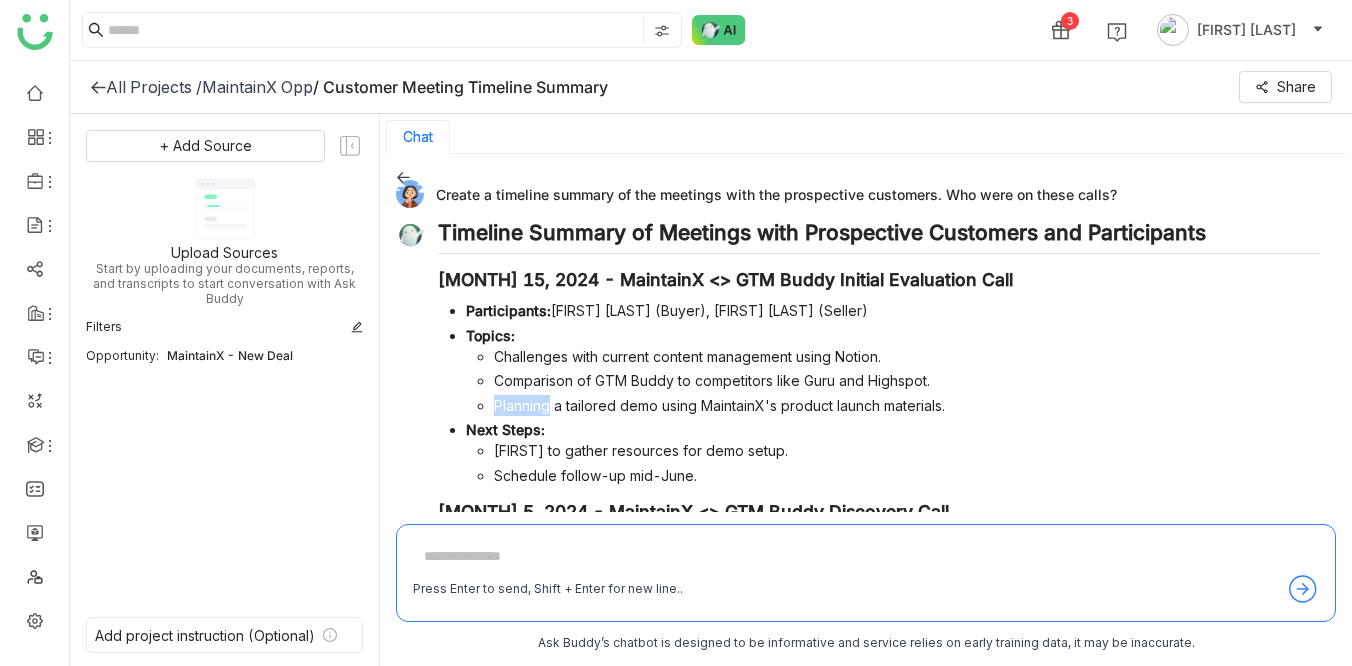 click on "Planning a tailored demo using MaintainX's product launch materials." at bounding box center [907, 405] 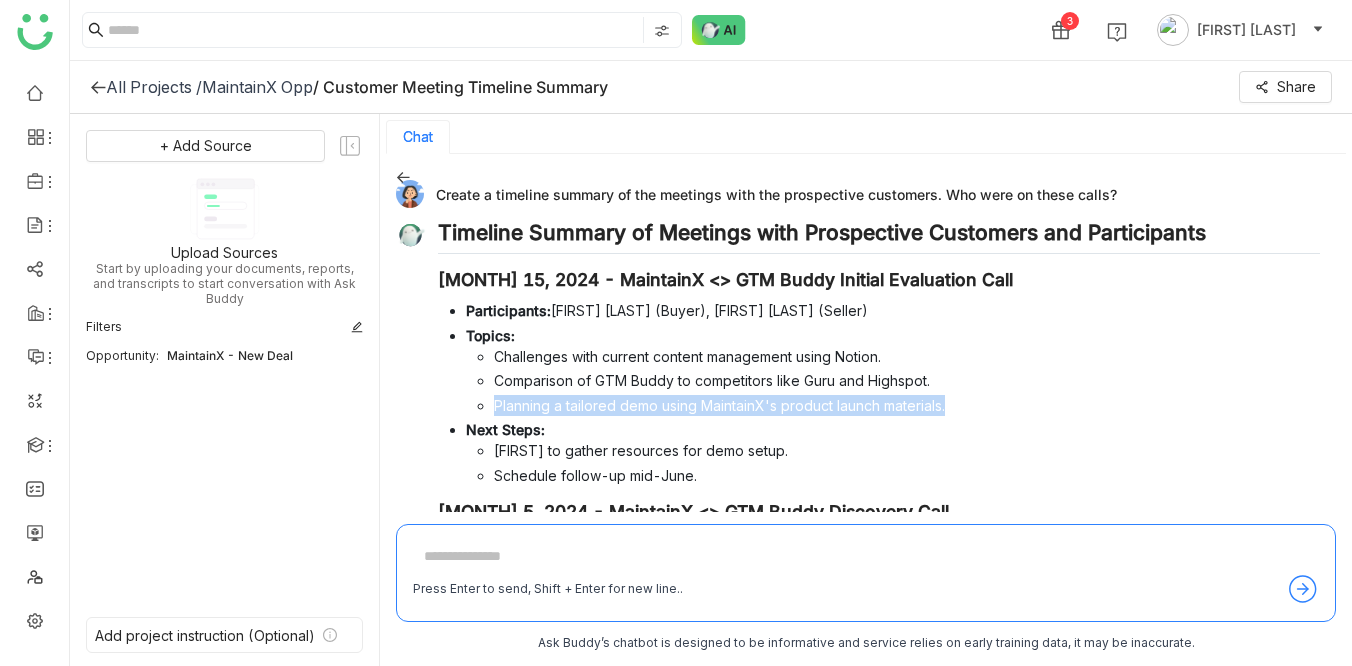 click on "Planning a tailored demo using MaintainX's product launch materials." at bounding box center [907, 405] 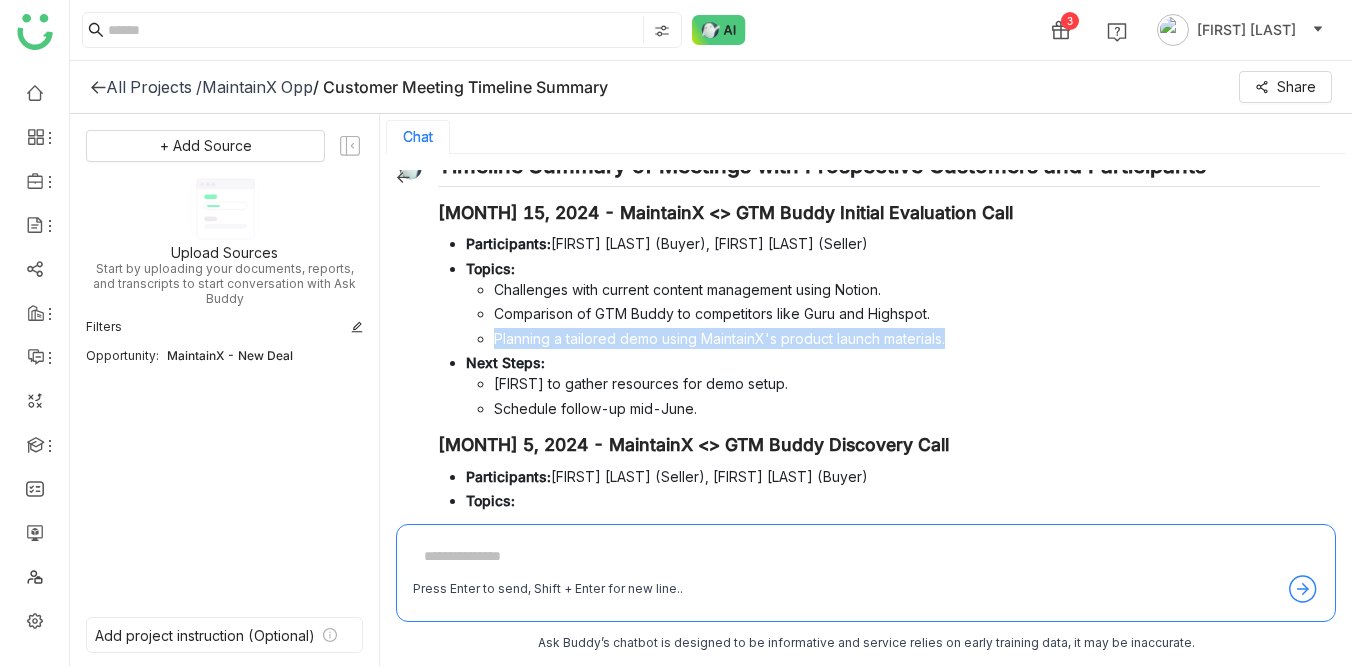 scroll, scrollTop: 132, scrollLeft: 0, axis: vertical 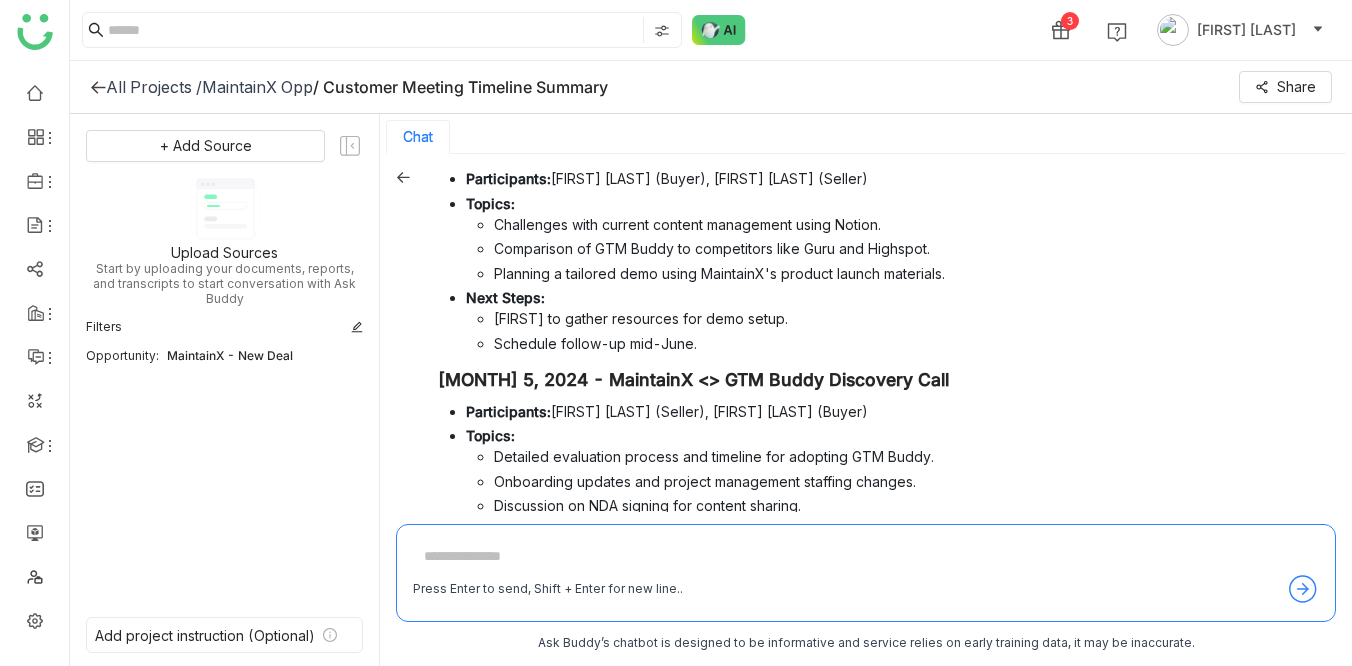 click on "Schedule follow-up mid-June." at bounding box center [907, 343] 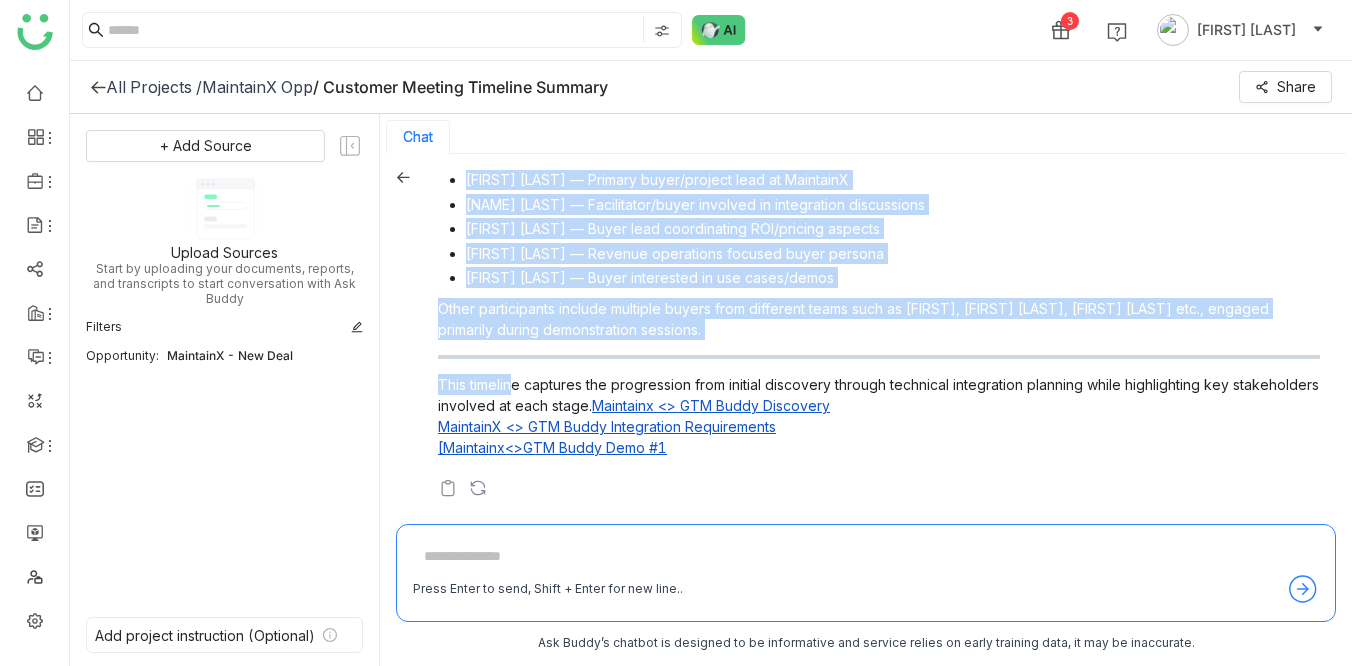 scroll, scrollTop: 1671, scrollLeft: 0, axis: vertical 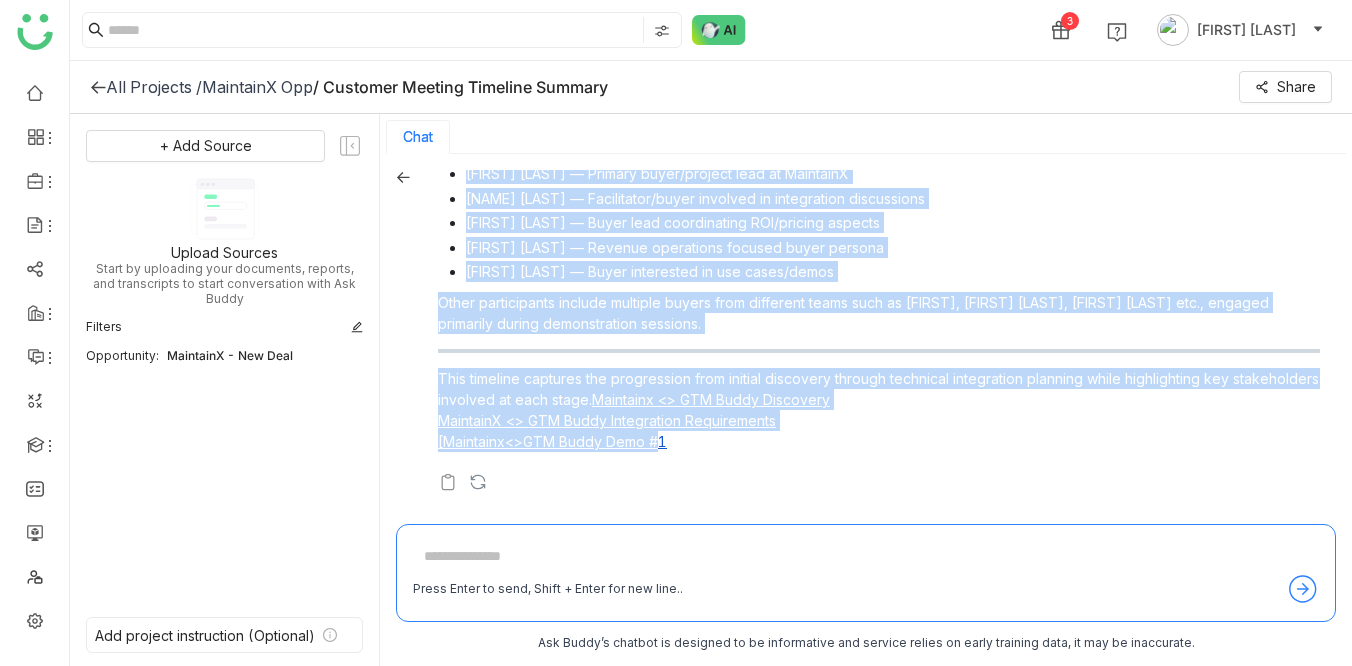 drag, startPoint x: 443, startPoint y: 230, endPoint x: 731, endPoint y: 440, distance: 356.4323 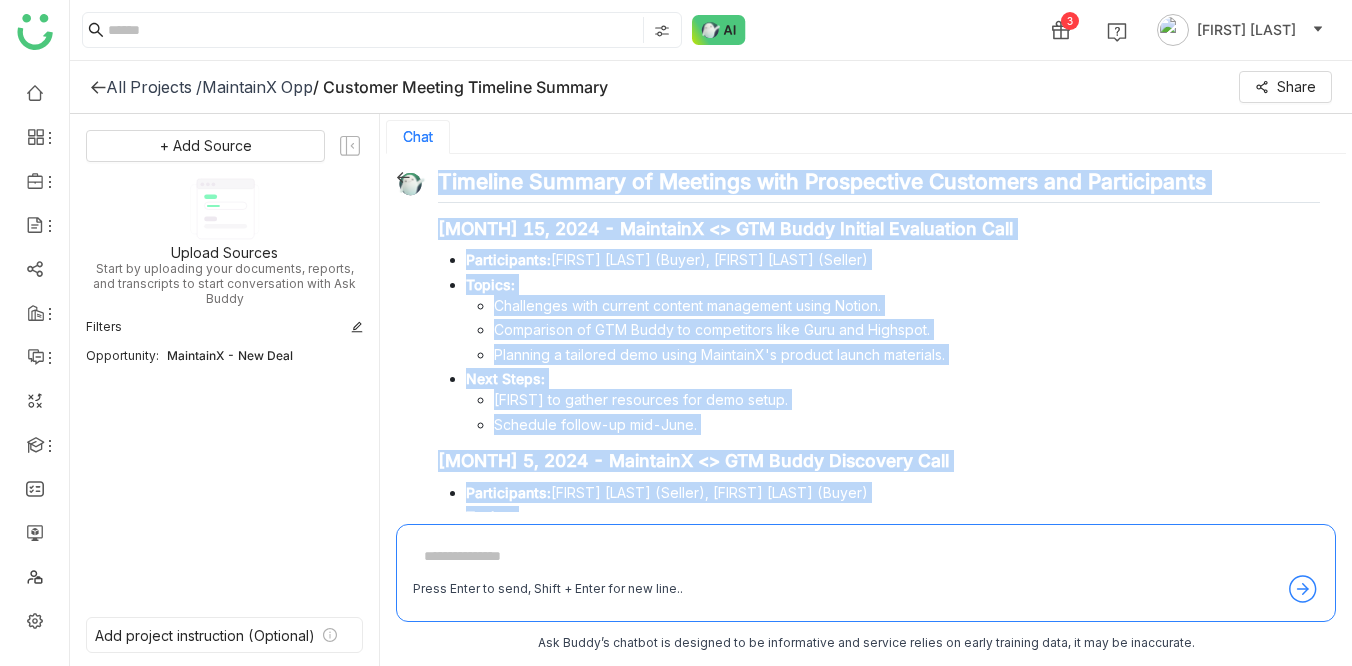 scroll, scrollTop: 0, scrollLeft: 0, axis: both 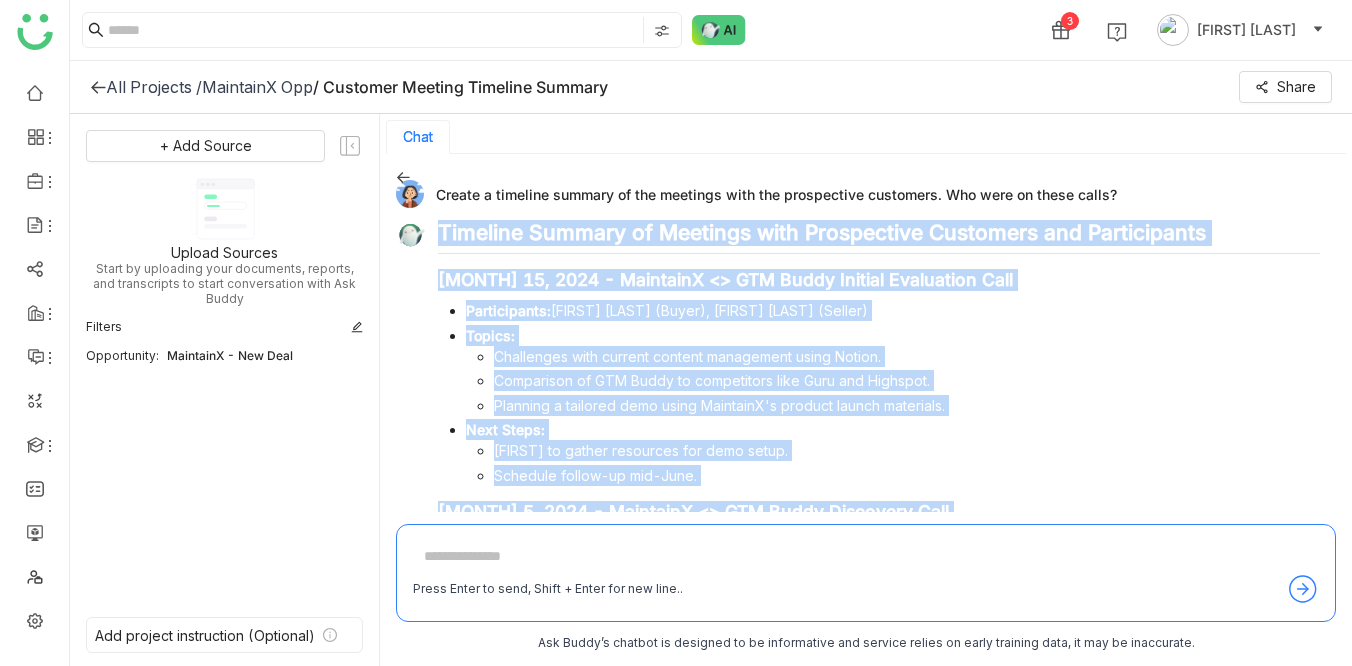 click on "Participants:  Amanda Yanushefski (Buyer), Brian Mes (Seller)" at bounding box center [893, 310] 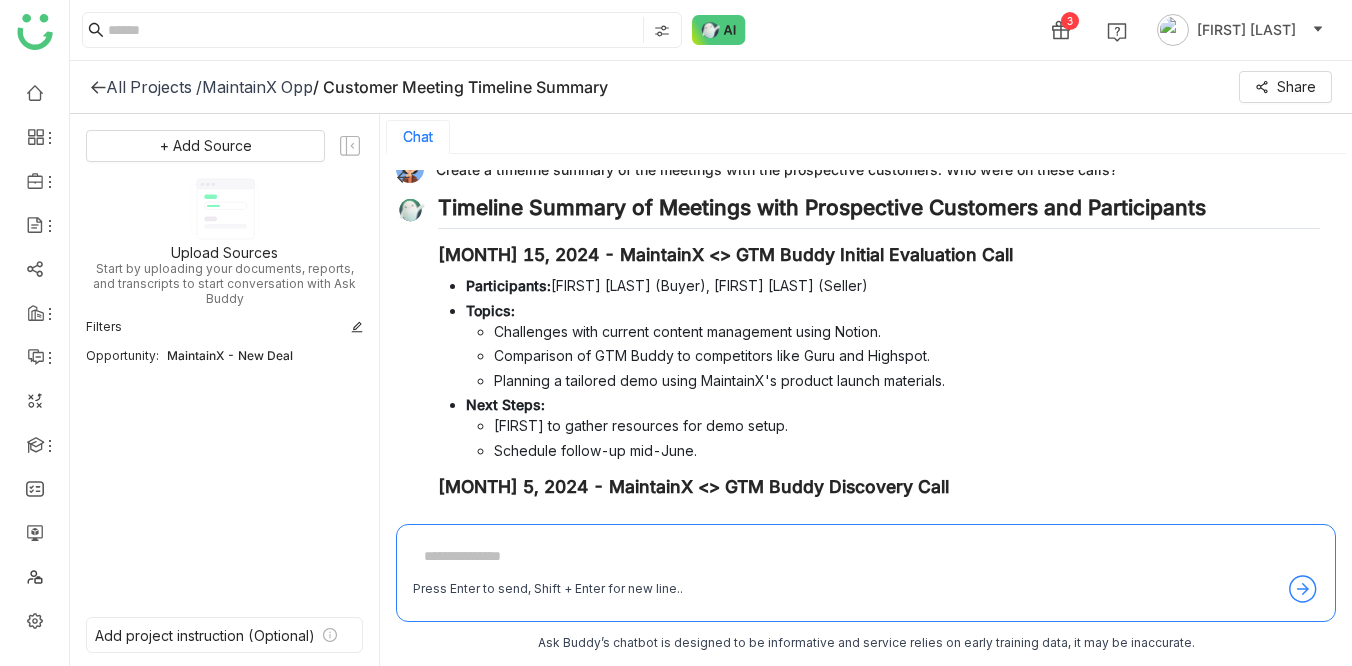 scroll, scrollTop: 0, scrollLeft: 0, axis: both 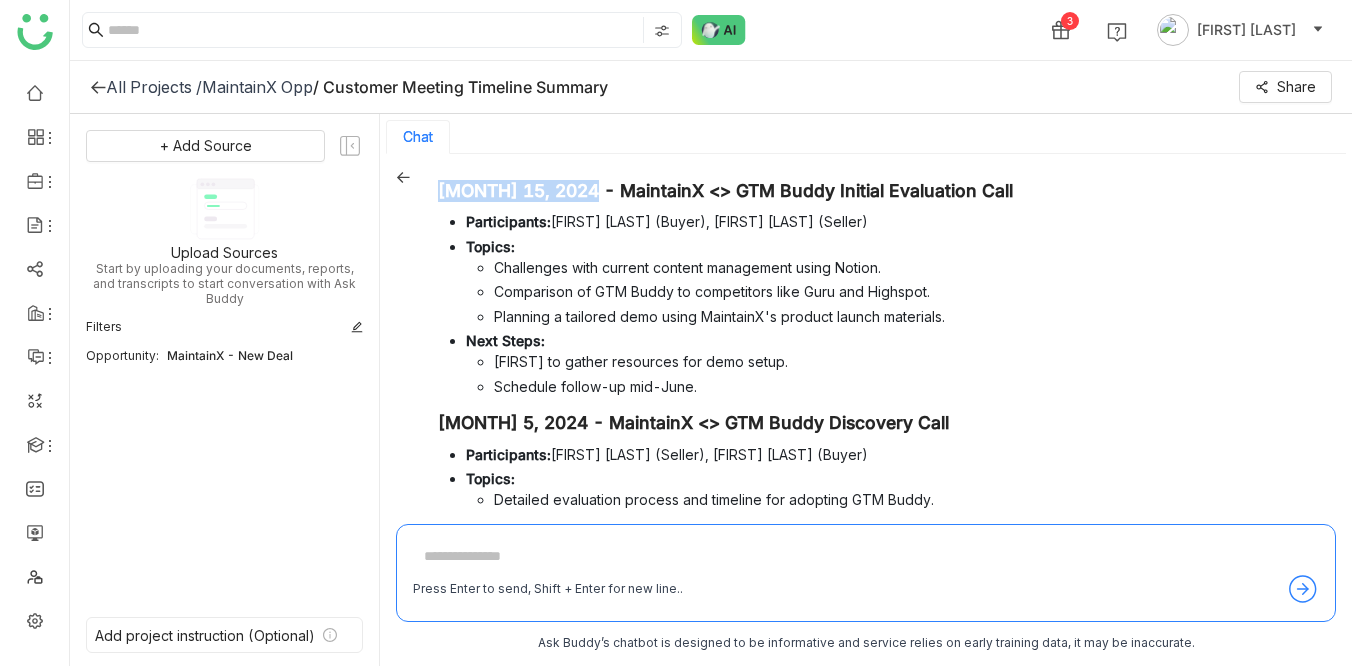 drag, startPoint x: 504, startPoint y: 188, endPoint x: 598, endPoint y: 188, distance: 94 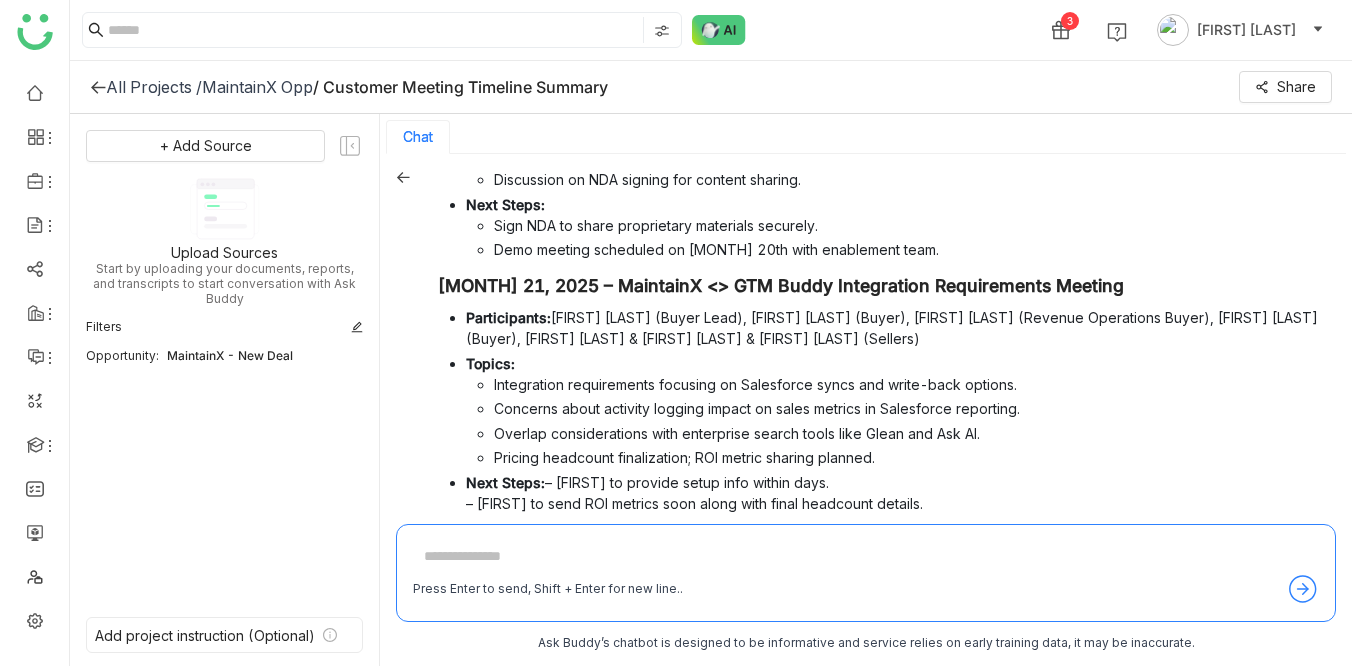 scroll, scrollTop: 538, scrollLeft: 0, axis: vertical 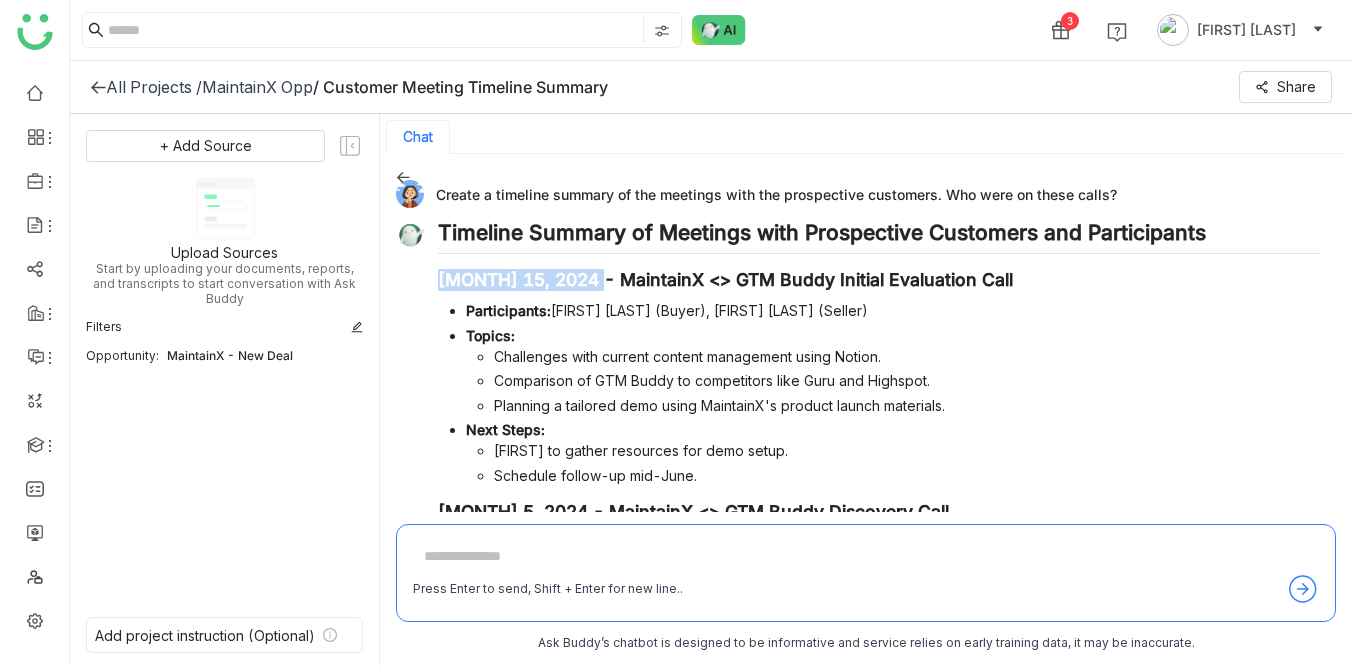 click on "Create a timeline summary of the meetings with the prospective customers. Who were on these calls?" at bounding box center (858, 194) 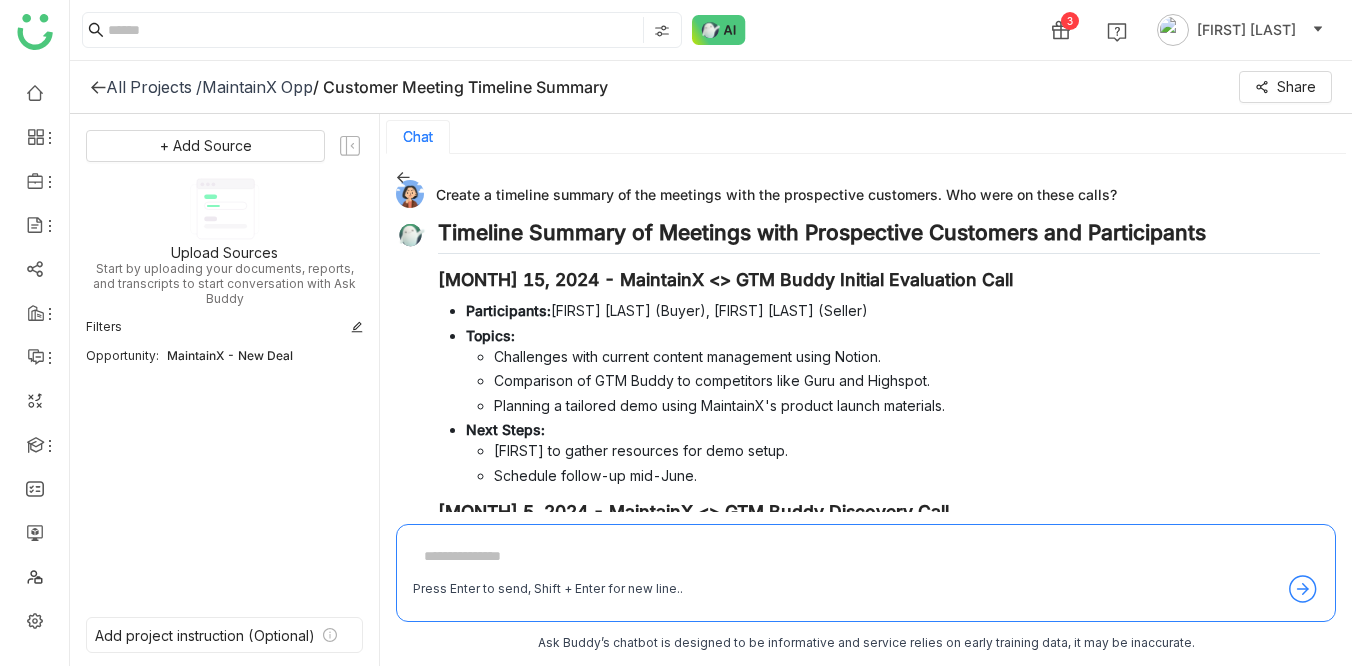 click on "Create a timeline summary of the meetings with the prospective customers. Who were on these calls?" at bounding box center [858, 194] 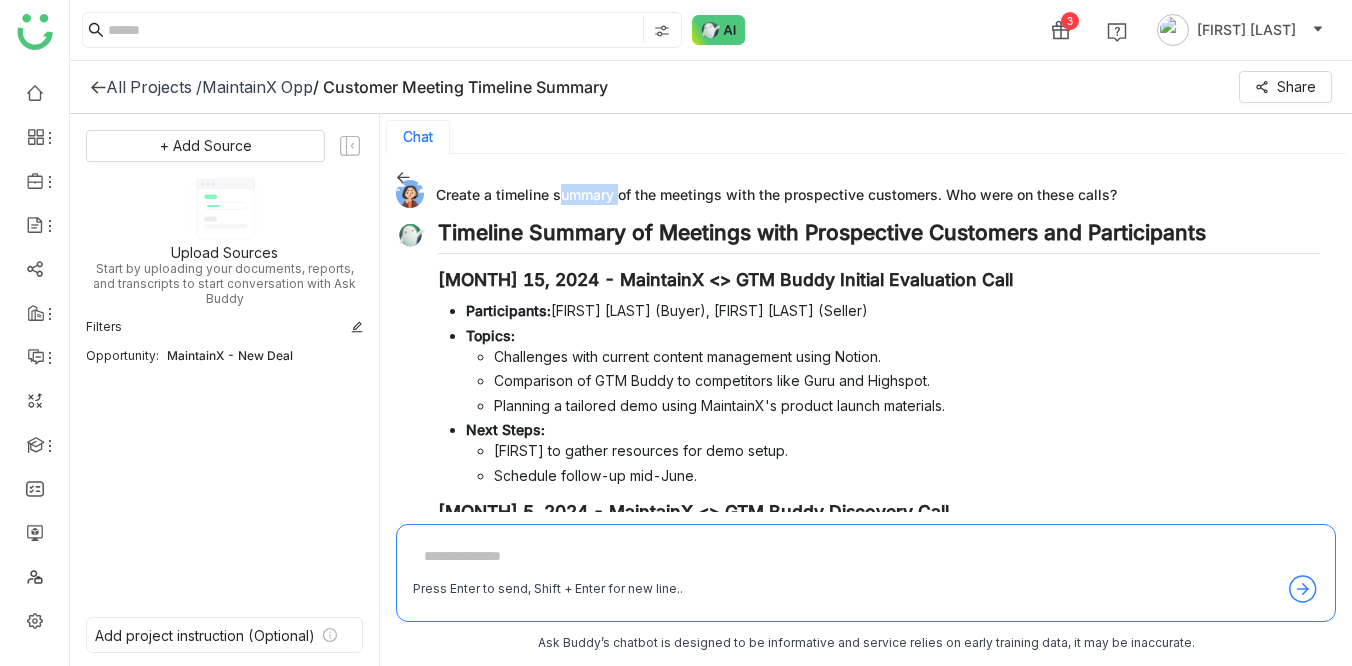 click on "Create a timeline summary of the meetings with the prospective customers. Who were on these calls?" at bounding box center (858, 194) 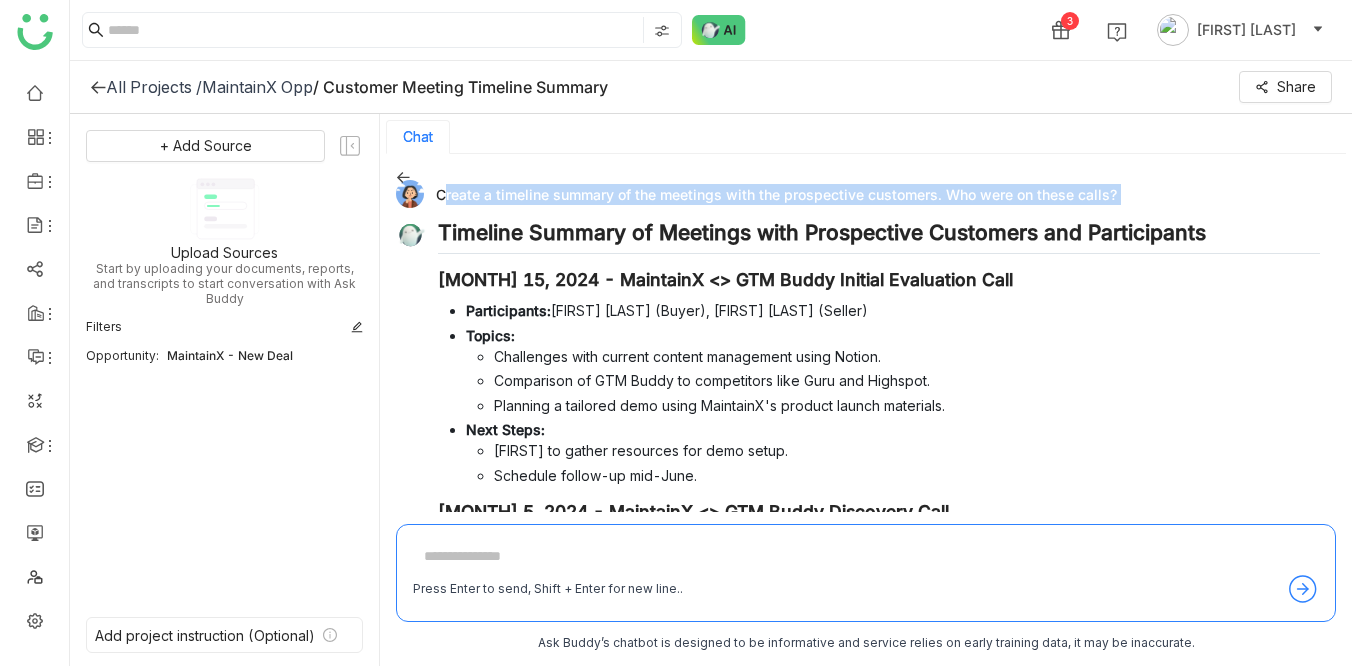 copy on "Create a timeline summary of the meetings with the prospective customers. Who were on these calls?" 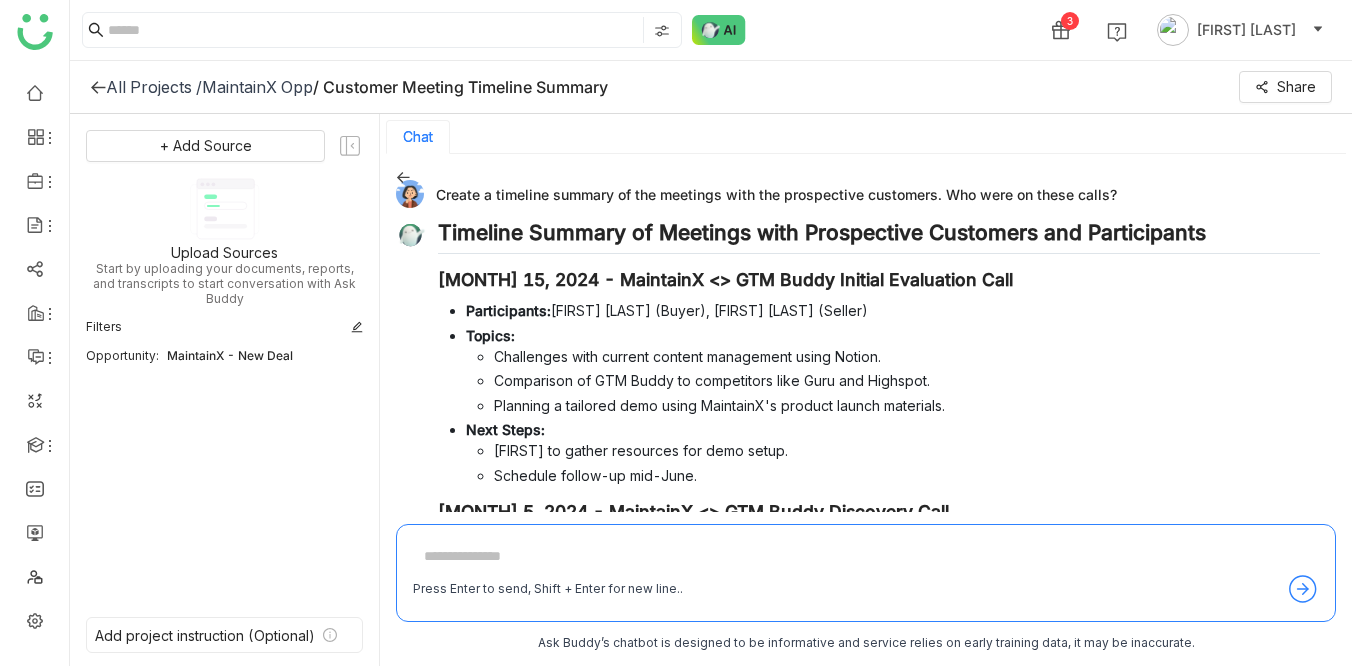click on "Create a timeline summary of the meetings with the prospective customers. Who were on these calls?" at bounding box center (858, 194) 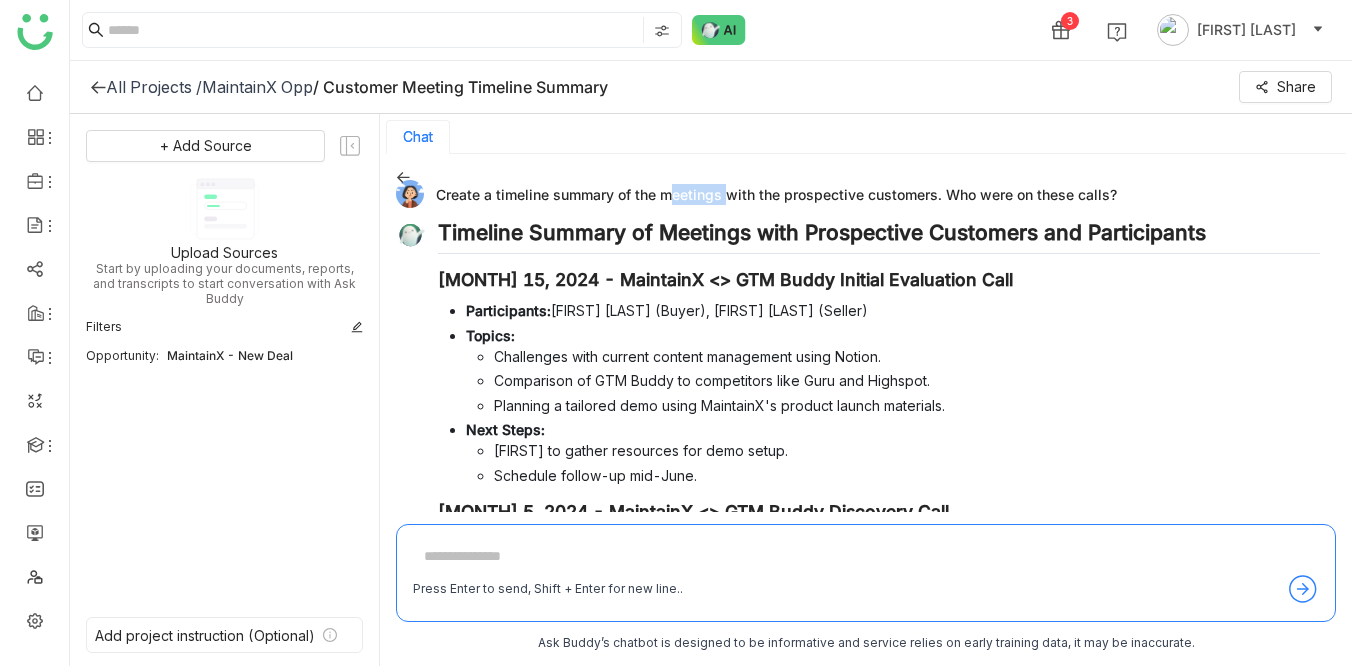 click on "Create a timeline summary of the meetings with the prospective customers. Who were on these calls?" at bounding box center [858, 194] 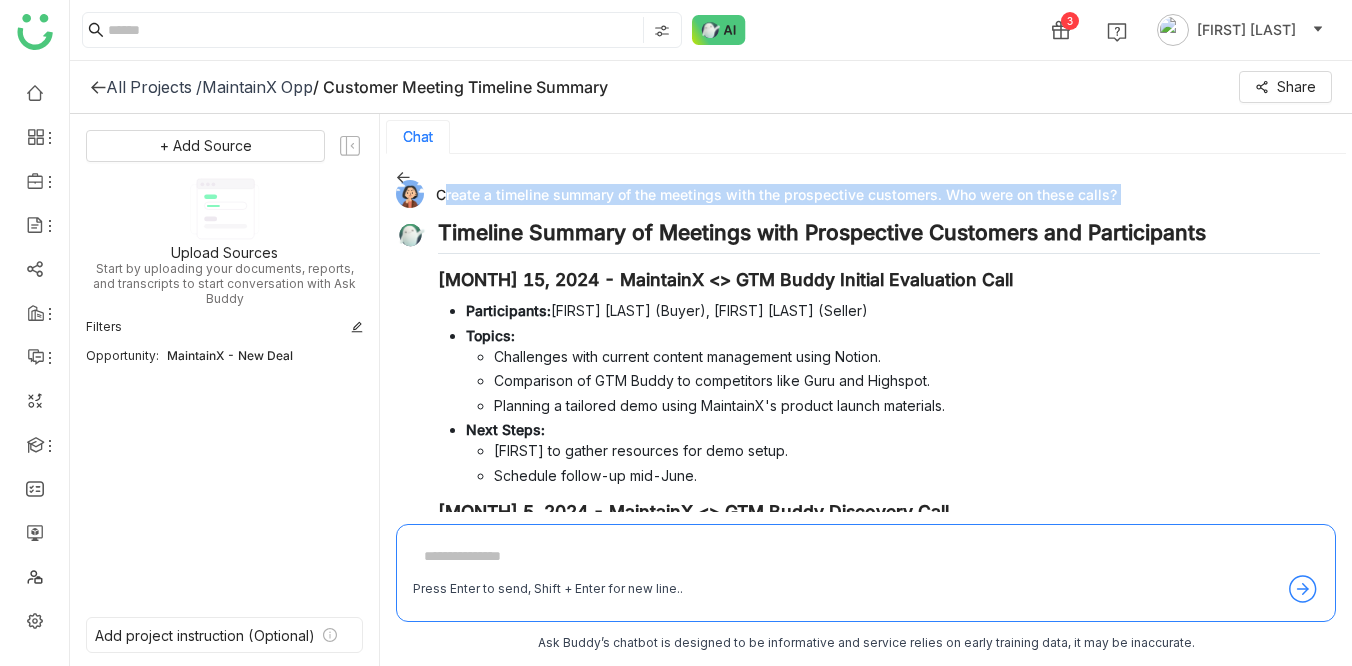 click on "MaintainX Opp" 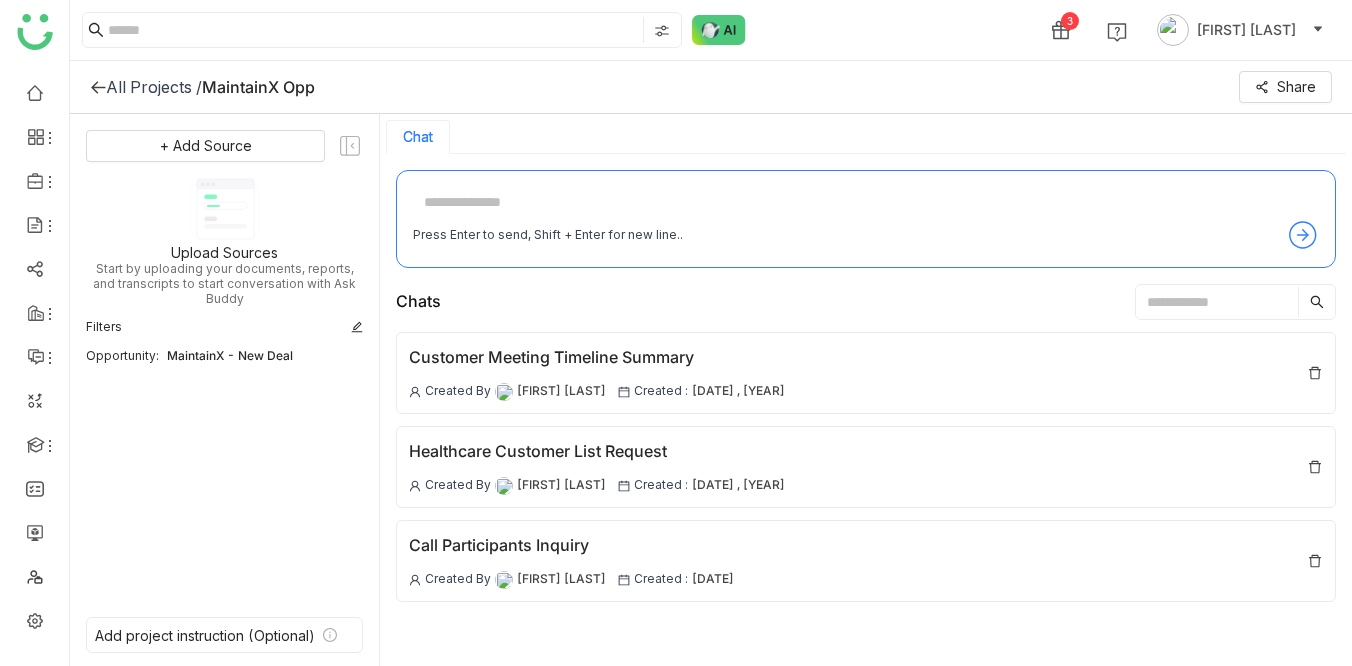 click at bounding box center (866, 203) 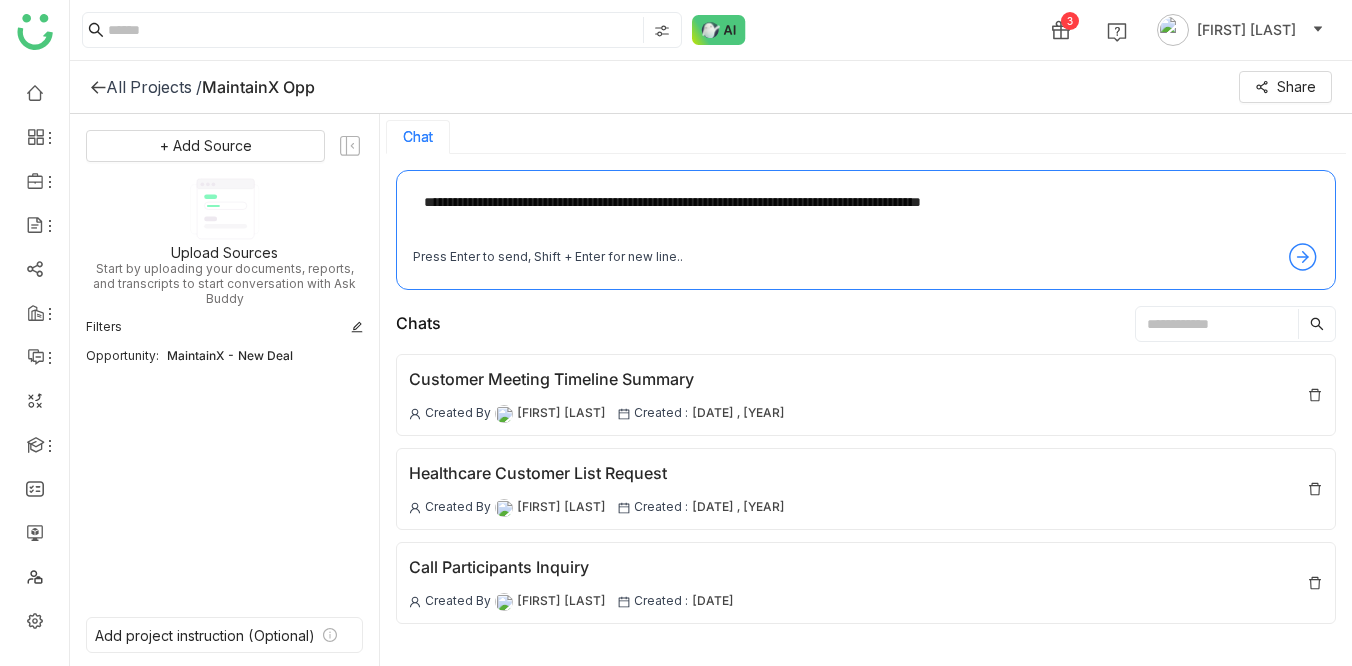 type on "**********" 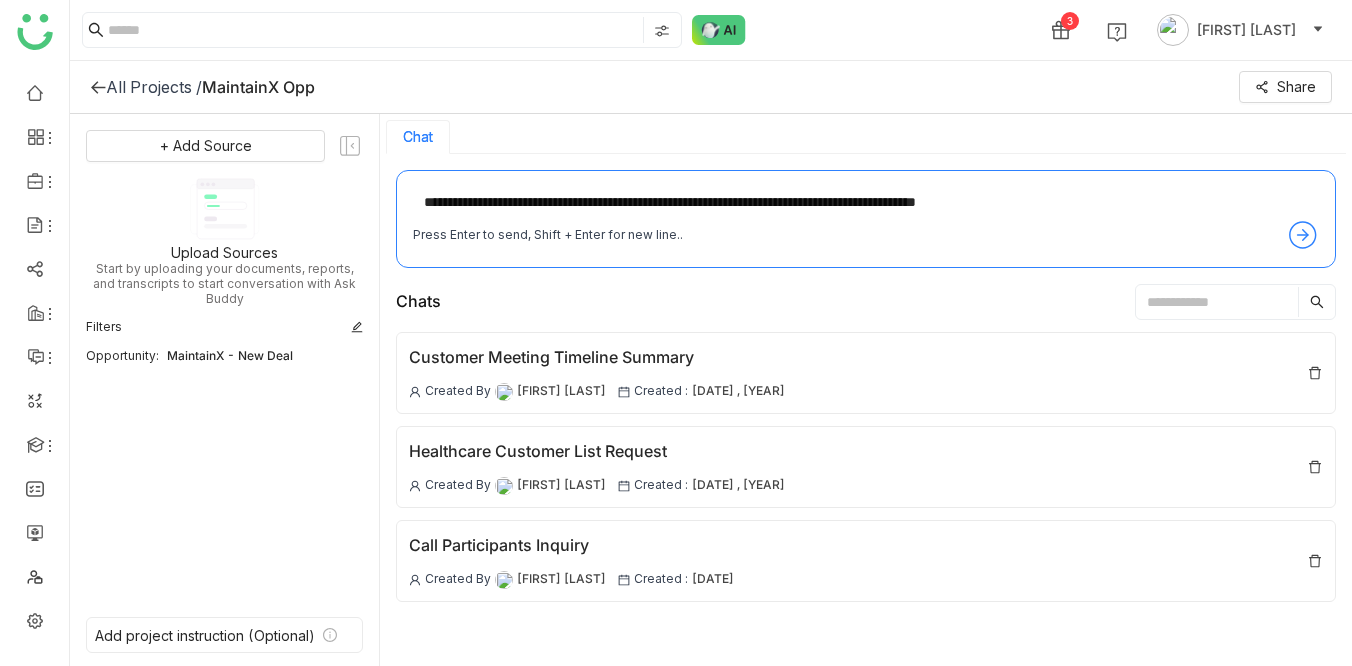 click on "**********" at bounding box center [866, 203] 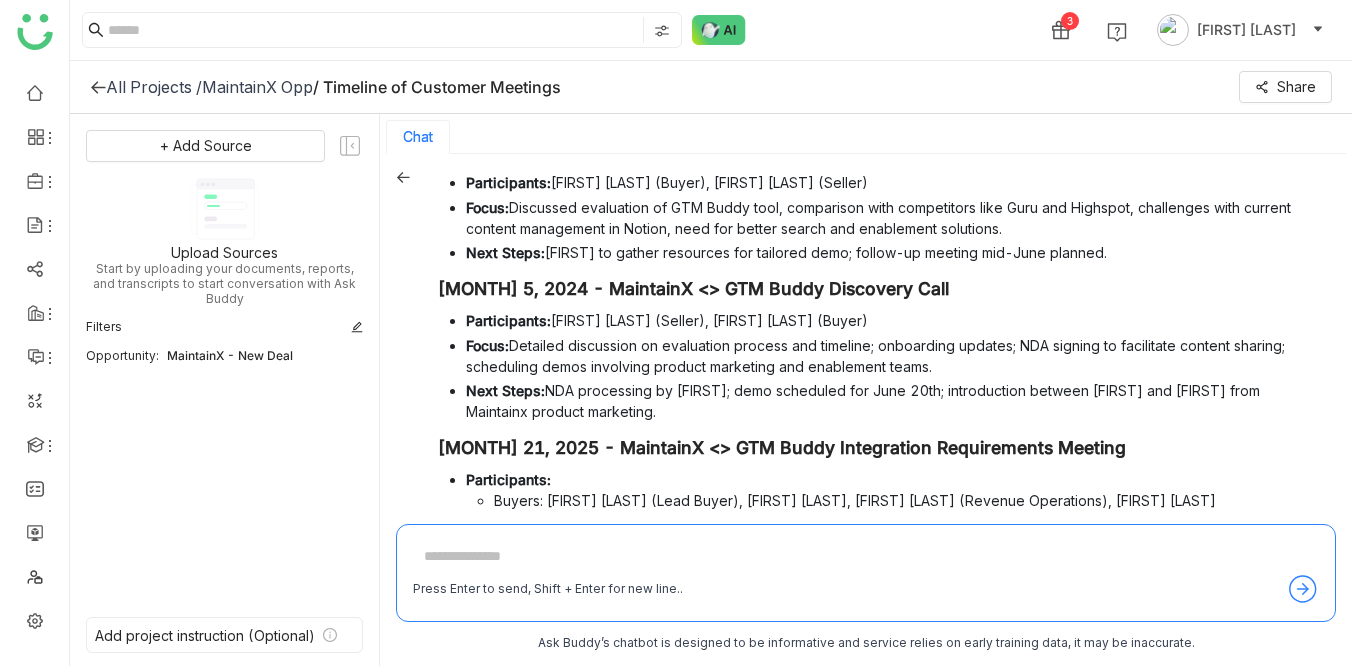 scroll, scrollTop: 0, scrollLeft: 0, axis: both 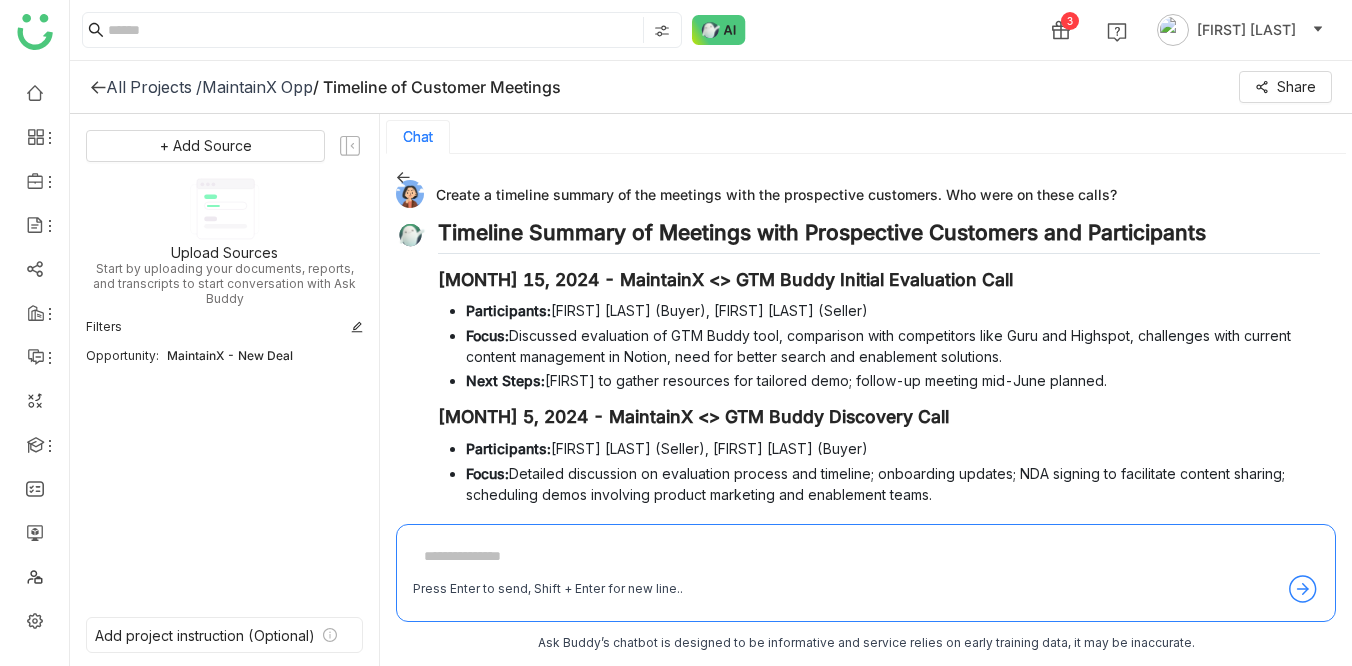 click on "Create a timeline summary of the meetings with the prospective customers. Who were on these calls?" at bounding box center [858, 194] 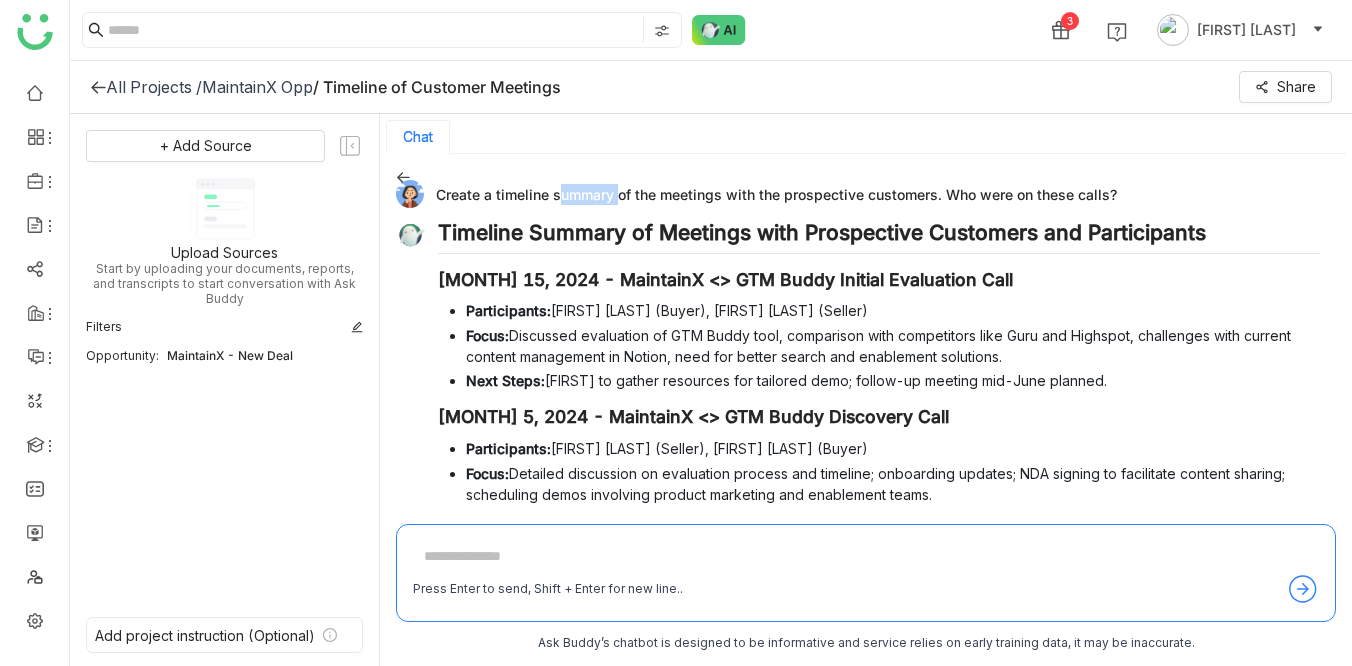 click on "Create a timeline summary of the meetings with the prospective customers. Who were on these calls?" at bounding box center [858, 194] 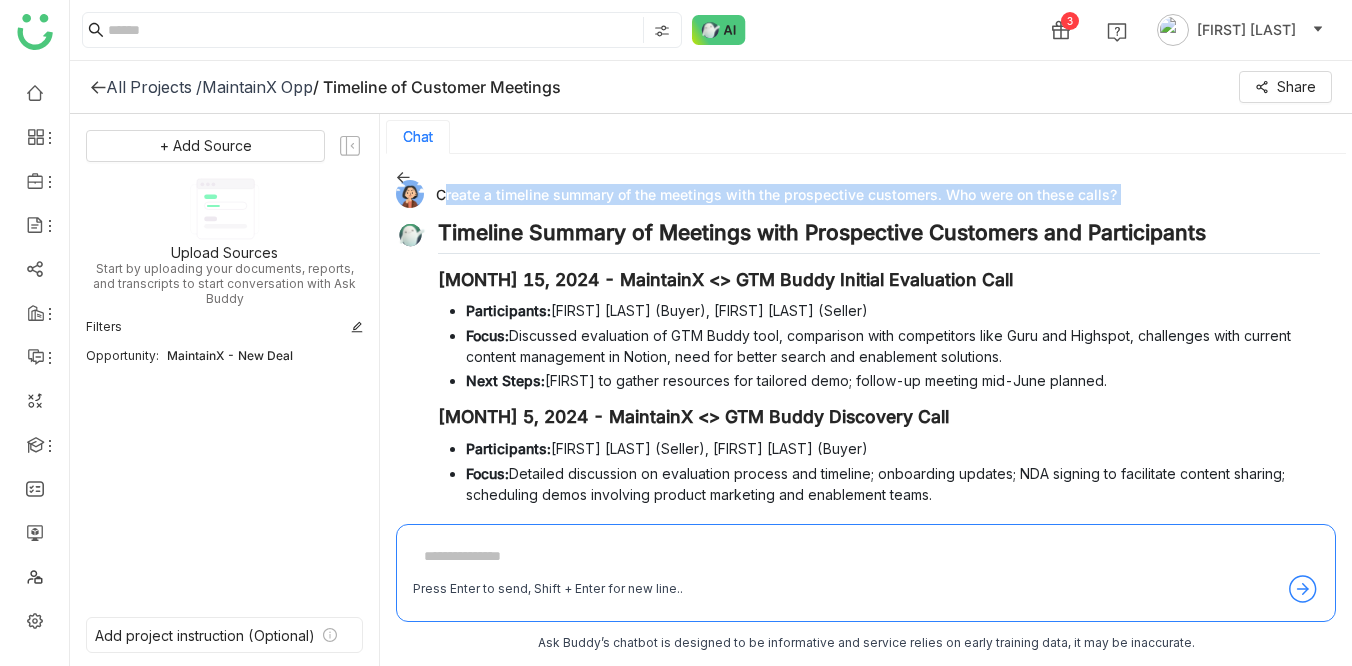 copy on "Create a timeline summary of the meetings with the prospective customers. Who were on these calls?" 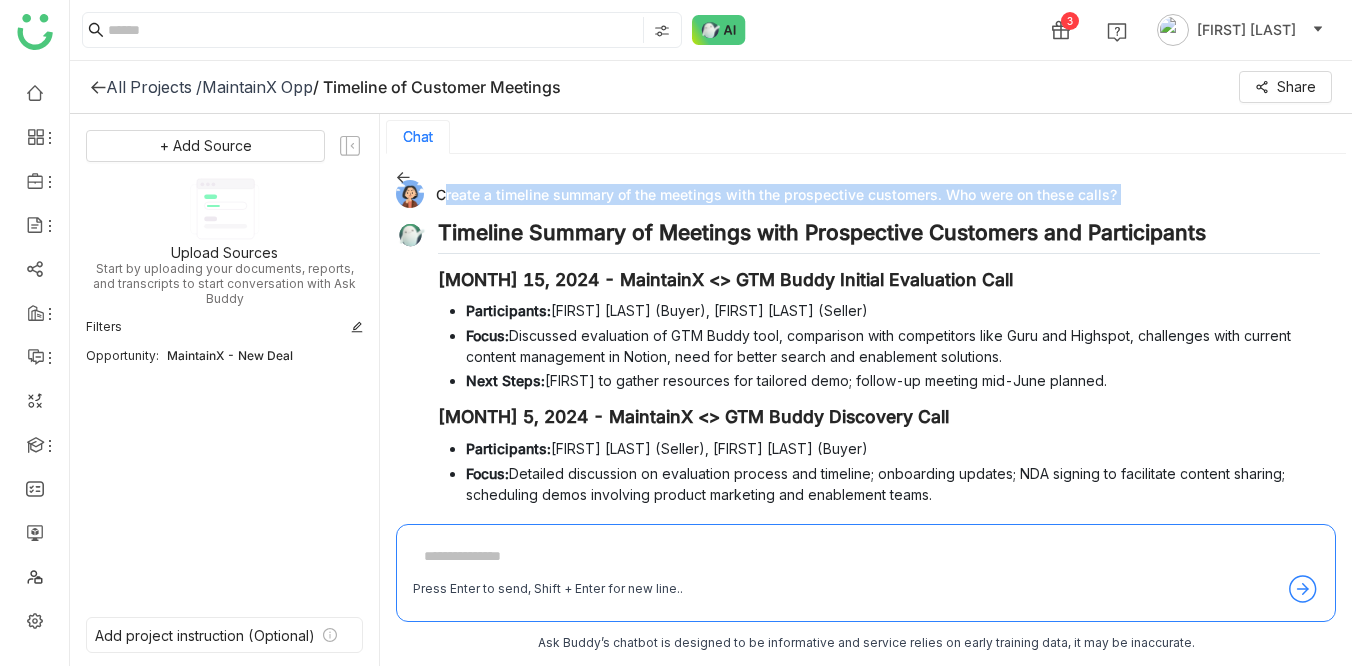 click on "Create a timeline summary of the meetings with the prospective customers. Who were on these calls?" at bounding box center (858, 194) 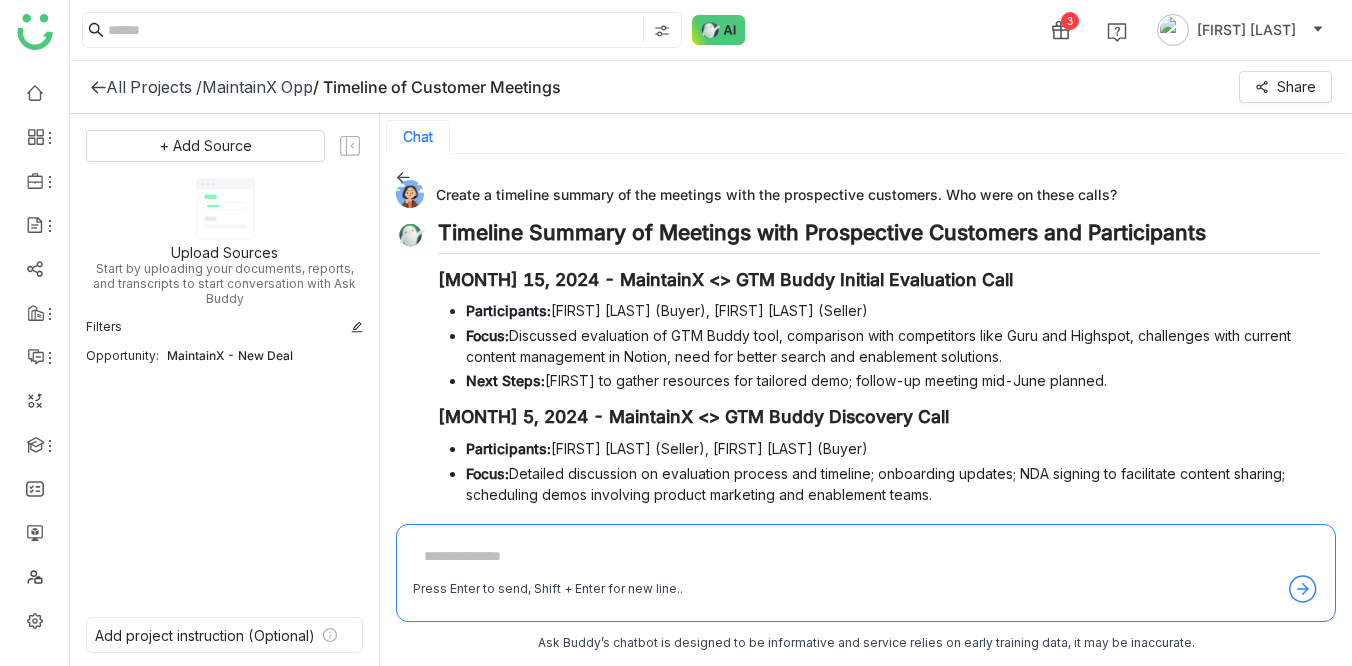 click on "Create a timeline summary of the meetings with the prospective customers. Who were on these calls?" at bounding box center (858, 194) 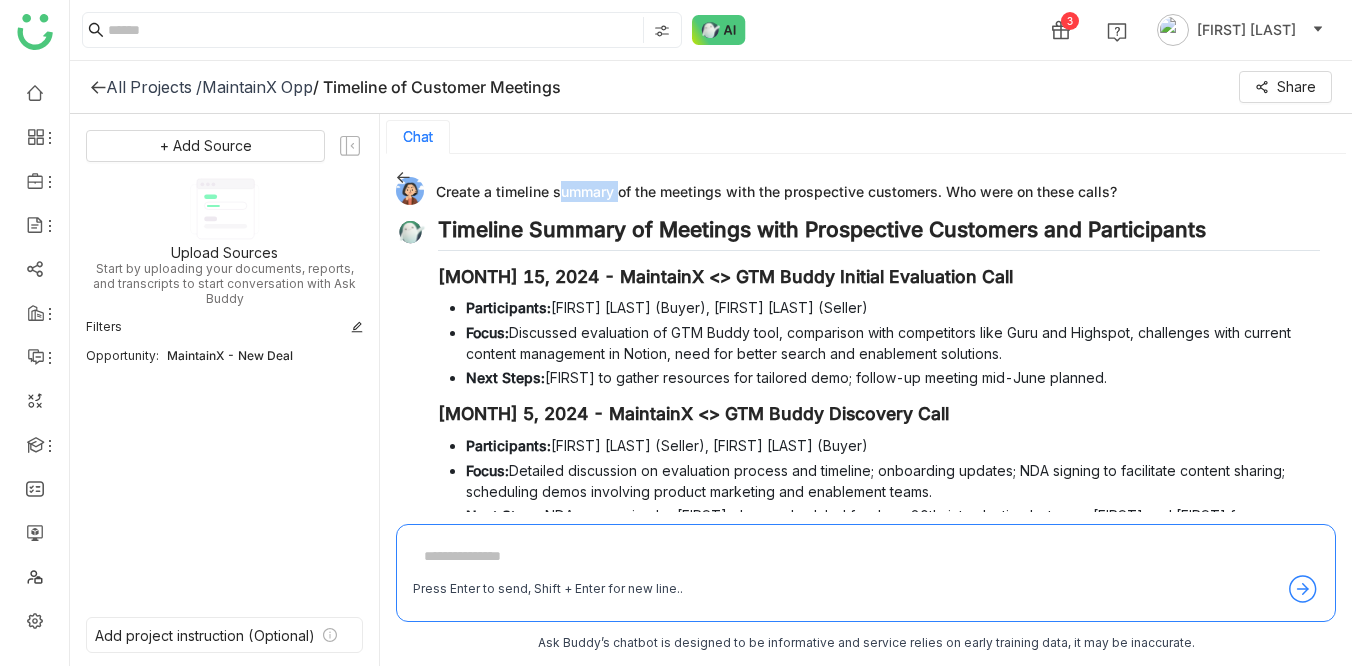 scroll, scrollTop: 0, scrollLeft: 0, axis: both 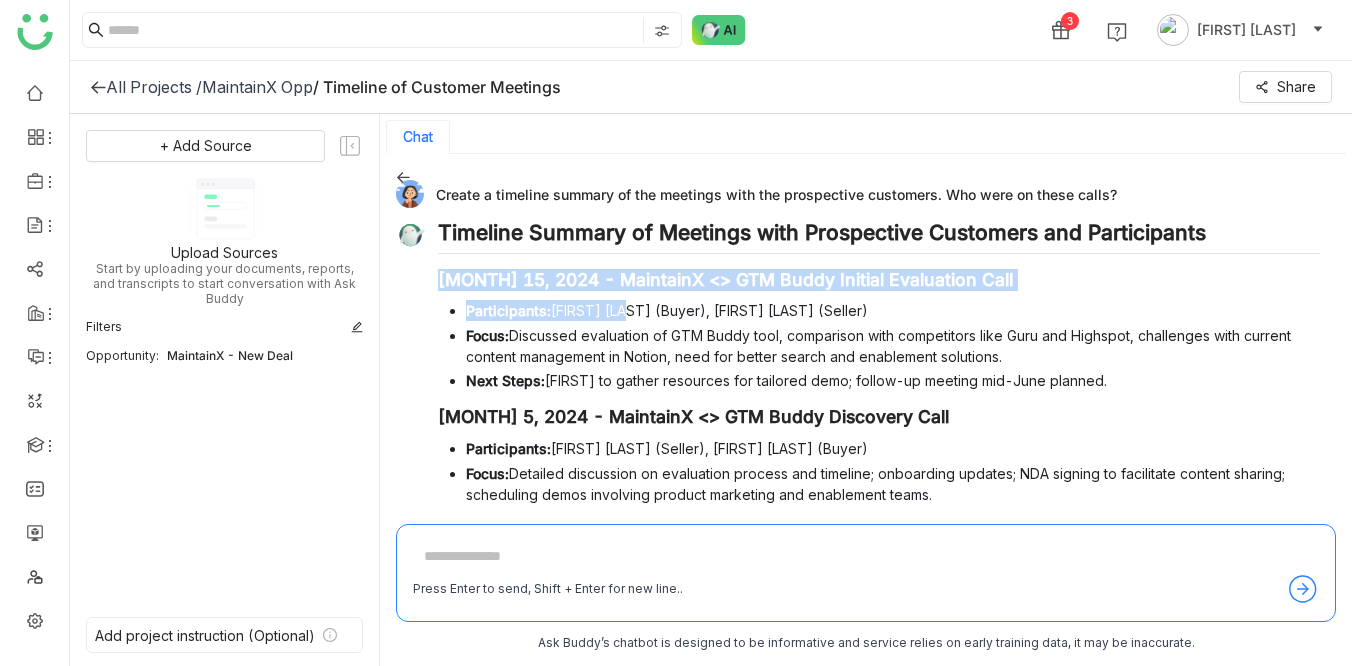 drag, startPoint x: 430, startPoint y: 270, endPoint x: 646, endPoint y: 308, distance: 219.31712 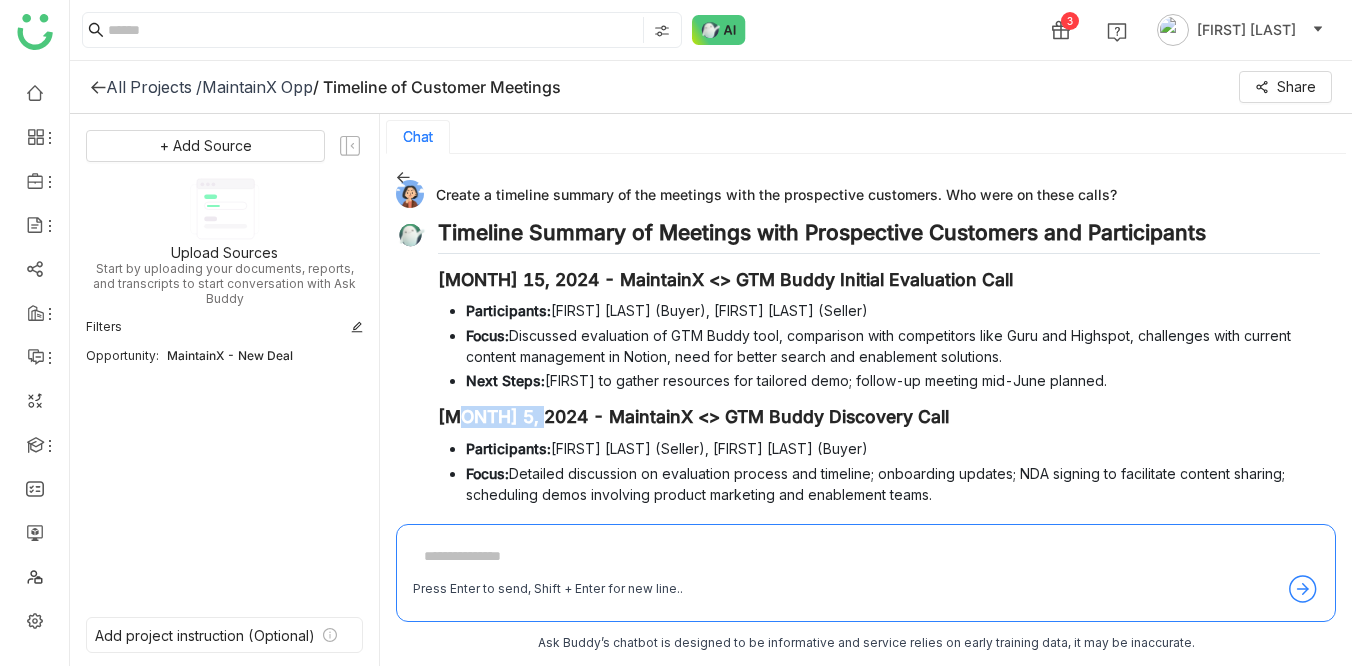 drag, startPoint x: 454, startPoint y: 410, endPoint x: 551, endPoint y: 410, distance: 97 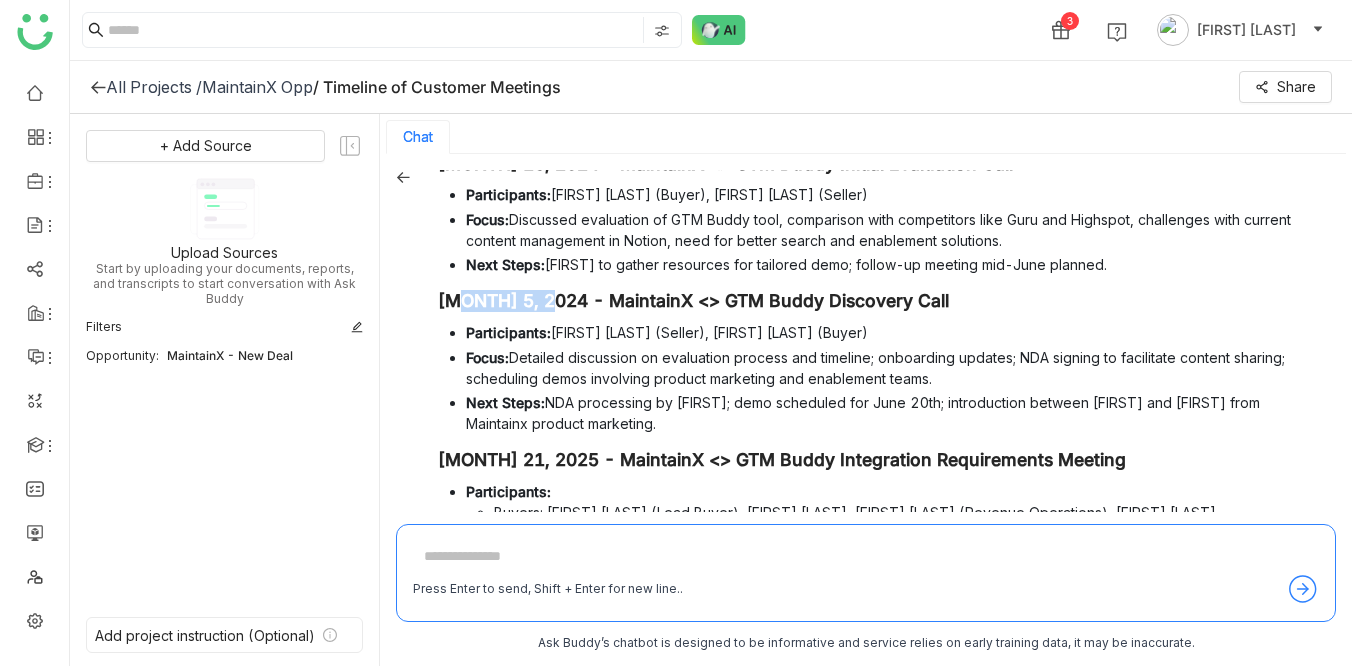 scroll, scrollTop: 0, scrollLeft: 0, axis: both 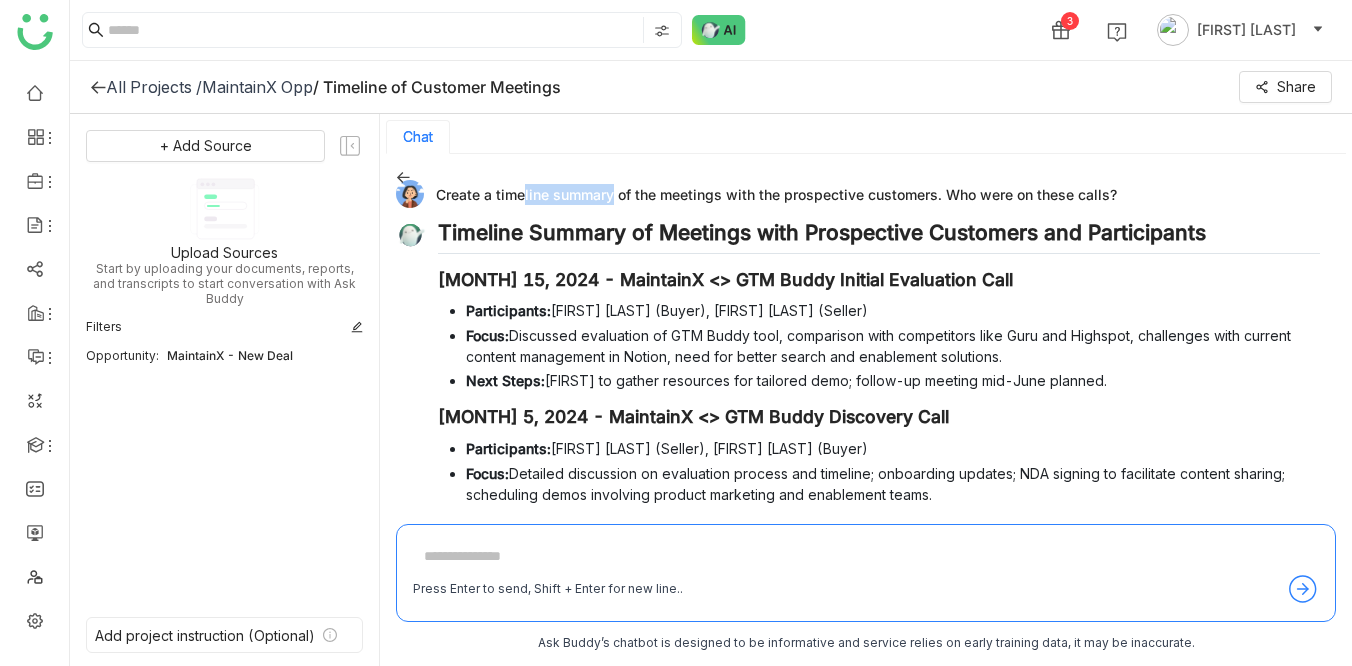 drag, startPoint x: 520, startPoint y: 200, endPoint x: 610, endPoint y: 200, distance: 90 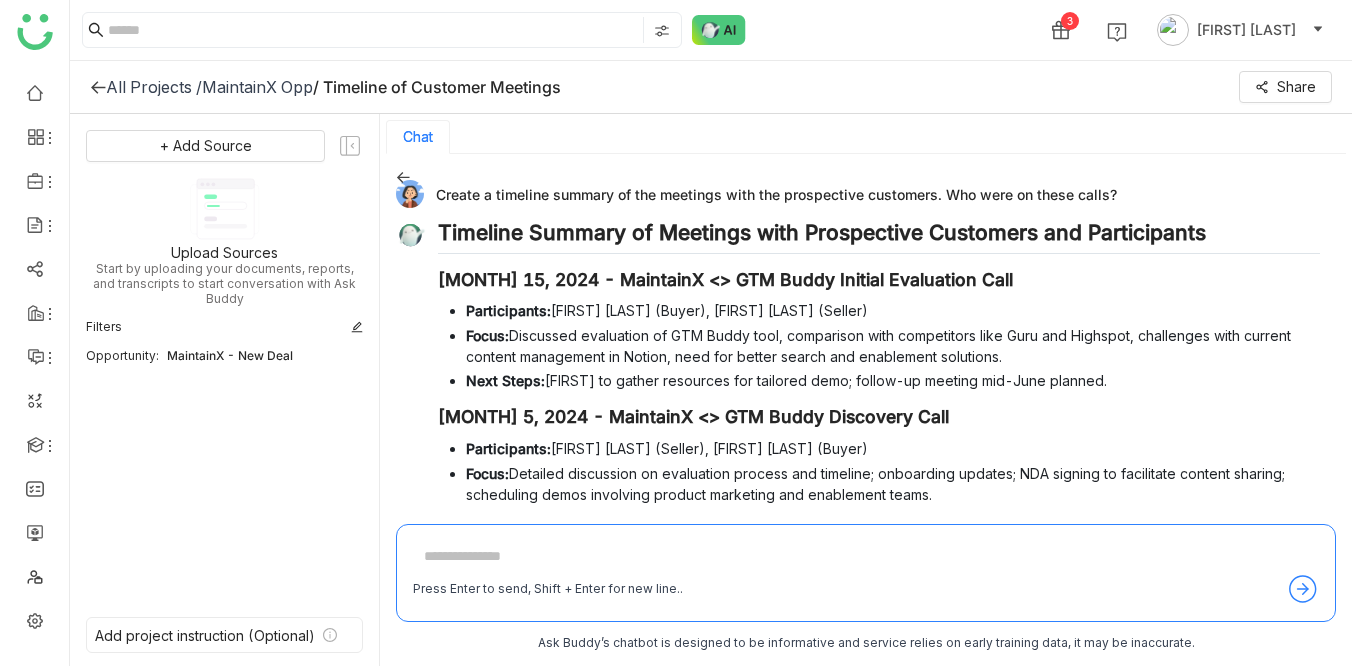 click on "Create a timeline summary of the meetings with the prospective customers. Who were on these calls?" at bounding box center (858, 194) 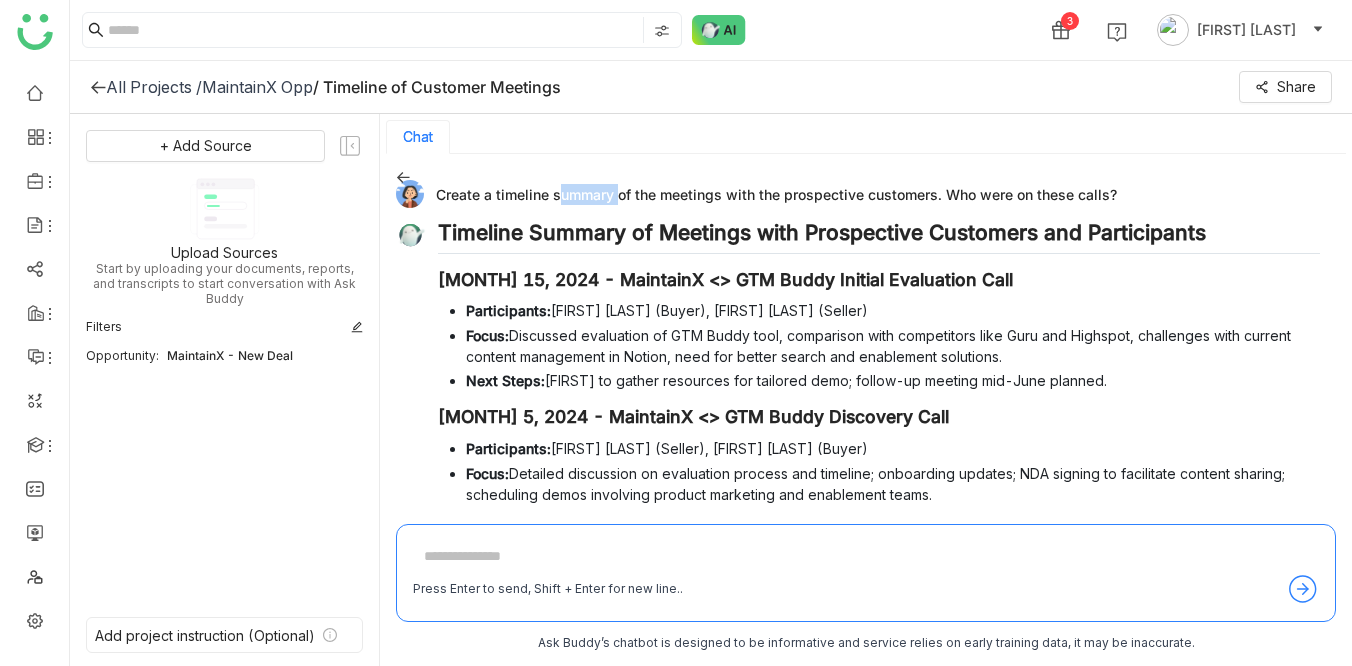 scroll, scrollTop: 2, scrollLeft: 0, axis: vertical 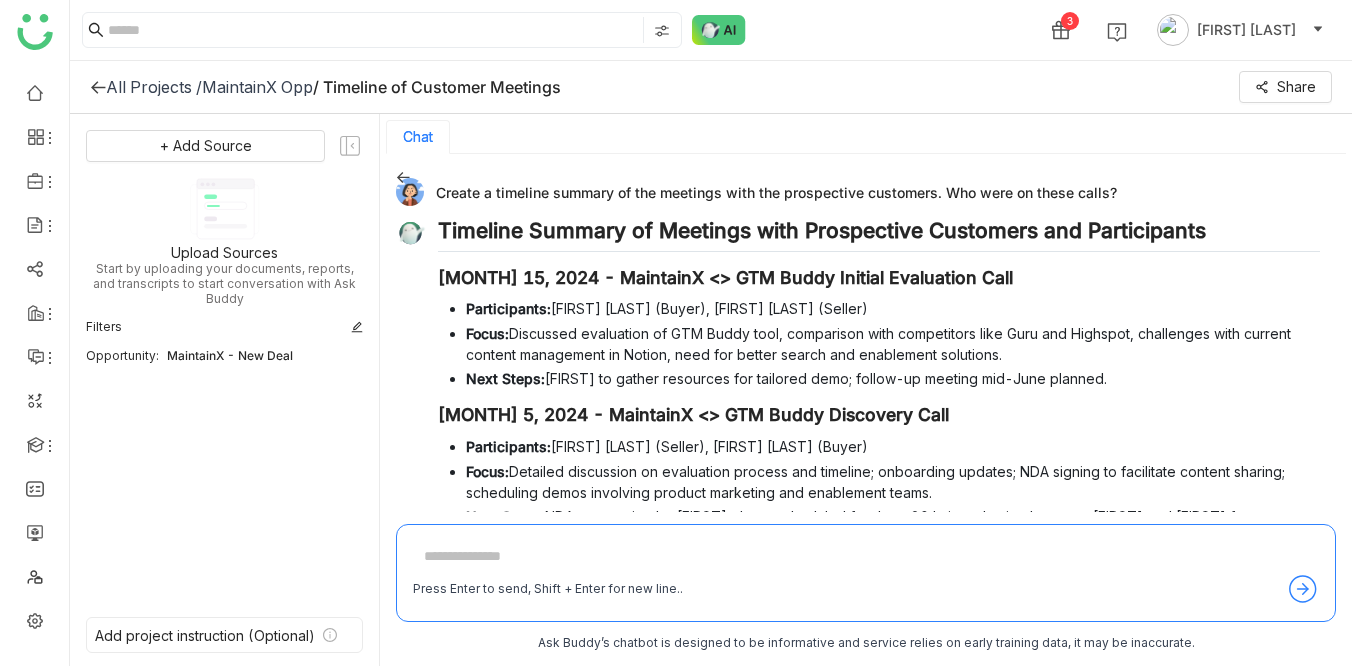 click on "Create a timeline summary of the meetings with the prospective customers. Who were on these calls?" at bounding box center (858, 192) 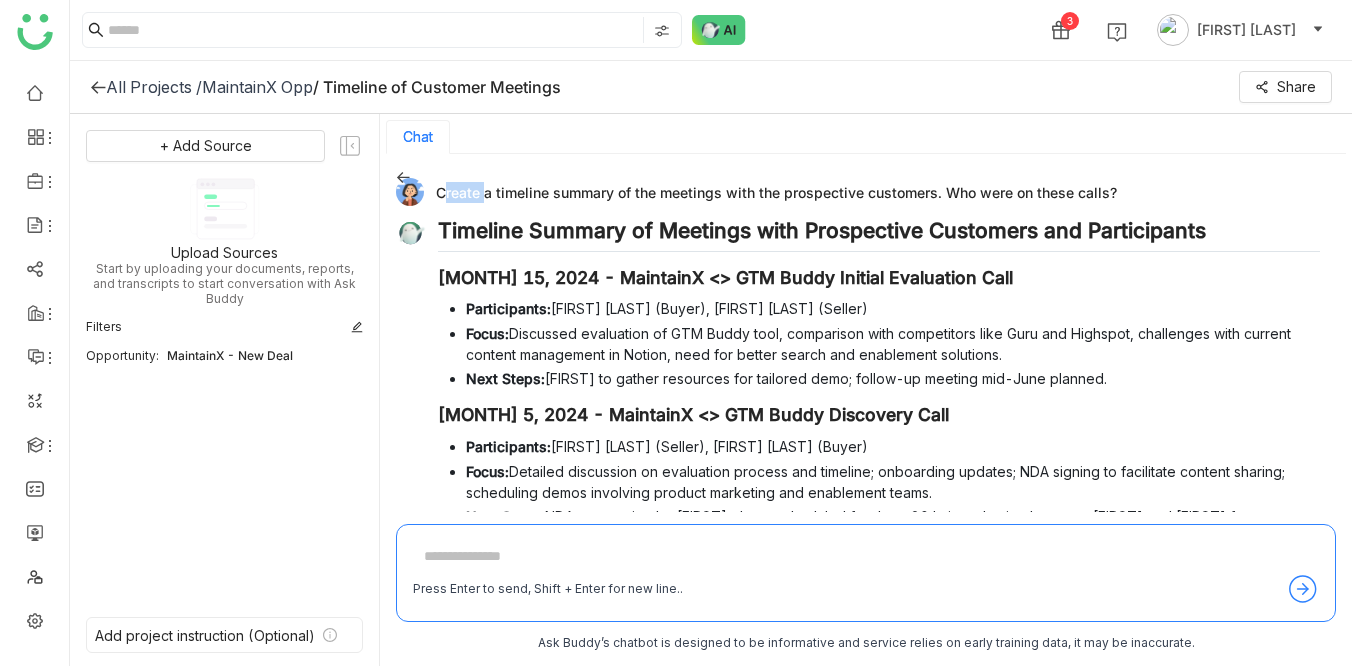 click on "Create a timeline summary of the meetings with the prospective customers. Who were on these calls?" at bounding box center [858, 192] 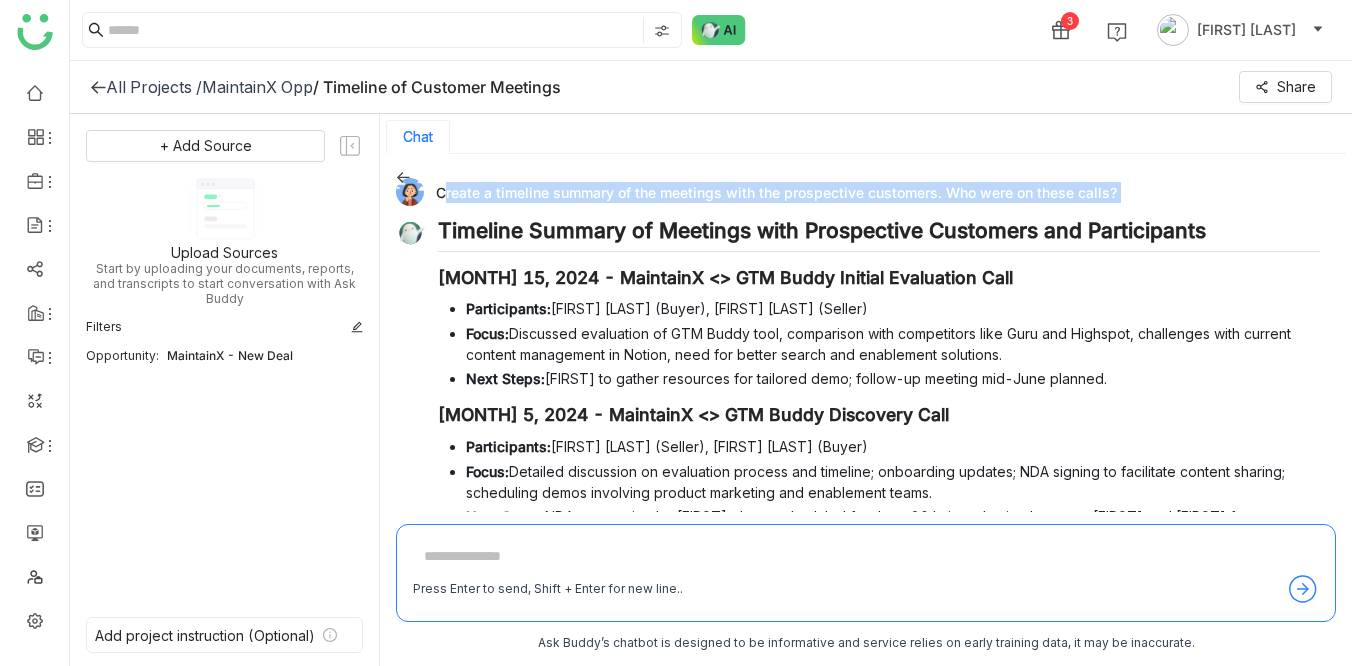 click on "Create a timeline summary of the meetings with the prospective customers. Who were on these calls?" at bounding box center [858, 192] 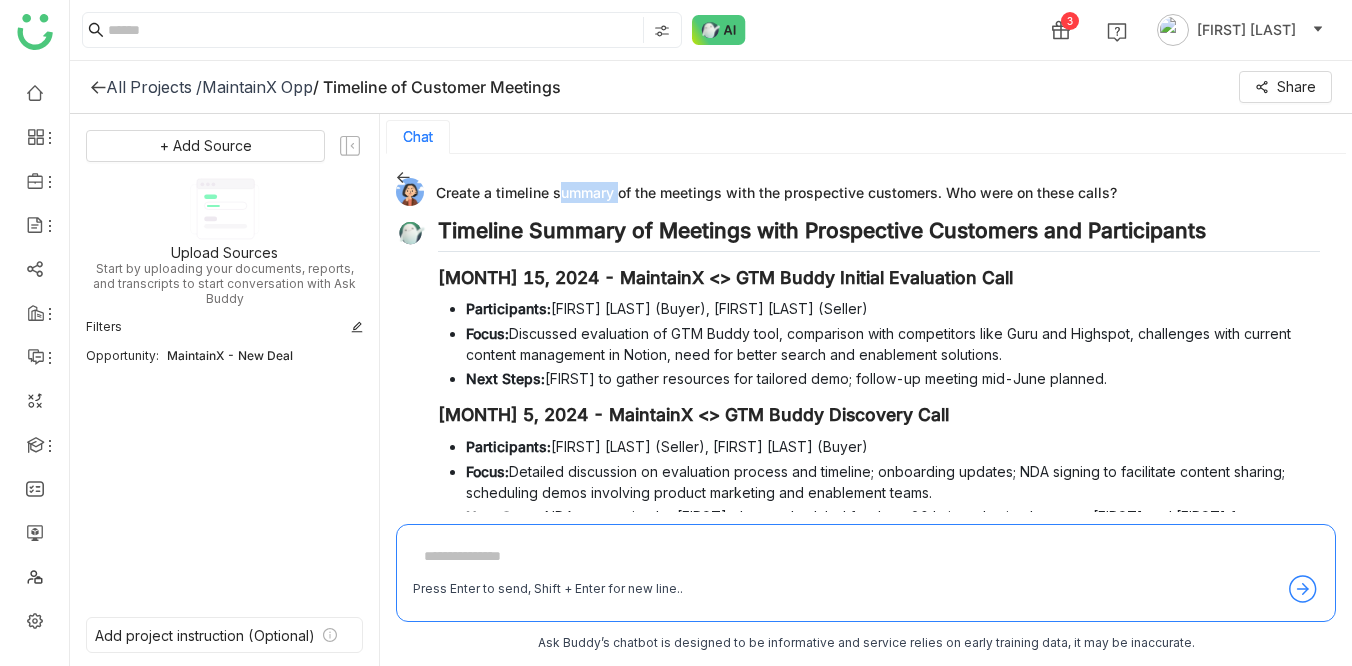 click on "Create a timeline summary of the meetings with the prospective customers. Who were on these calls?" at bounding box center [858, 192] 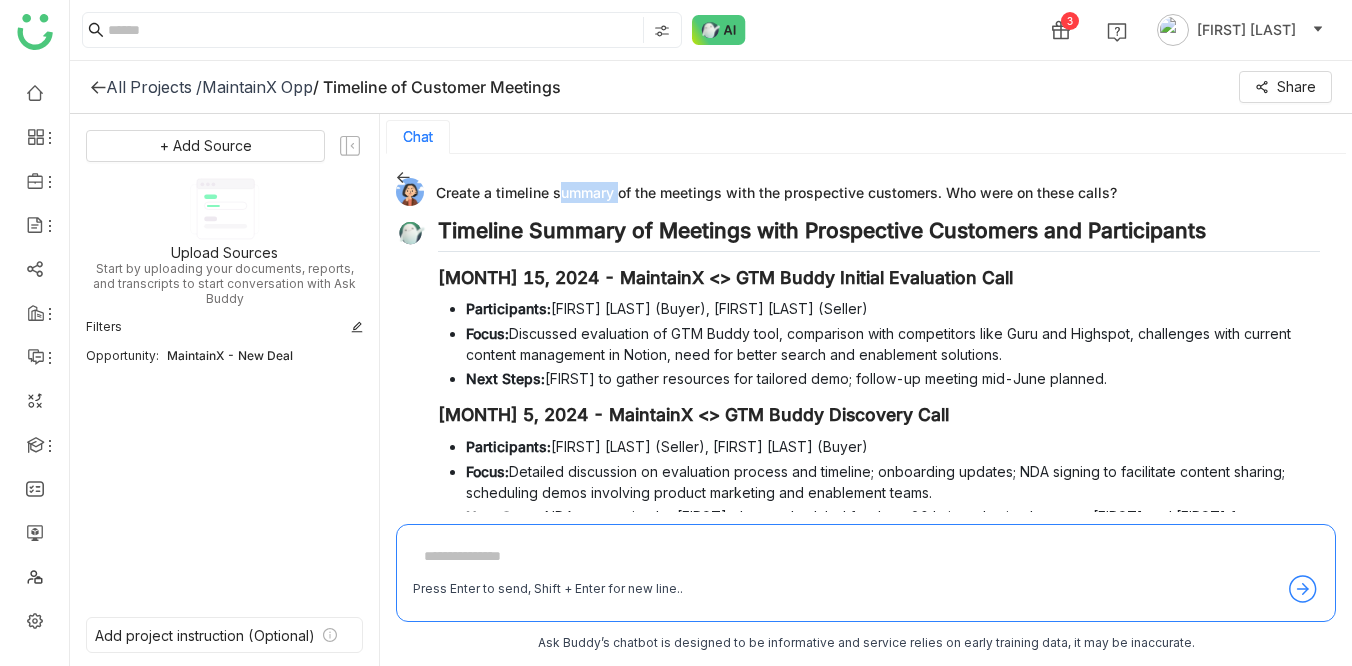drag, startPoint x: 505, startPoint y: 185, endPoint x: 712, endPoint y: 210, distance: 208.5042 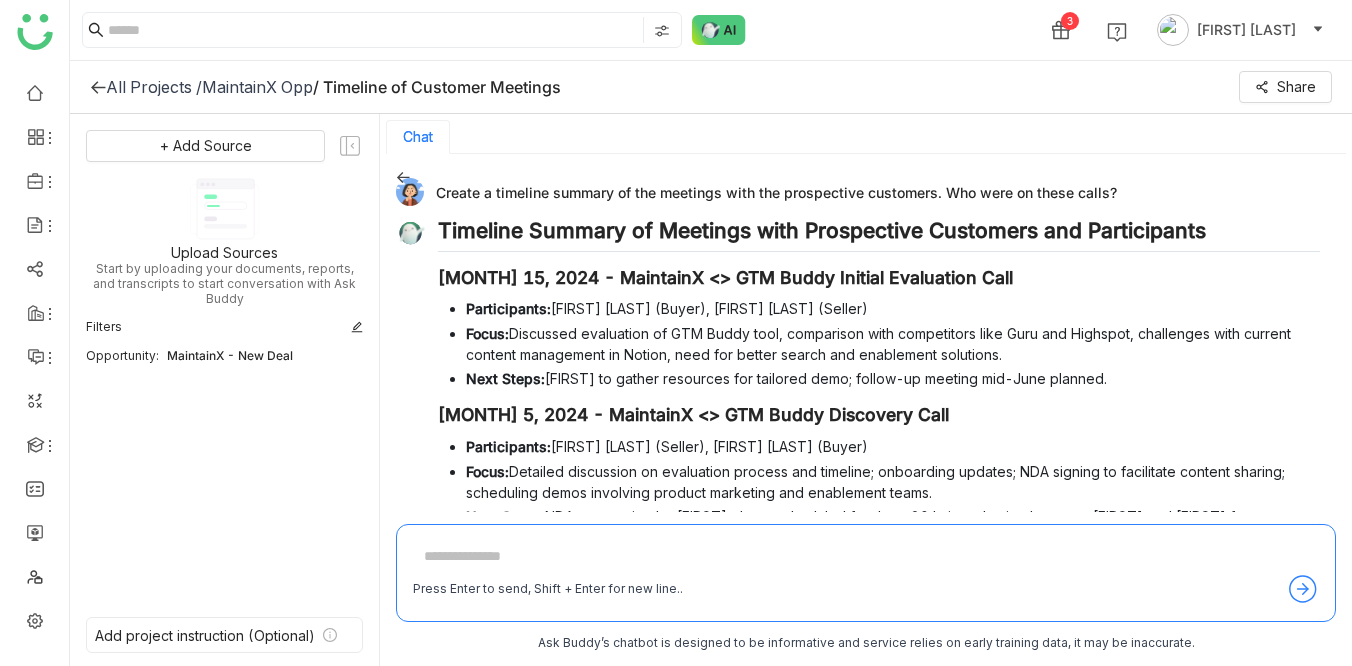 drag, startPoint x: 494, startPoint y: 175, endPoint x: 568, endPoint y: 182, distance: 74.330345 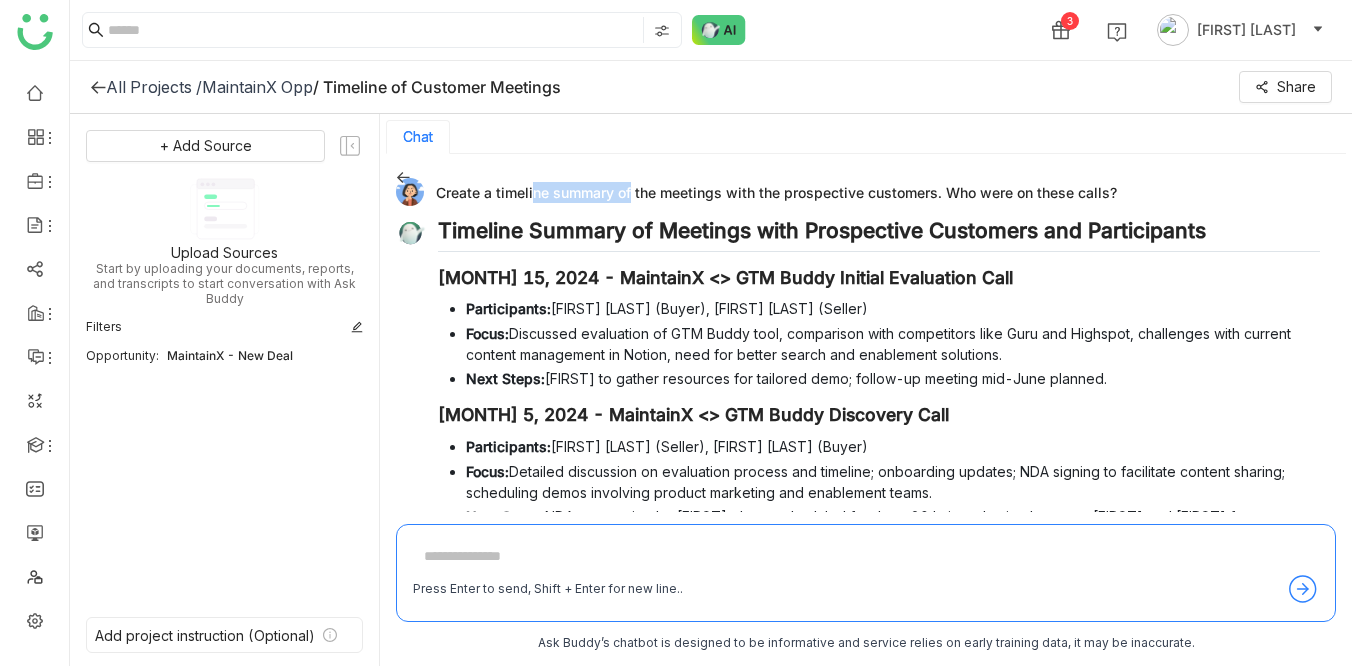 drag, startPoint x: 527, startPoint y: 188, endPoint x: 645, endPoint y: 193, distance: 118.10589 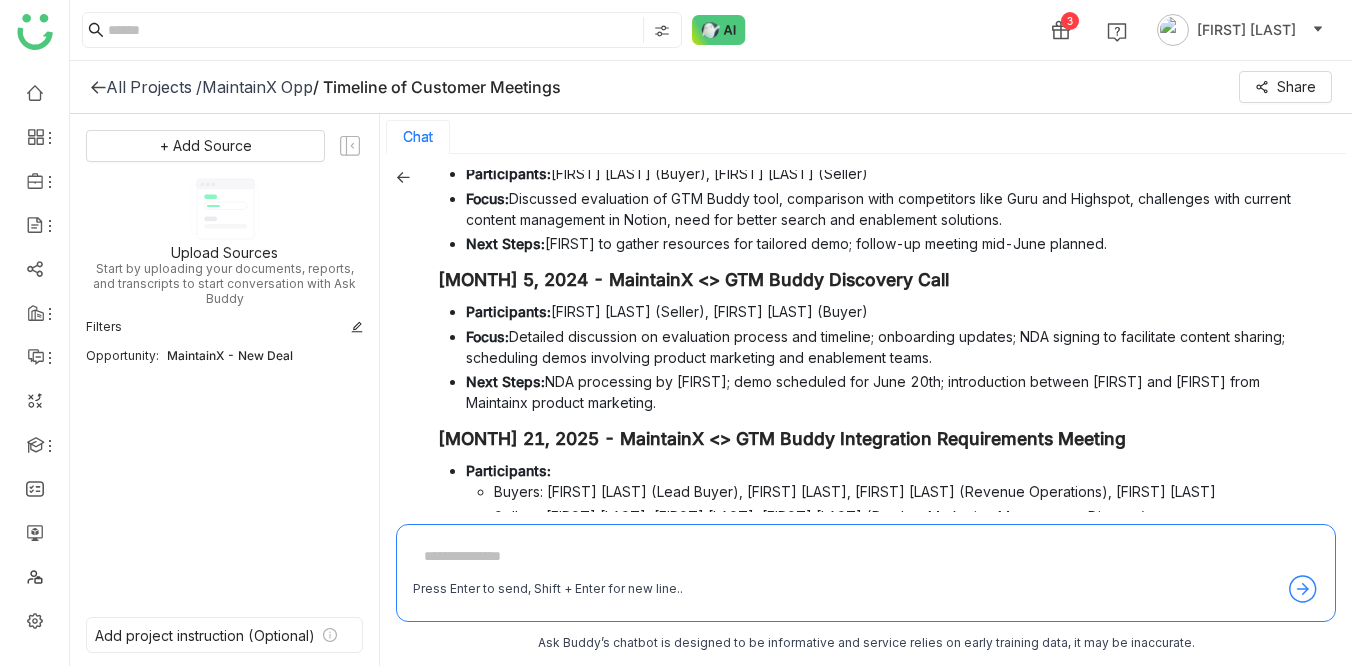 scroll, scrollTop: 0, scrollLeft: 0, axis: both 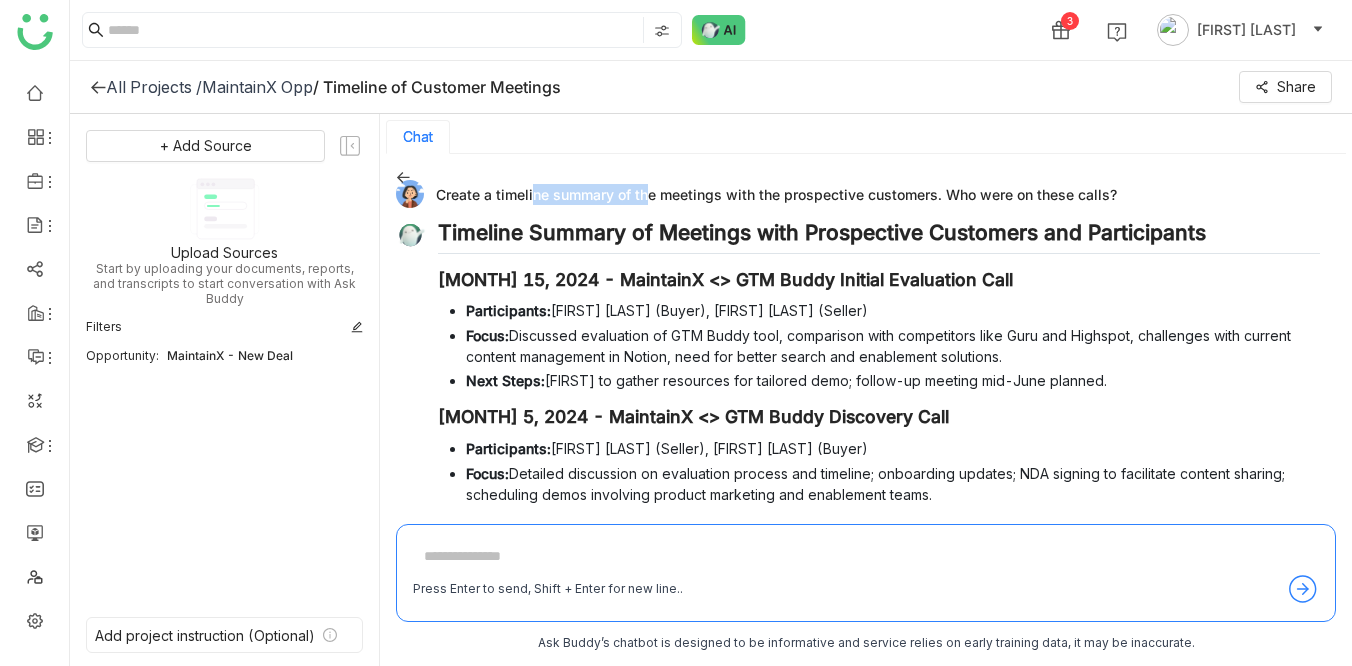 click on "Create a timeline summary of the meetings with the prospective customers. Who were on these calls?" at bounding box center [858, 194] 